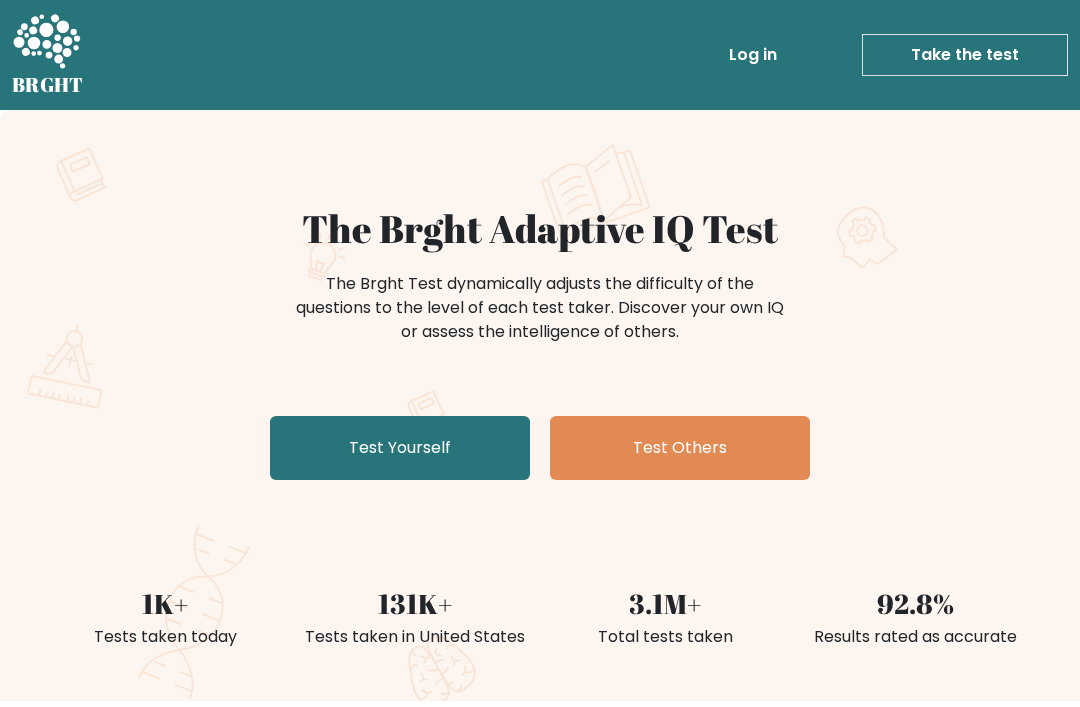 scroll, scrollTop: 0, scrollLeft: 0, axis: both 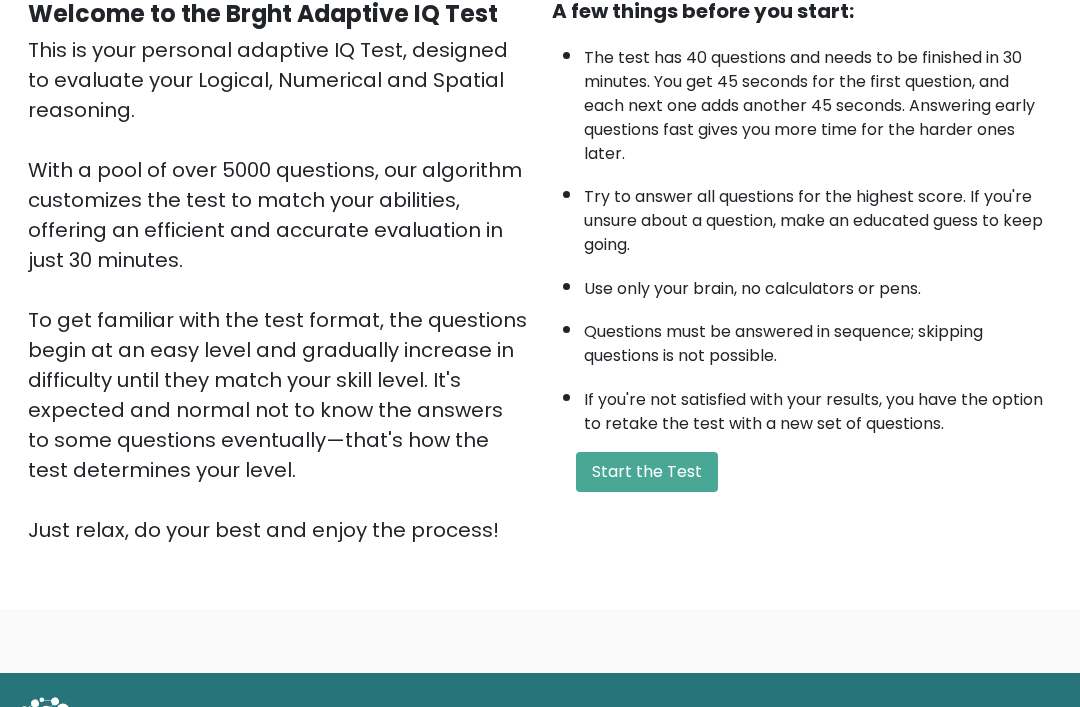click on "Start the Test" at bounding box center (647, 472) 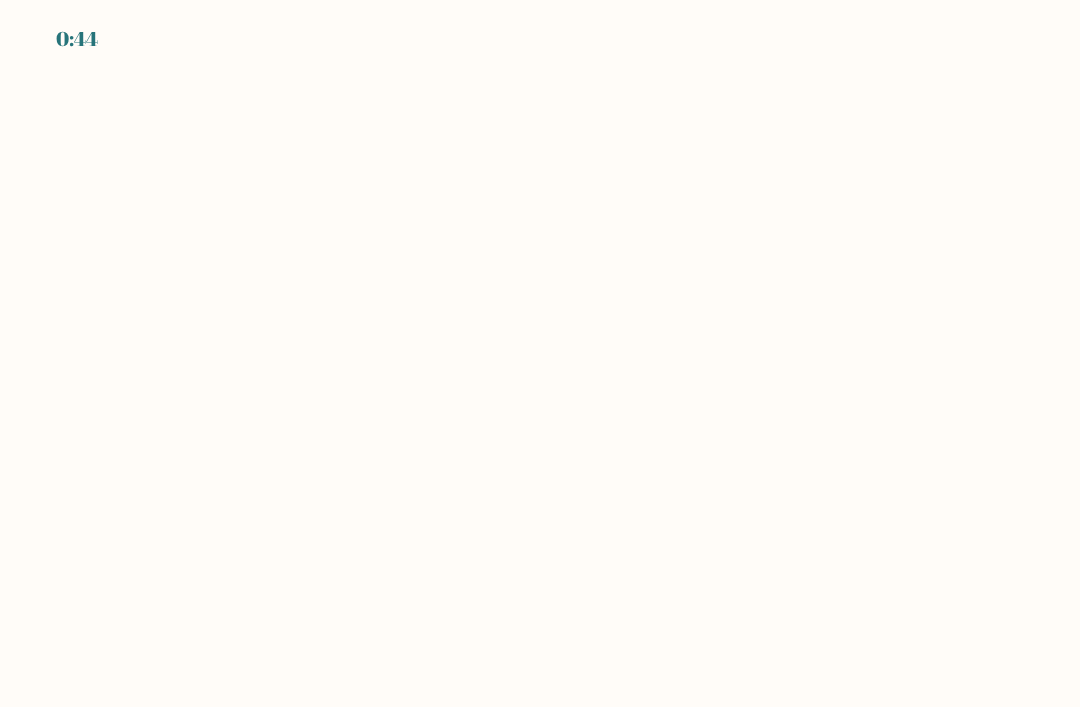 scroll, scrollTop: 0, scrollLeft: 0, axis: both 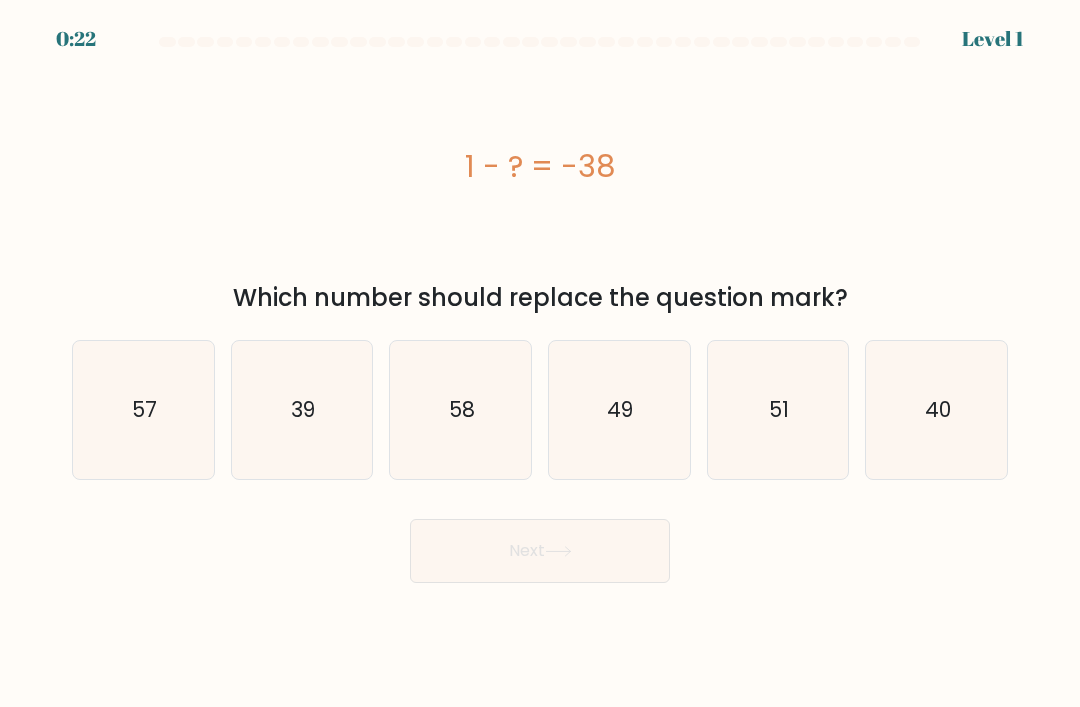 click on "39" at bounding box center [302, 410] 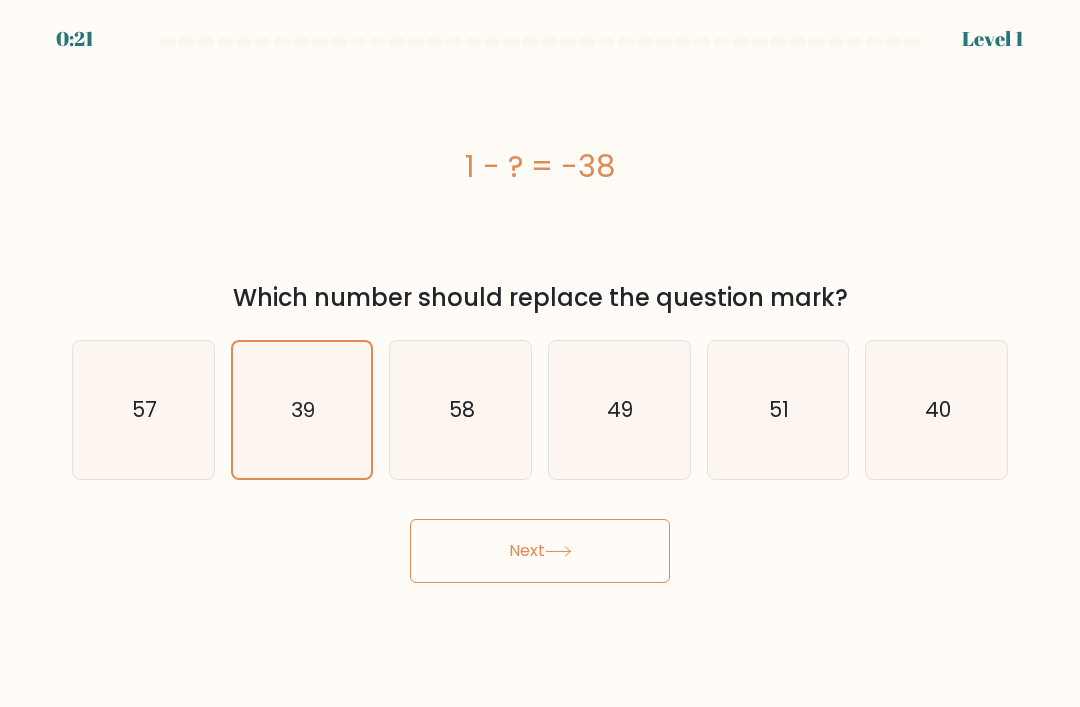 click on "Next" at bounding box center (540, 551) 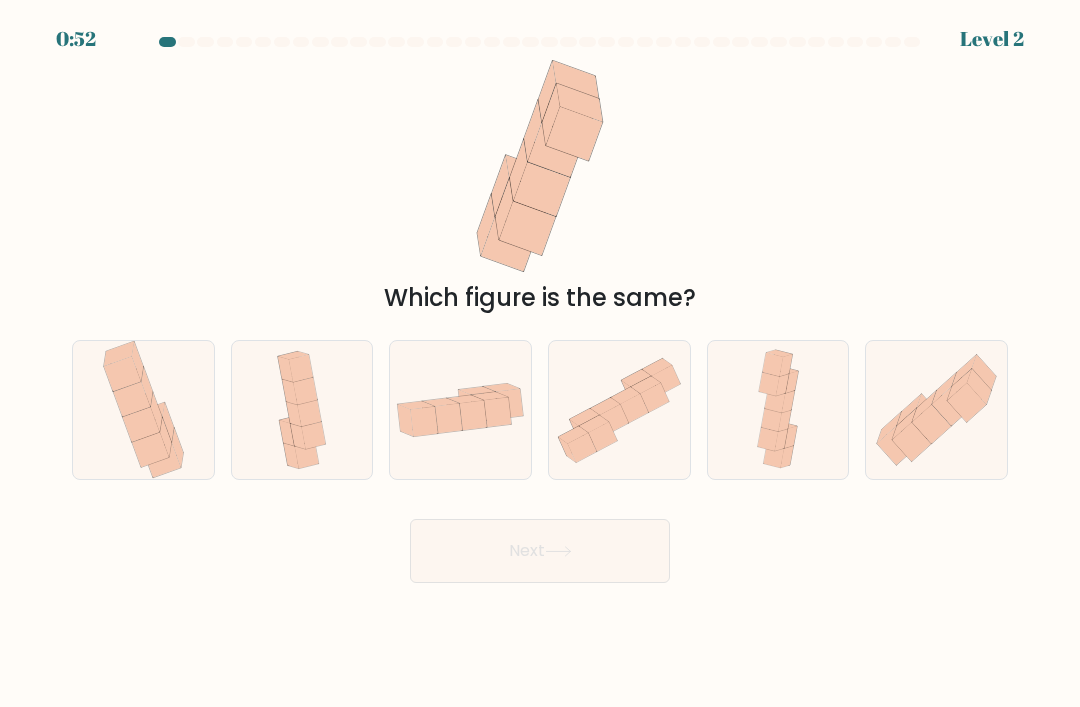 click at bounding box center [936, 409] 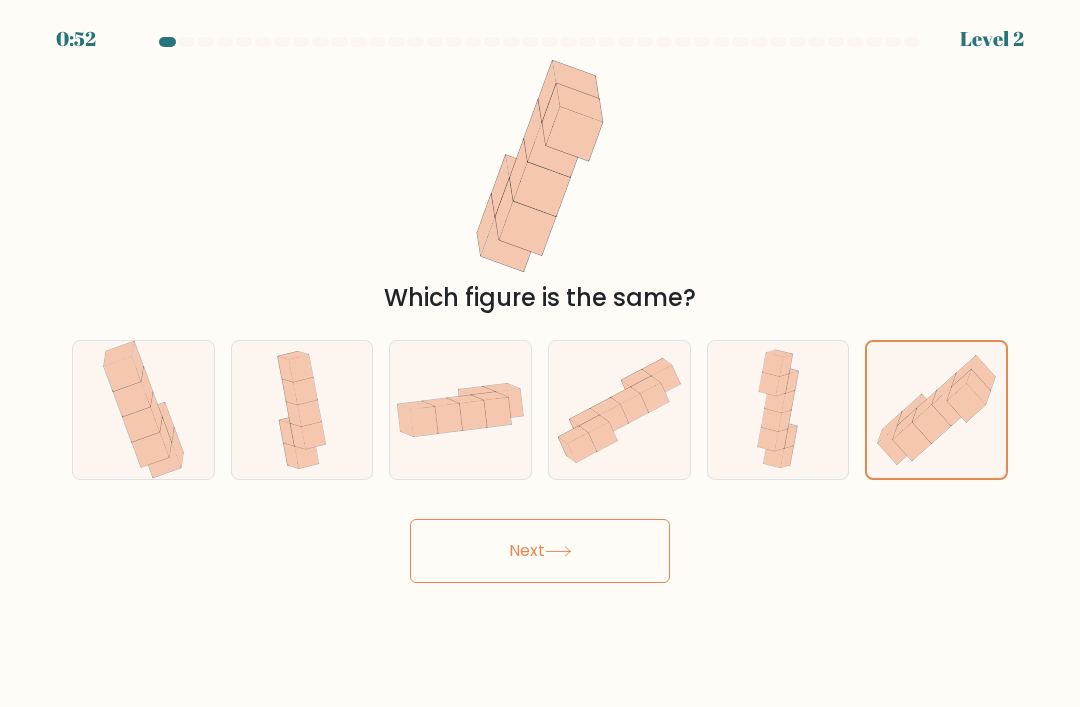 click on "Next" at bounding box center (540, 551) 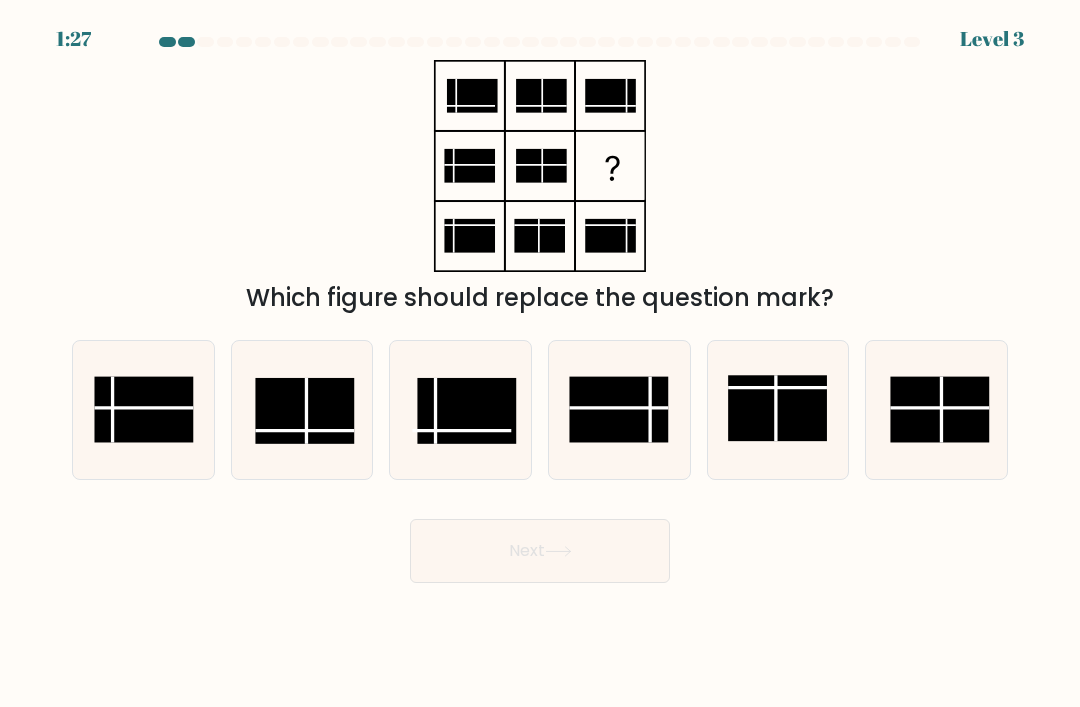 click at bounding box center (619, 410) 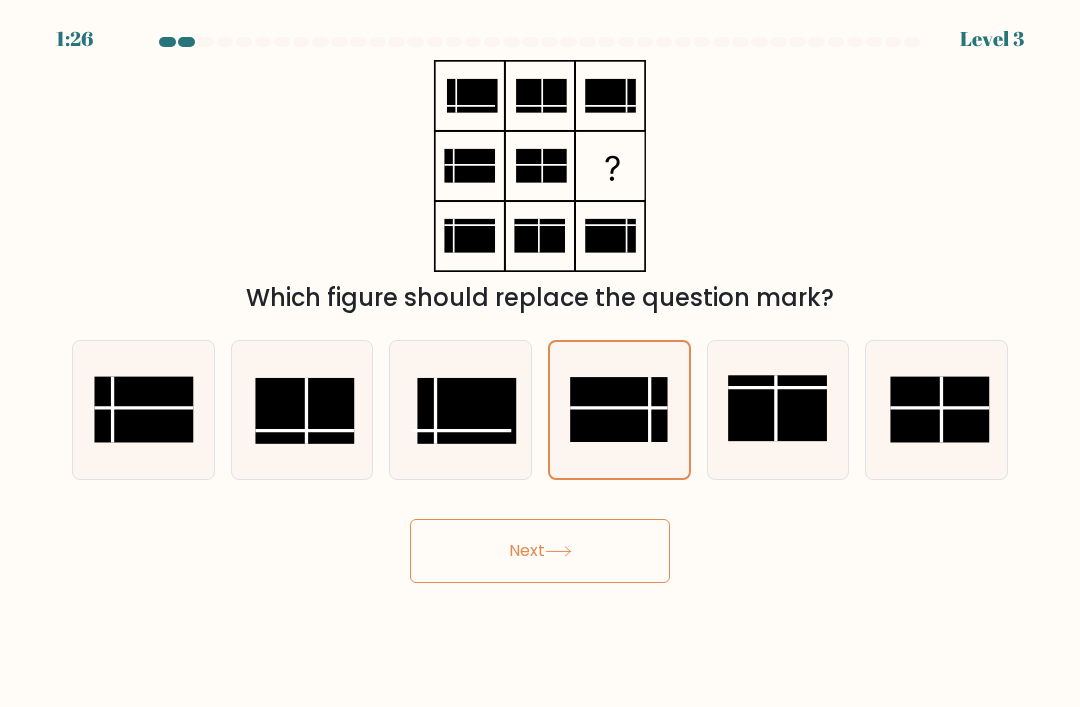 click on "Next" at bounding box center (540, 551) 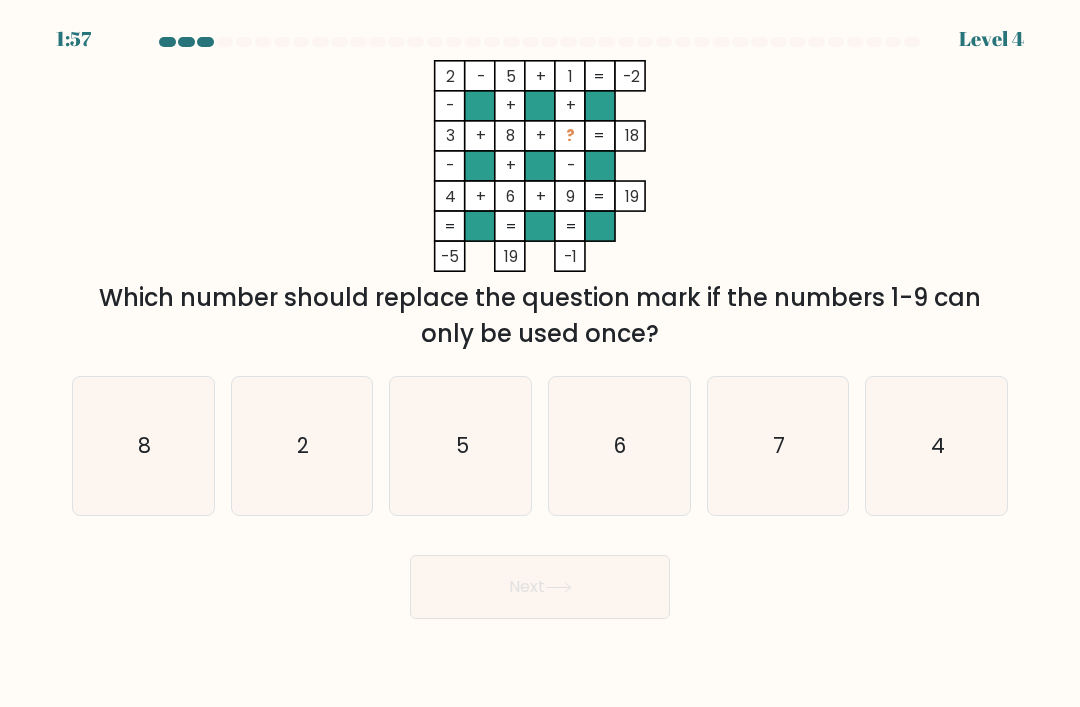 click on "7" at bounding box center [778, 446] 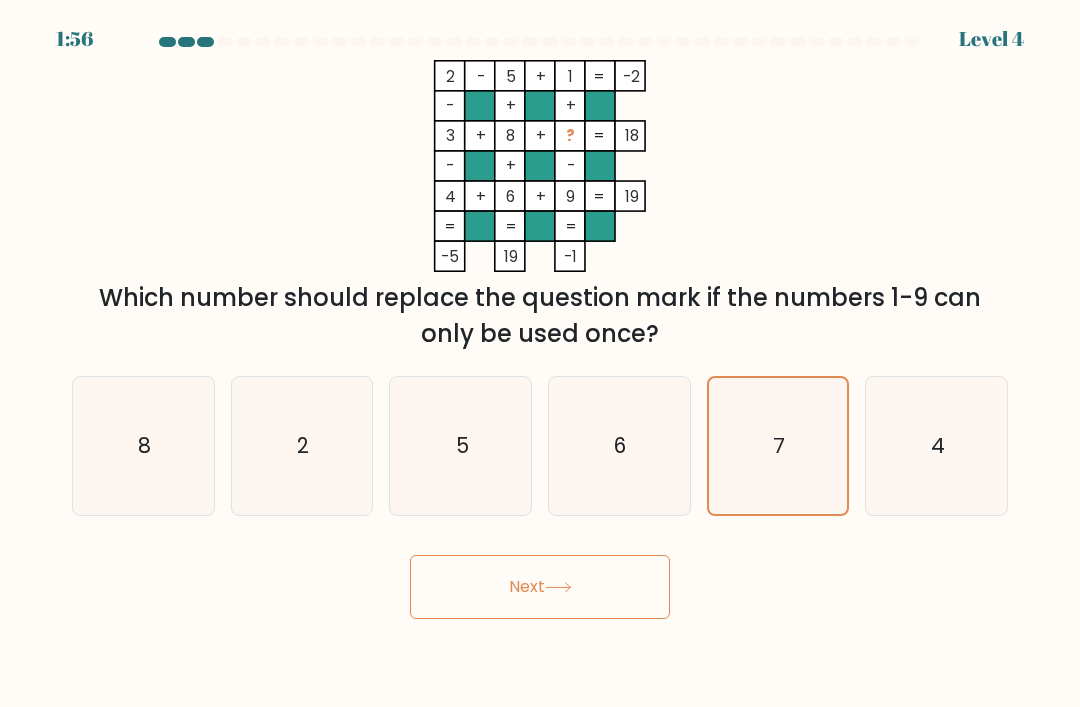click on "Next" at bounding box center [540, 587] 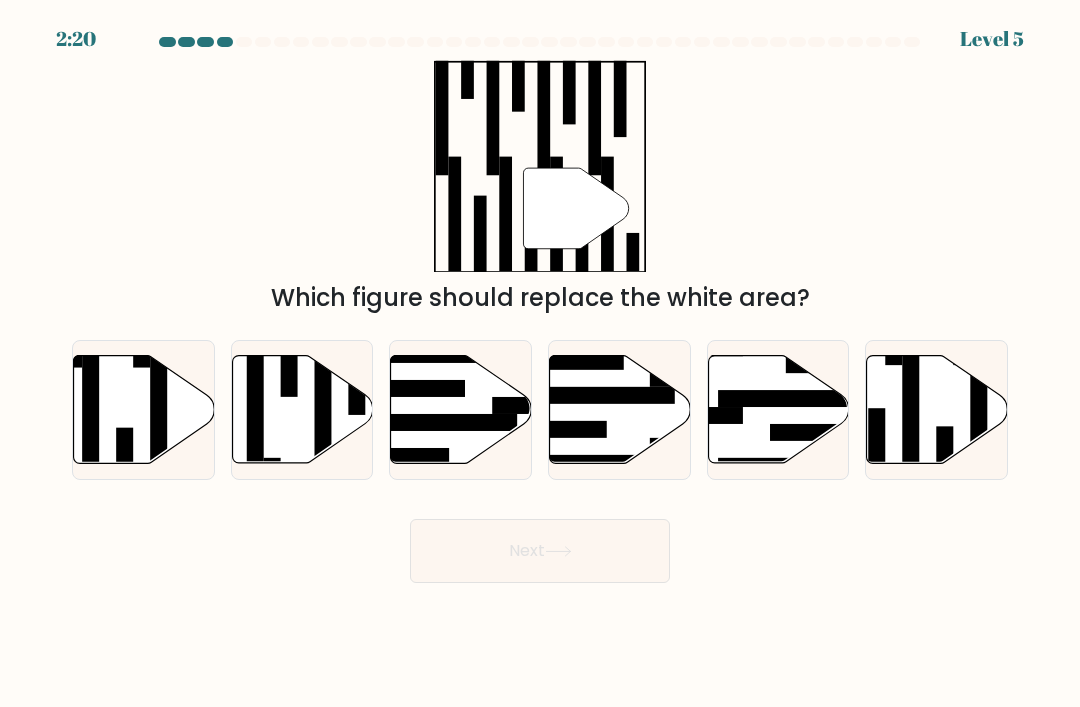 click at bounding box center (937, 410) 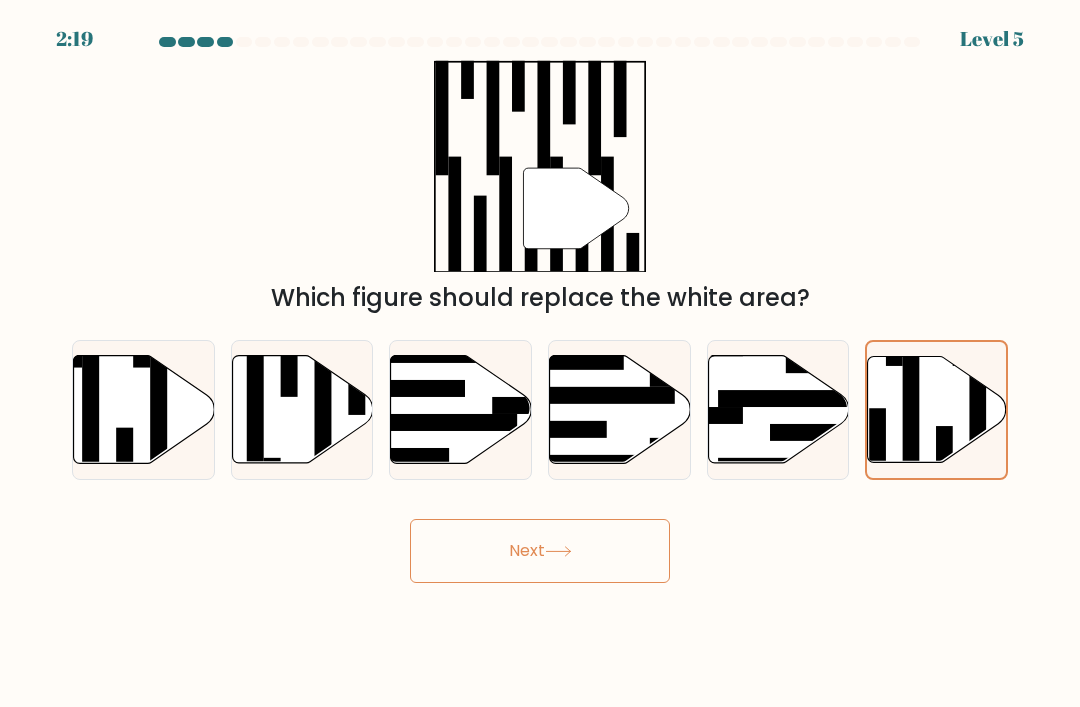 click on "Next" at bounding box center (540, 551) 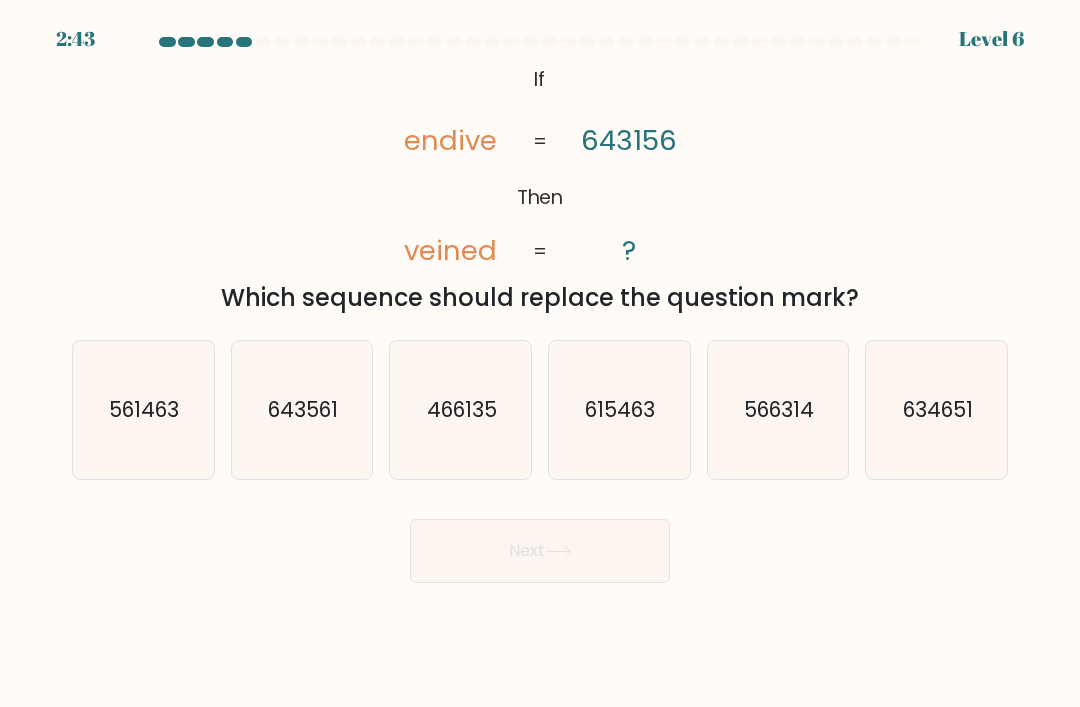 click on "561463" at bounding box center [143, 410] 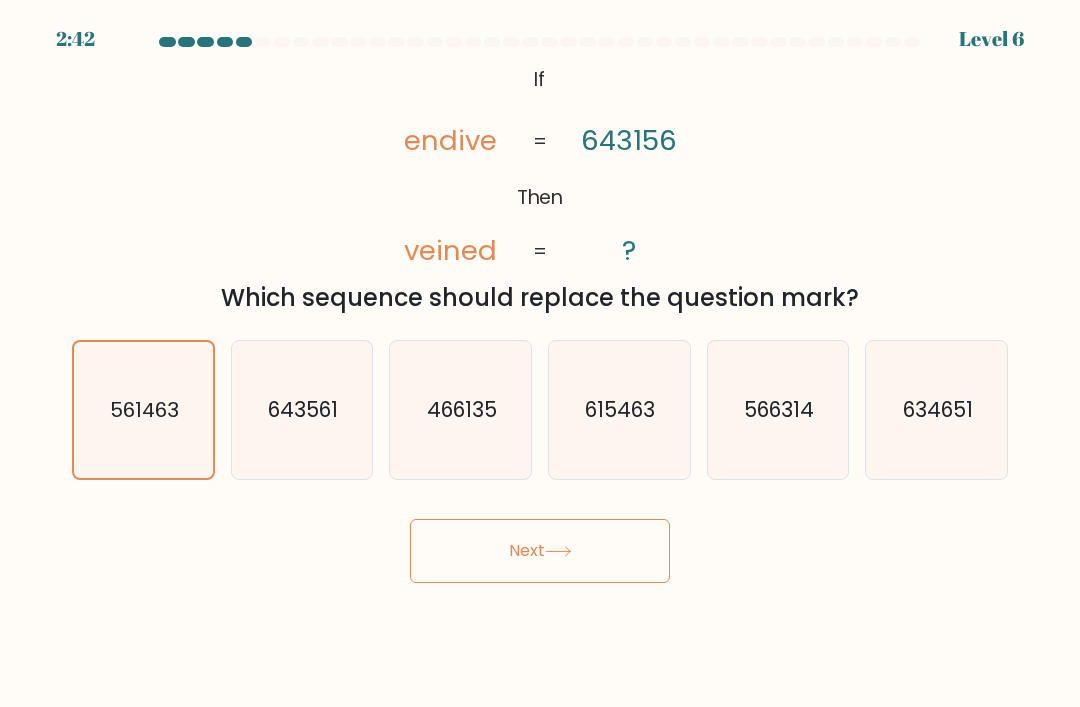 click on "Next" at bounding box center (540, 551) 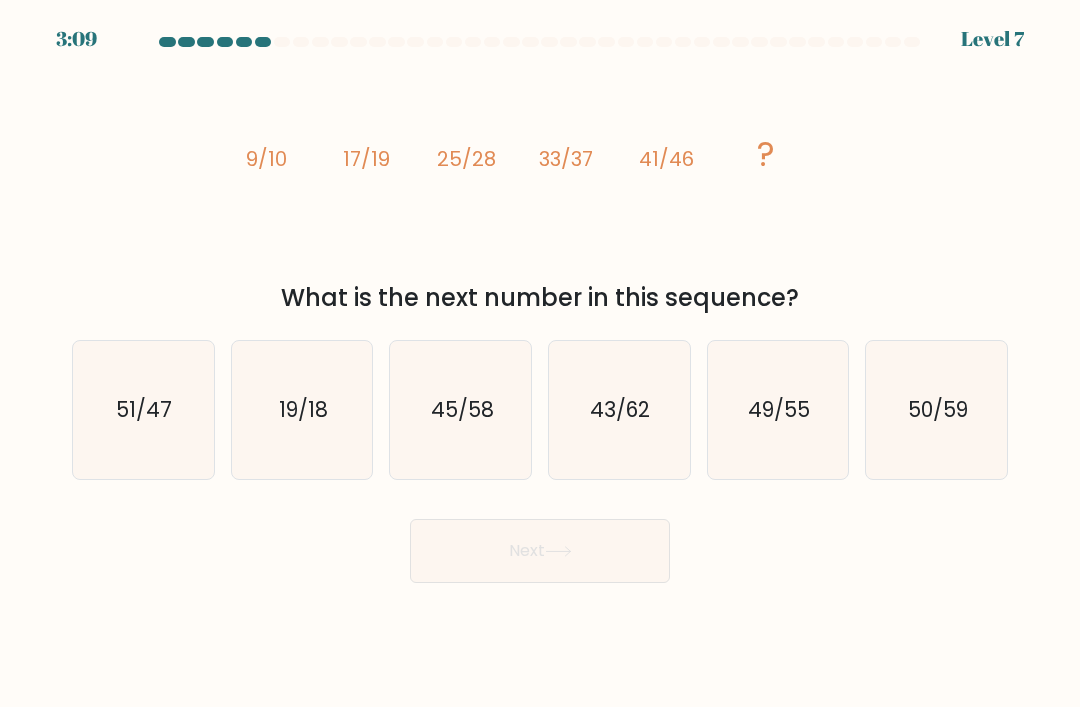 click on "49/55" at bounding box center [778, 410] 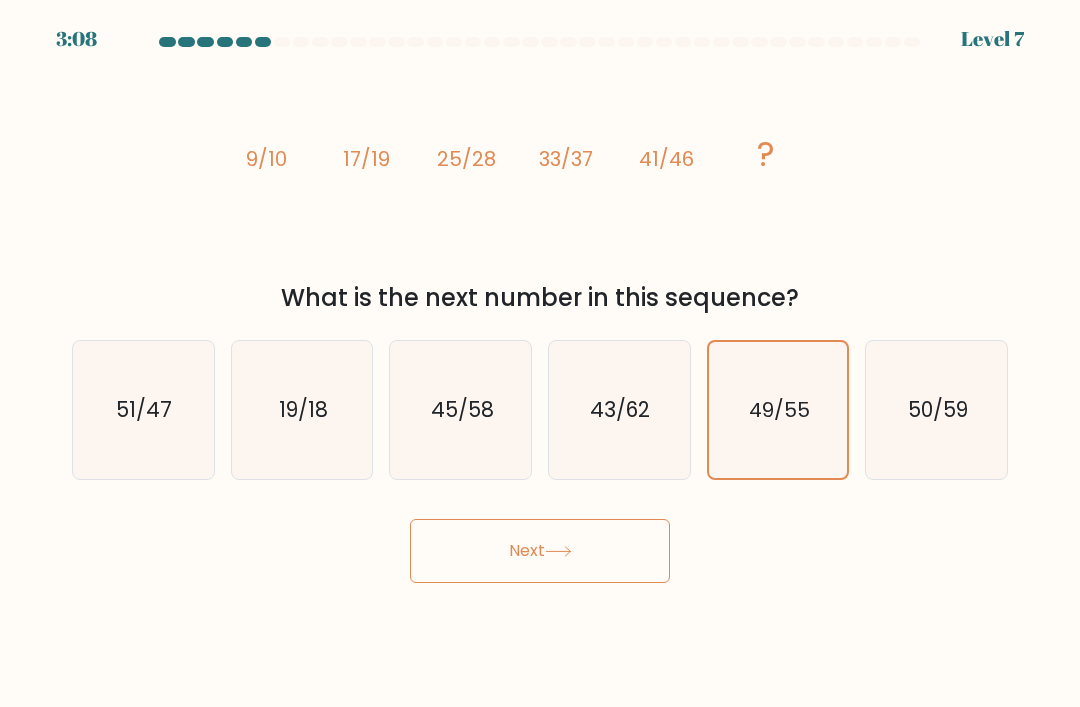 click on "Next" at bounding box center (540, 551) 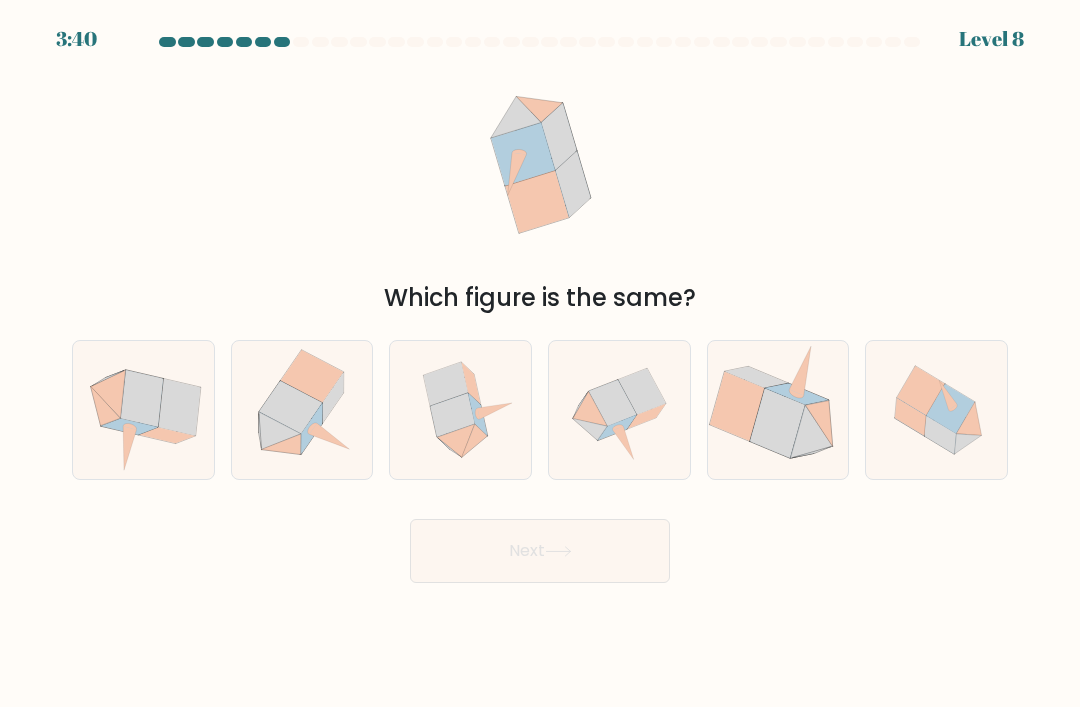 click at bounding box center [143, 410] 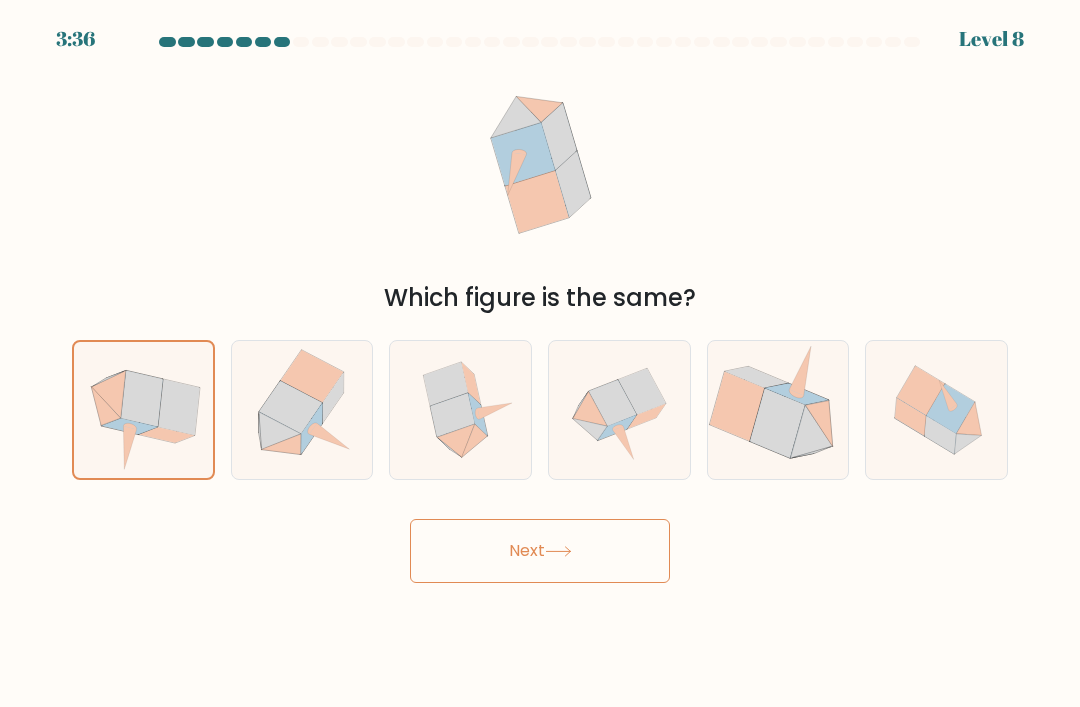 click at bounding box center (143, 410) 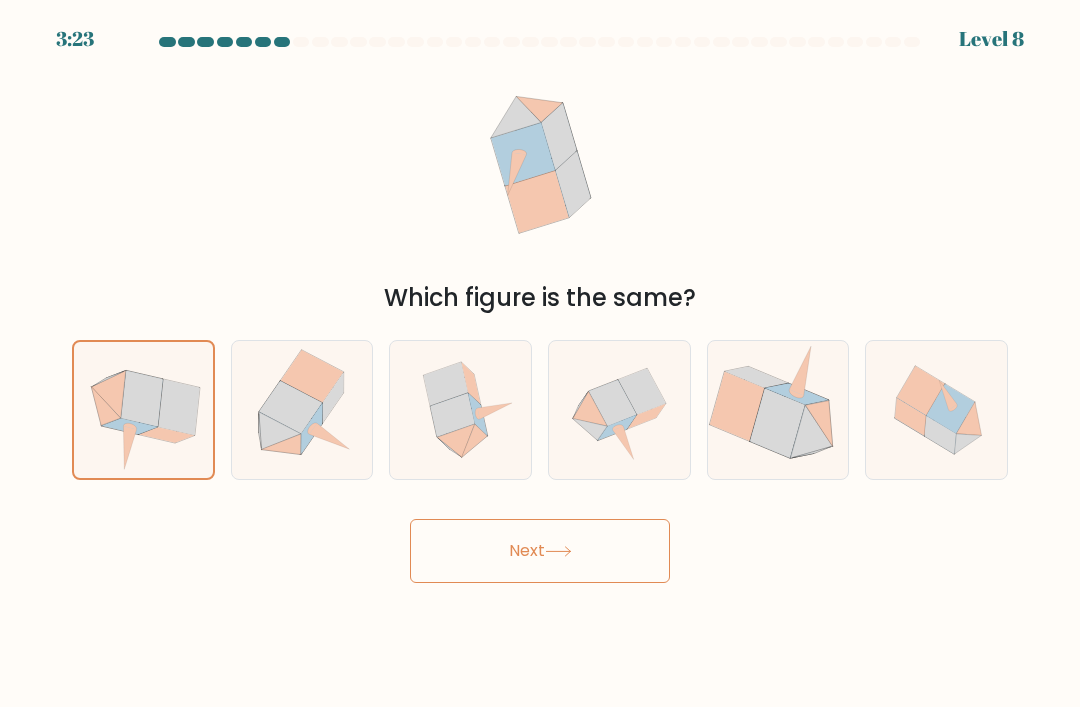 click at bounding box center (619, 410) 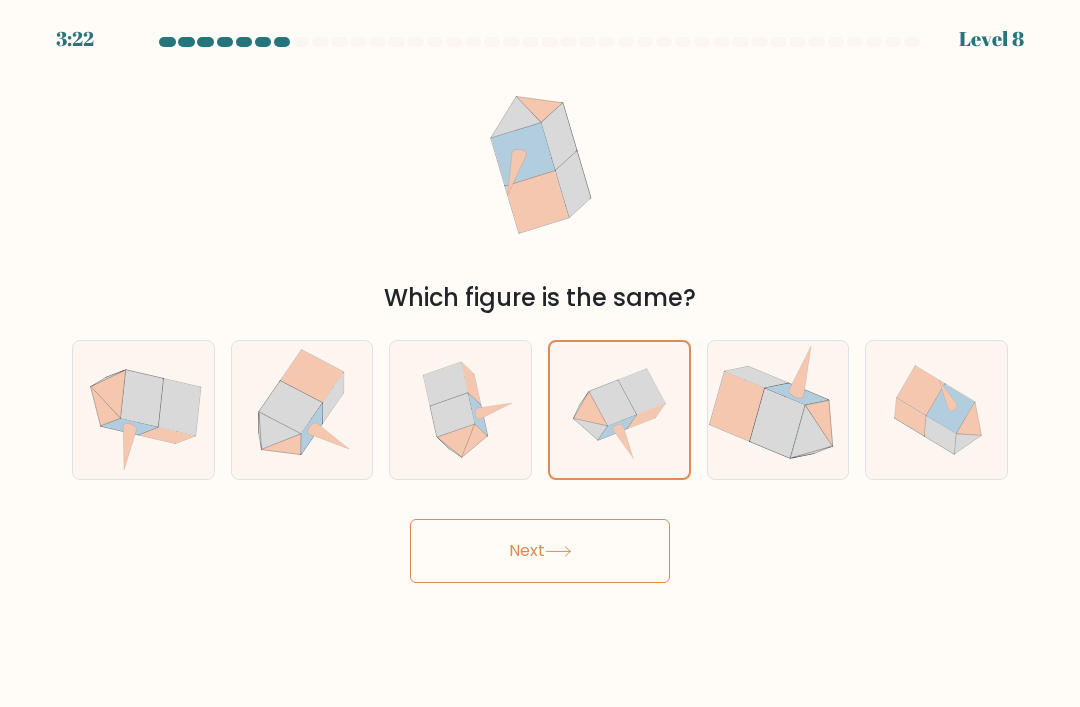 click on "Next" at bounding box center (540, 551) 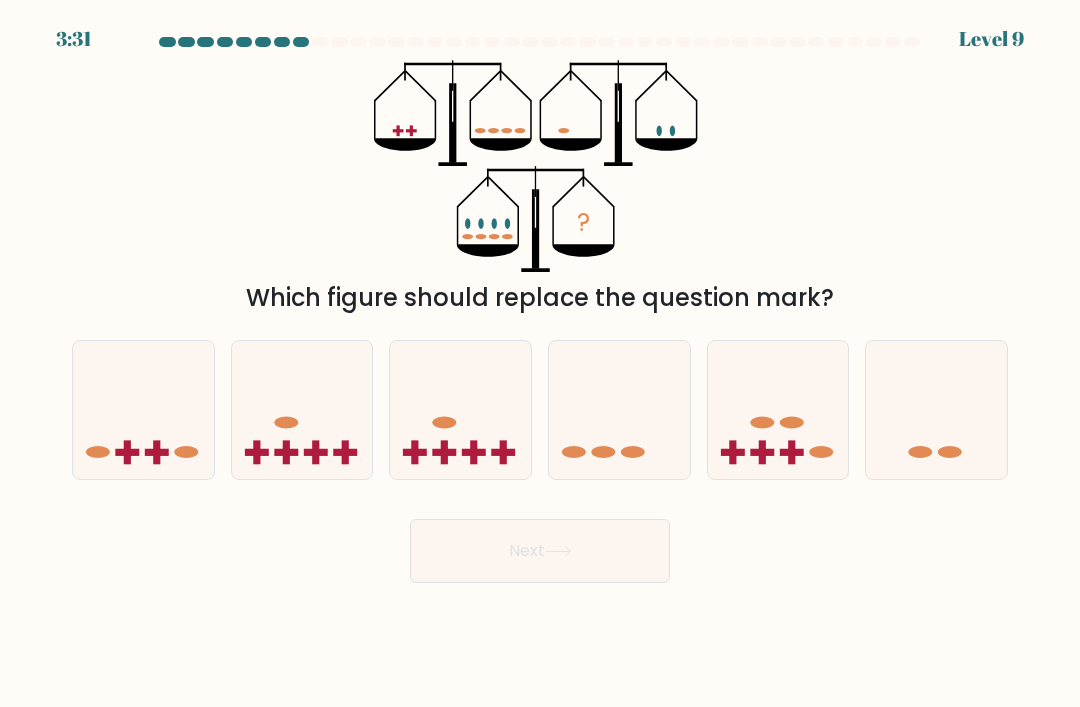 click at bounding box center (143, 410) 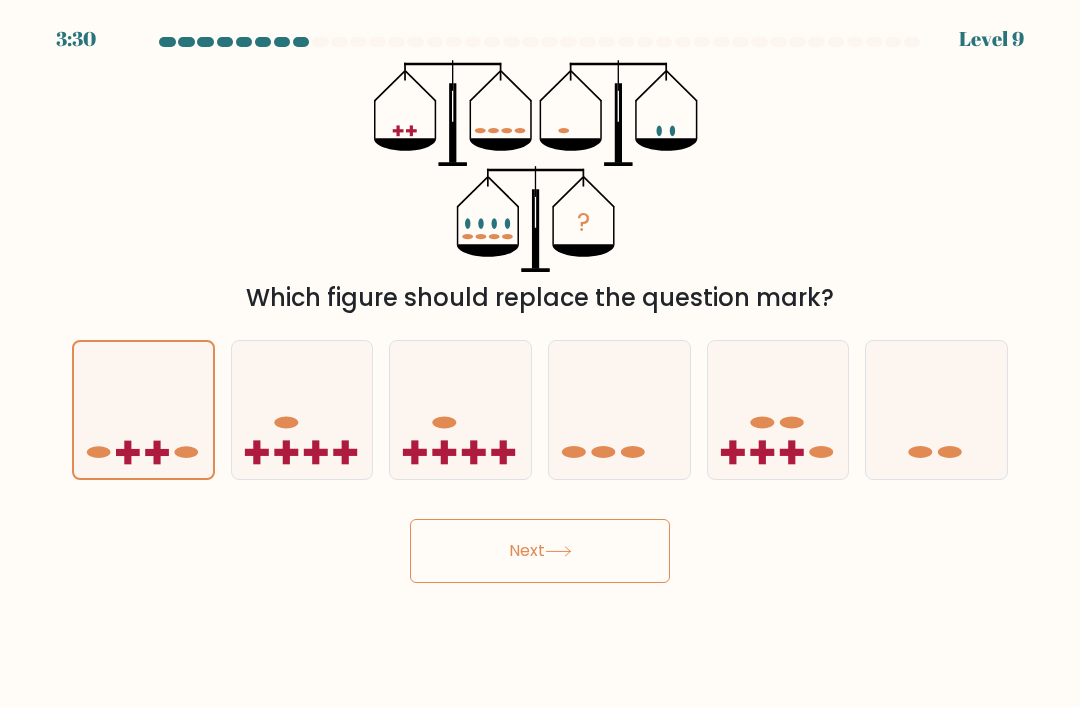 click on "Next" at bounding box center (540, 551) 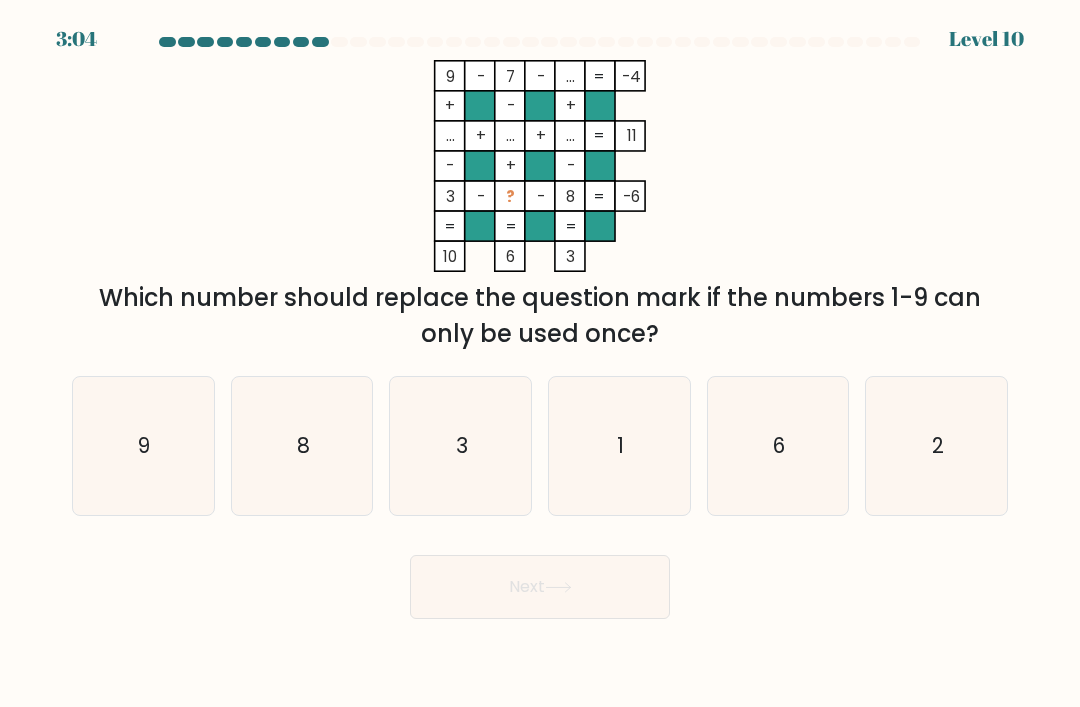 click on "1" at bounding box center (619, 446) 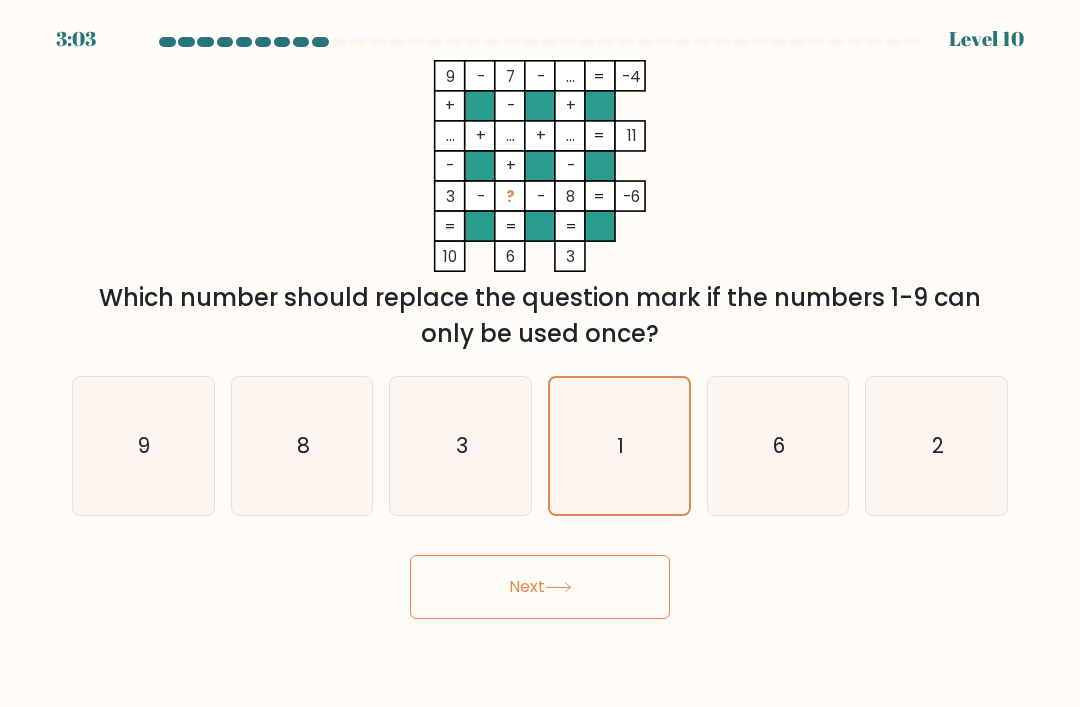 click on "Next" at bounding box center (540, 587) 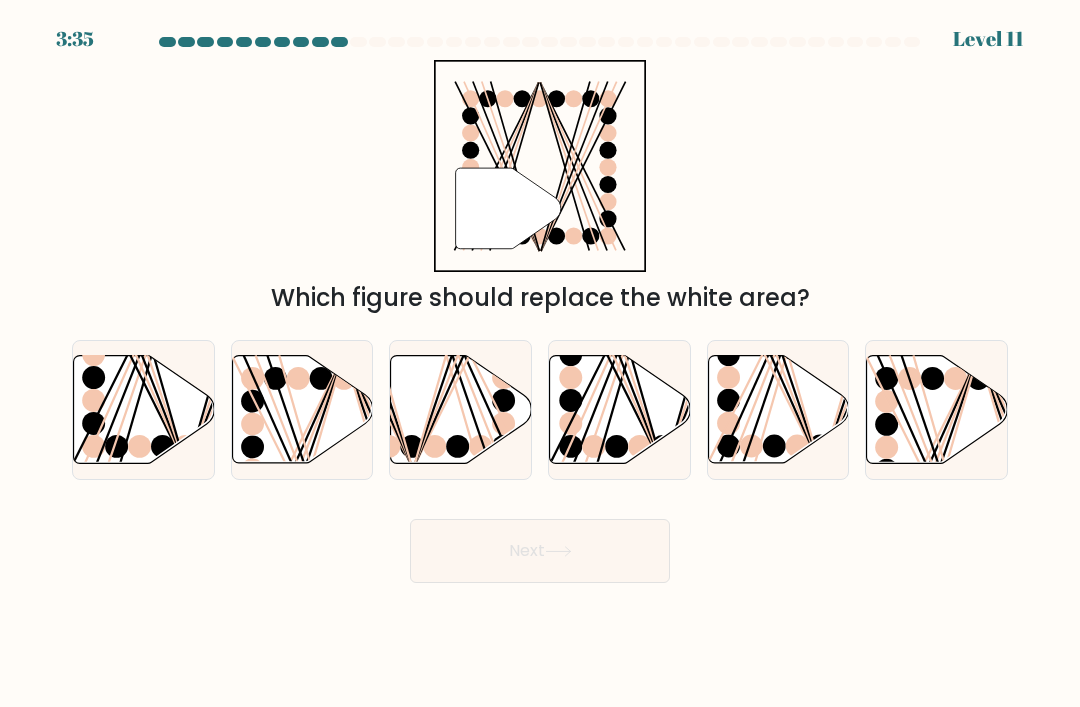 click at bounding box center [144, 410] 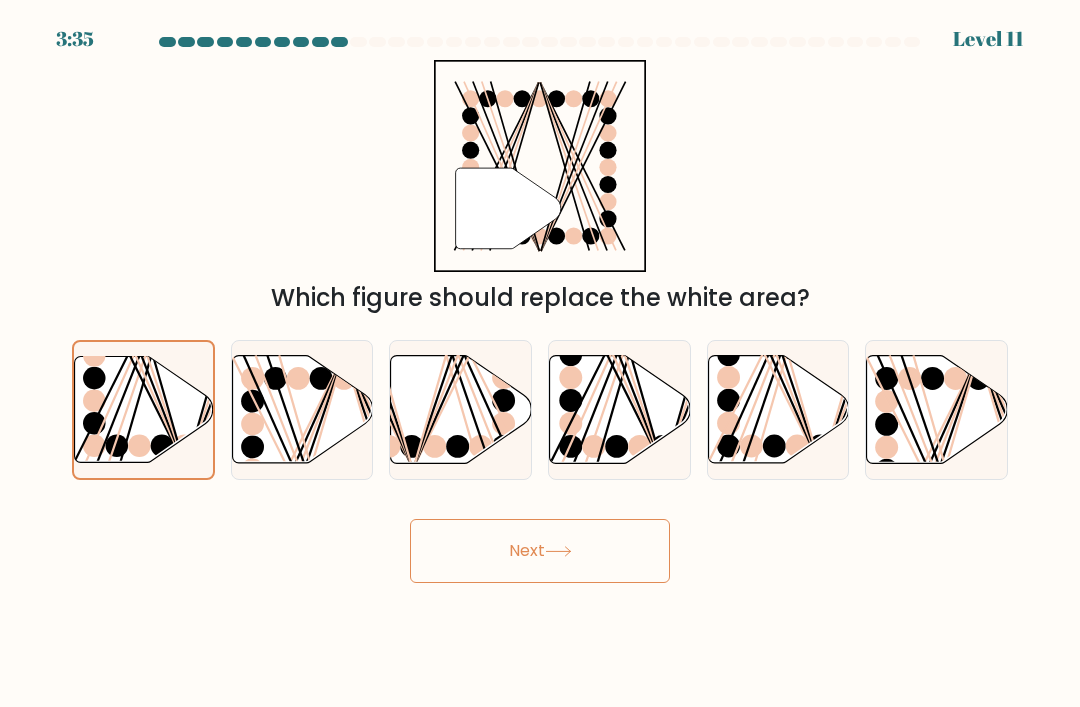 click on "Next" at bounding box center (540, 551) 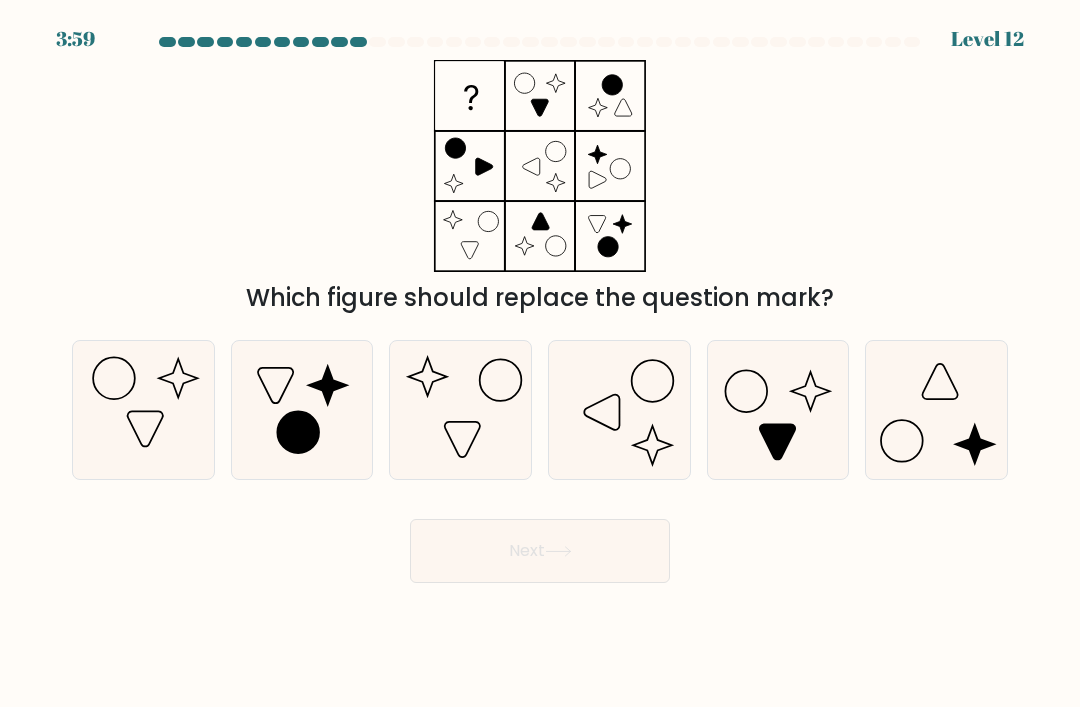 click at bounding box center (974, 444) 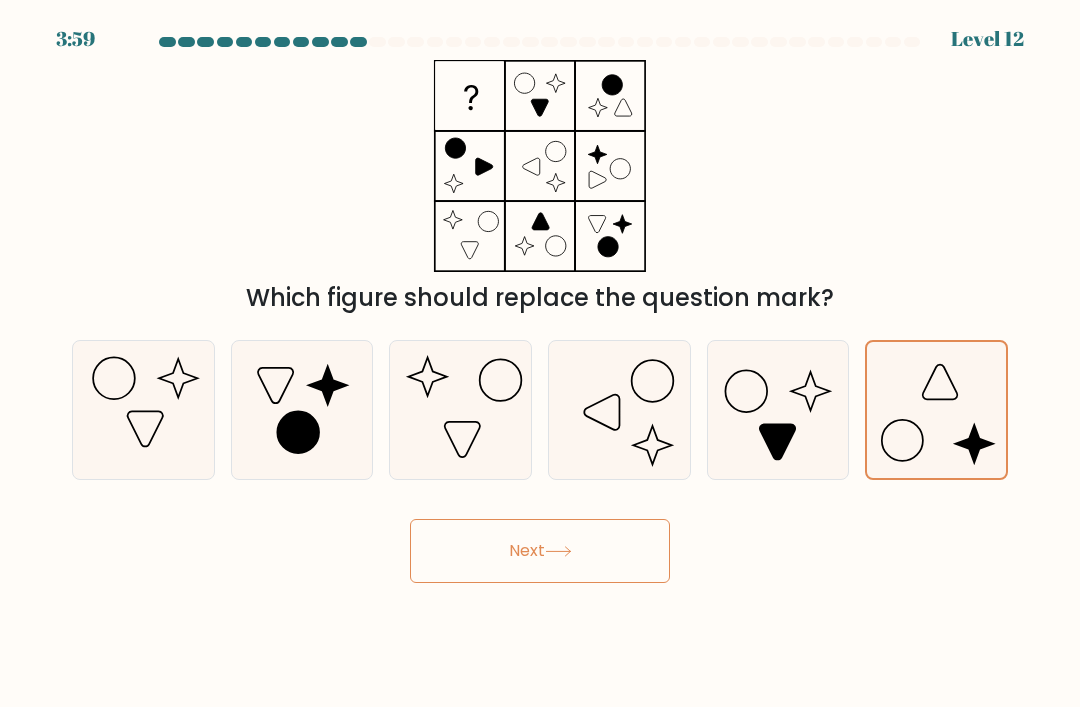 click on "Next" at bounding box center (540, 551) 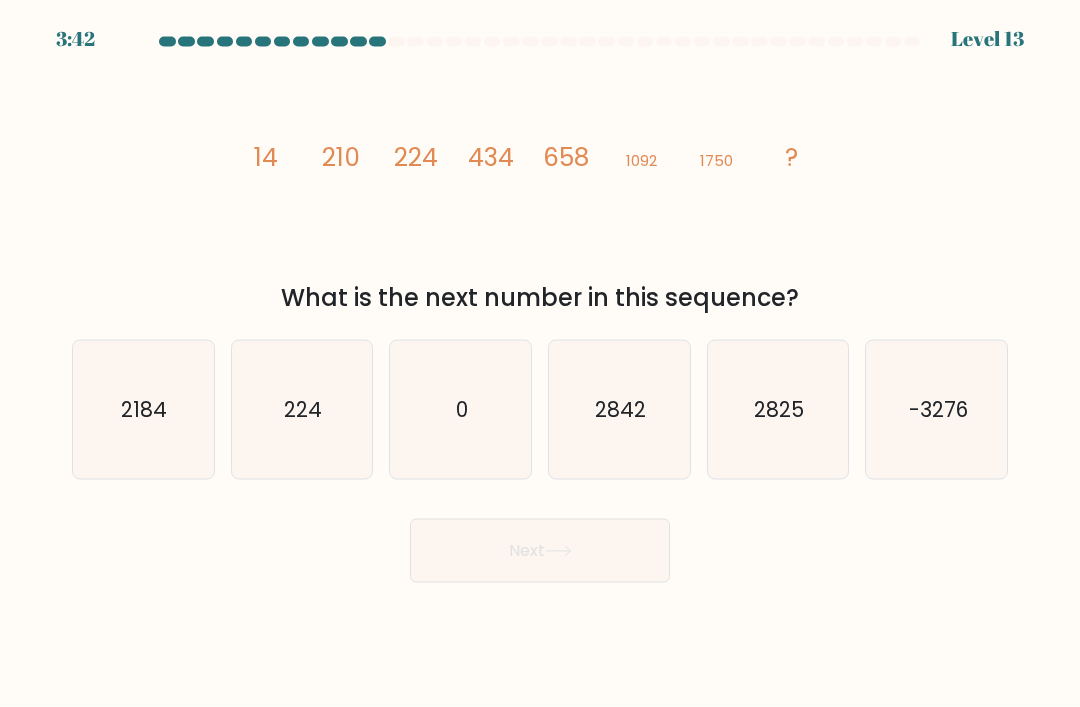 click on "2842" at bounding box center (619, 410) 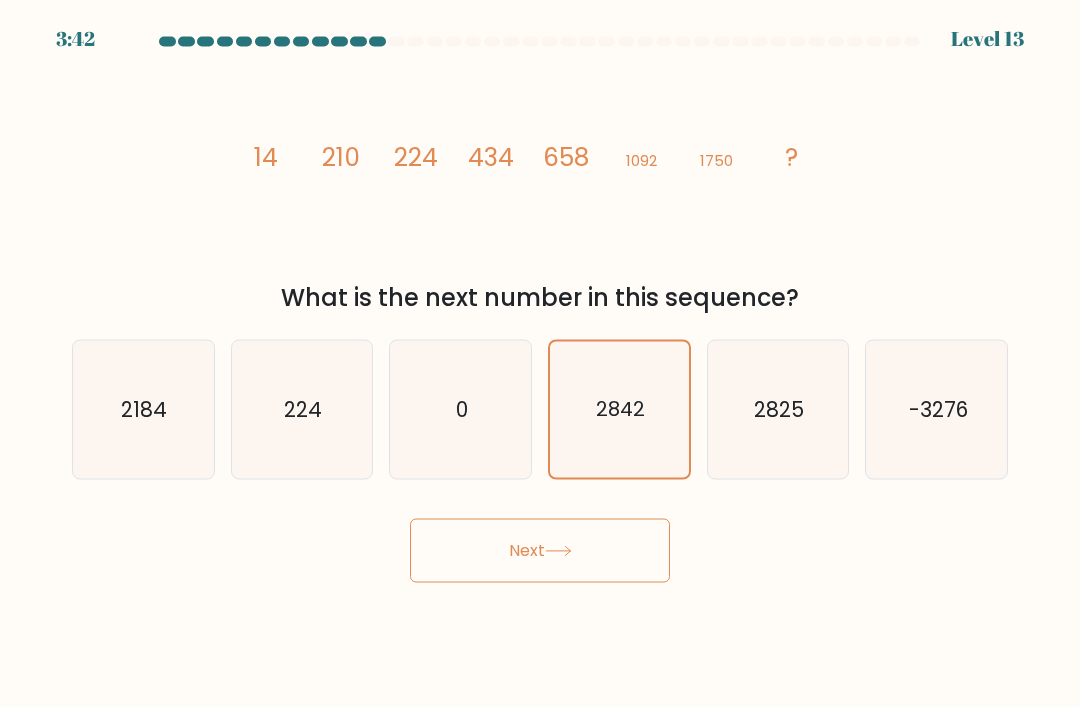 scroll, scrollTop: 5, scrollLeft: 0, axis: vertical 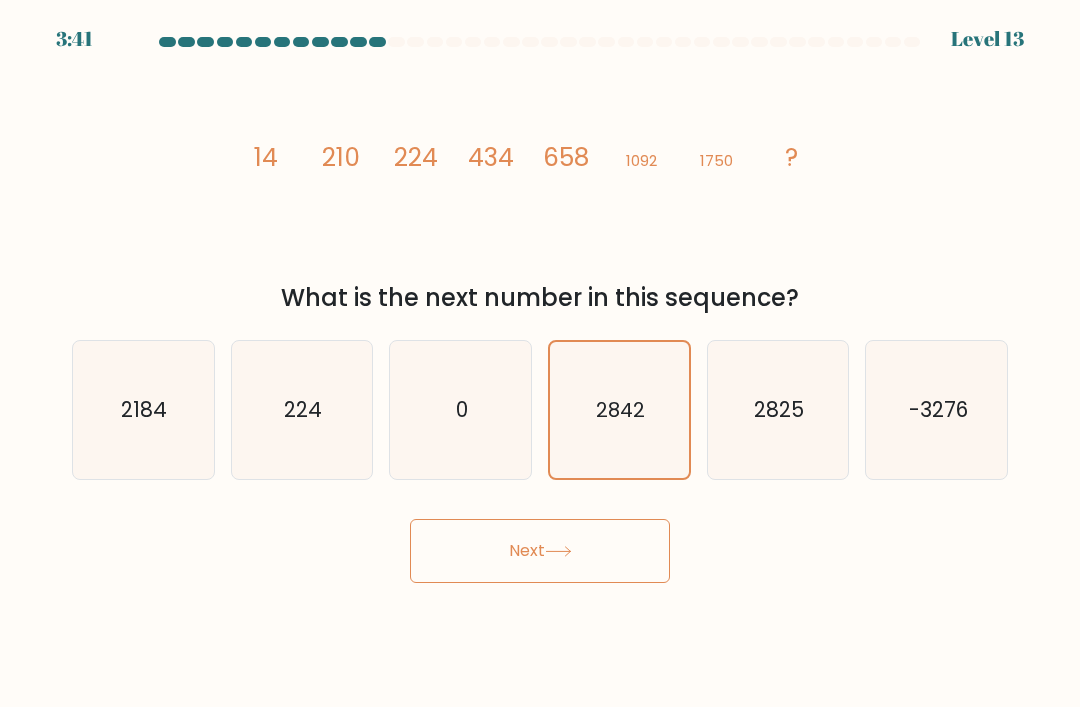 click on "Next" at bounding box center (540, 551) 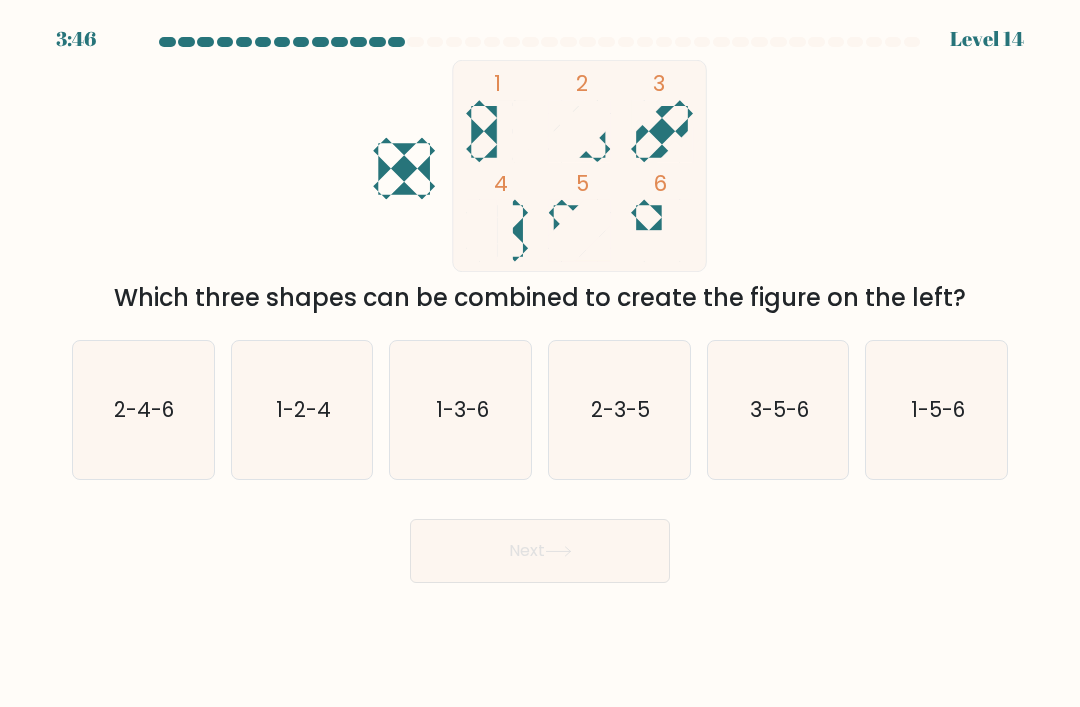 click on "3-5-6" at bounding box center [779, 409] 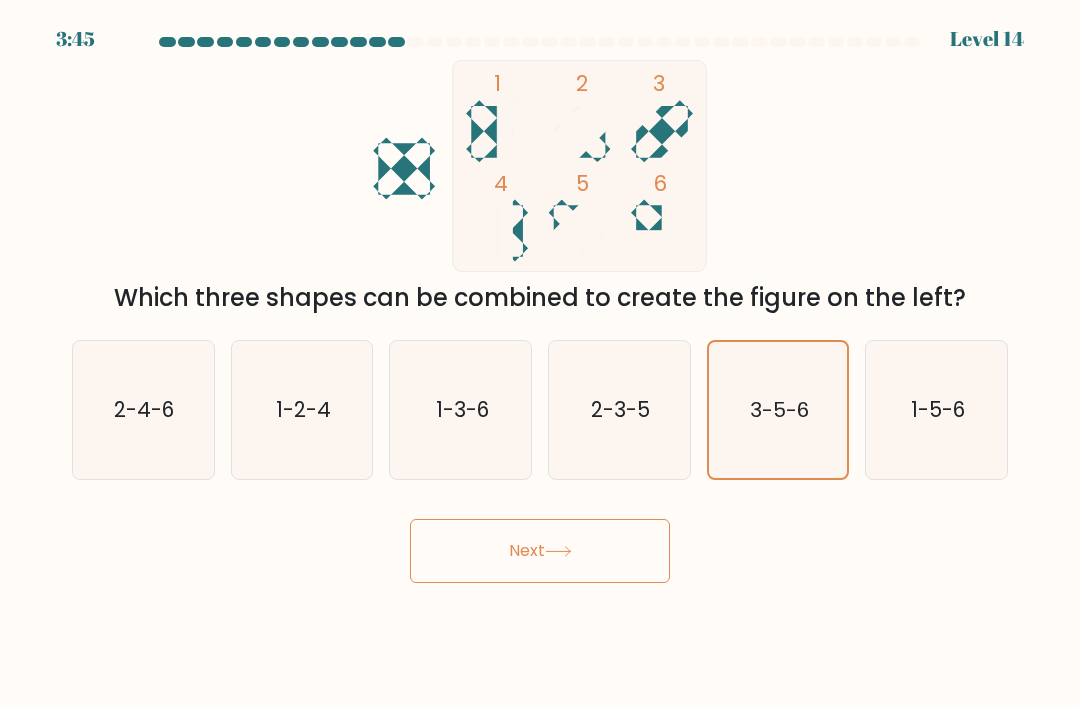 click on "Next" at bounding box center [540, 551] 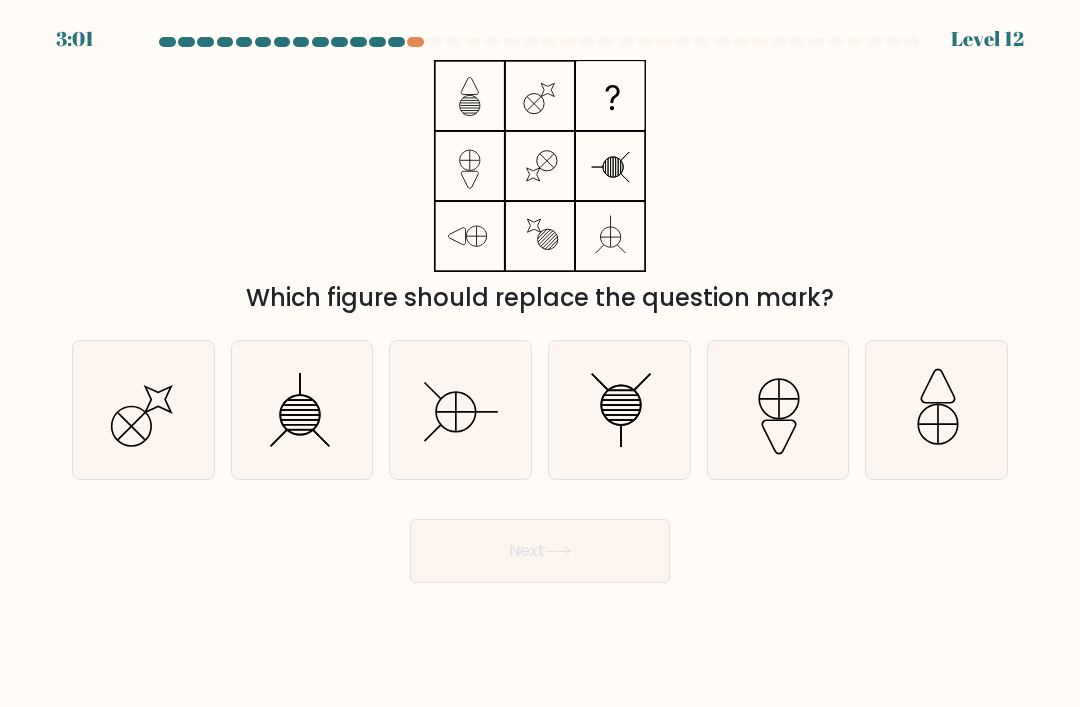click at bounding box center [461, 410] 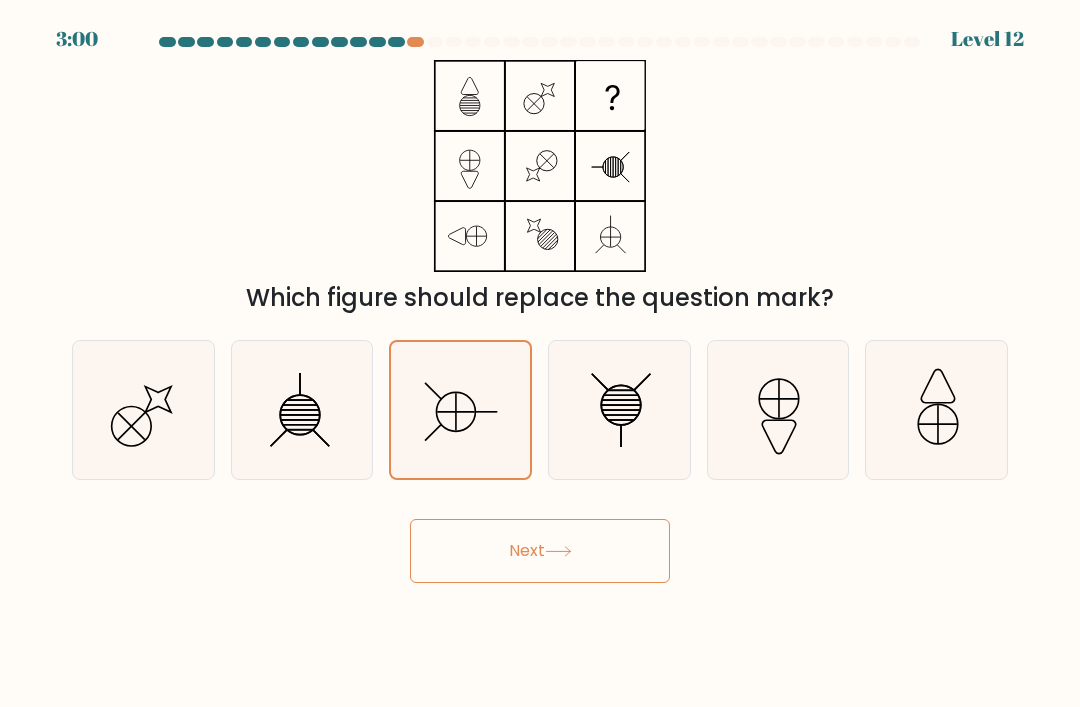 click on "Next" at bounding box center [540, 551] 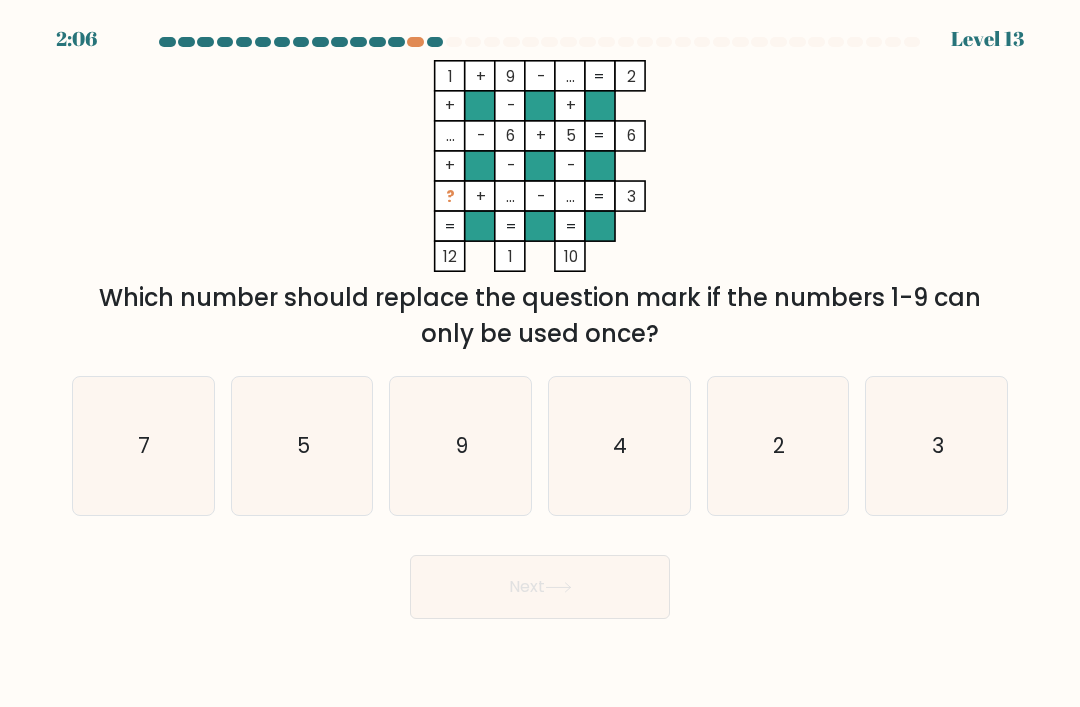 click on "4" at bounding box center [621, 445] 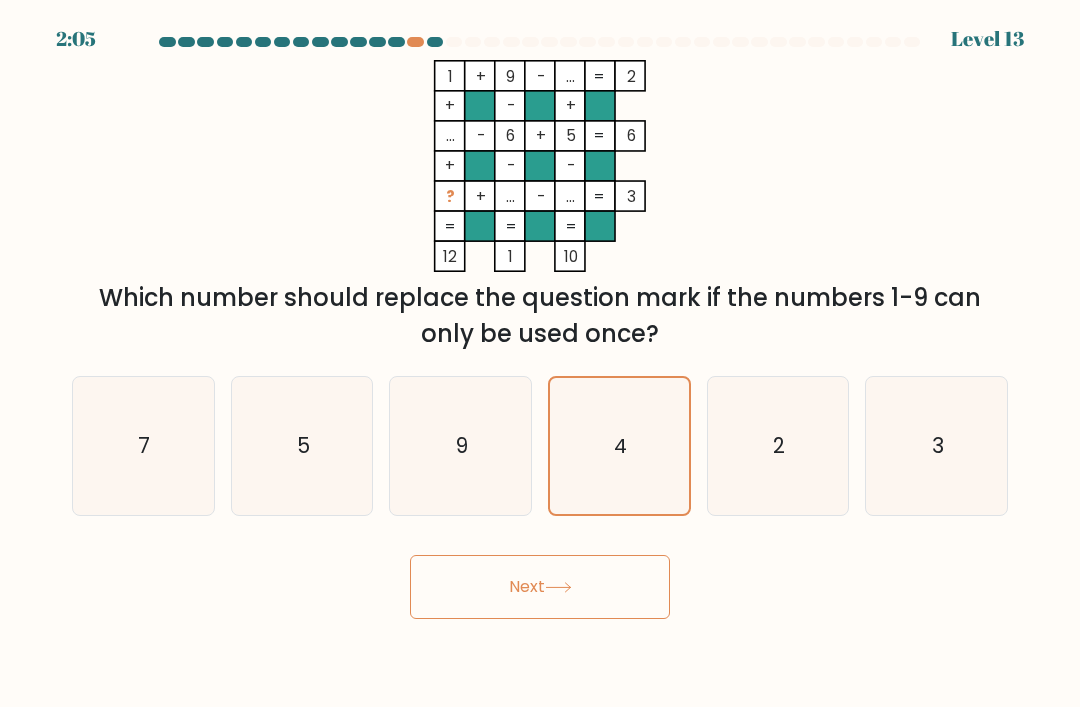 click on "Next" at bounding box center [540, 587] 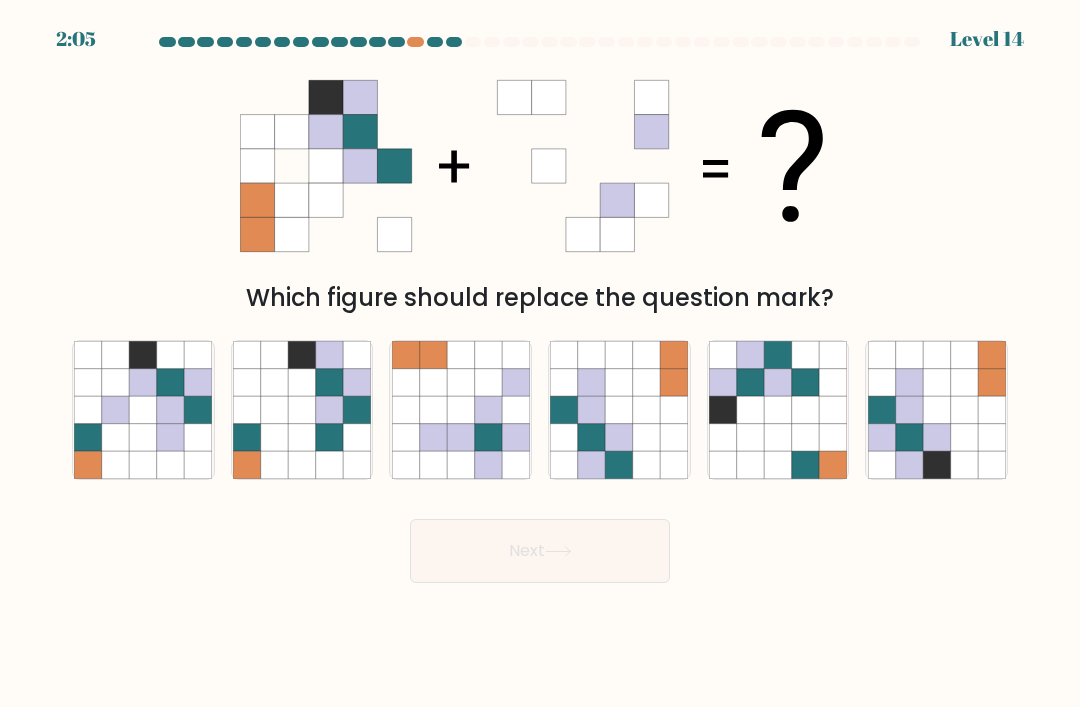 click at bounding box center [329, 464] 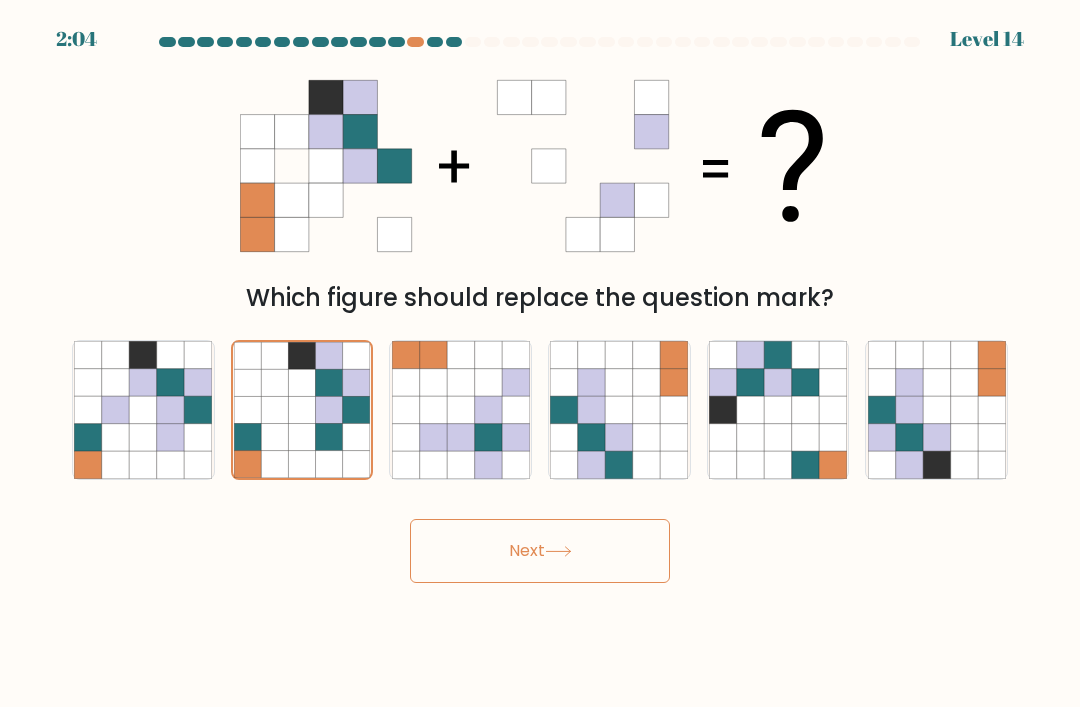 click on "Next" at bounding box center [540, 551] 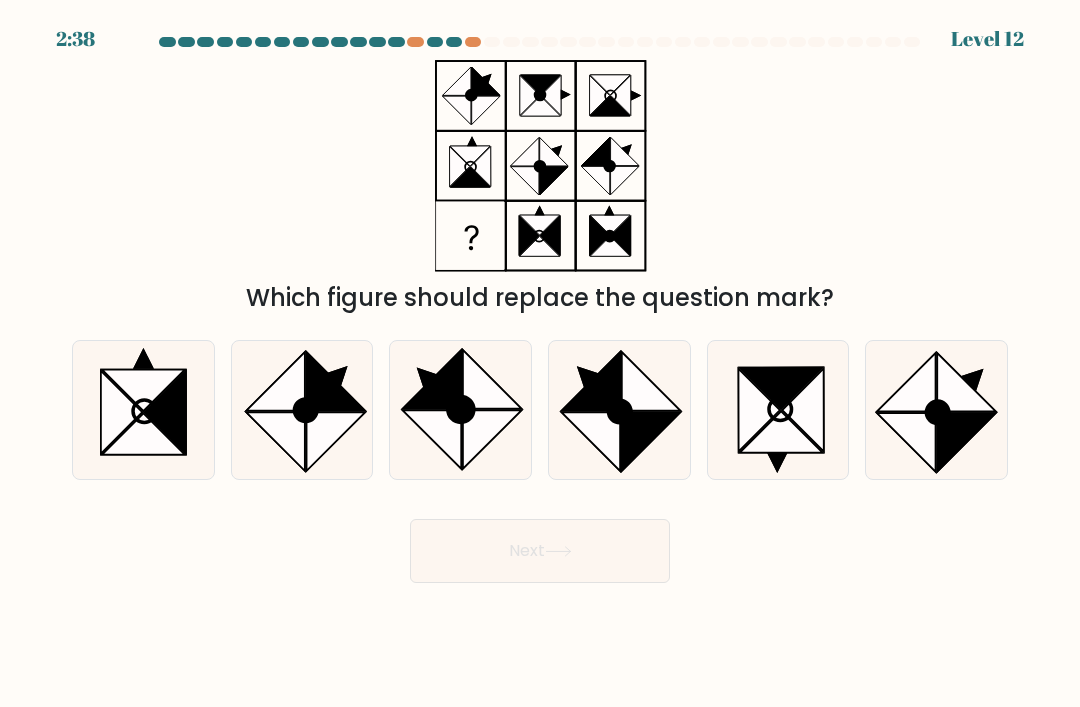 click at bounding box center [651, 381] 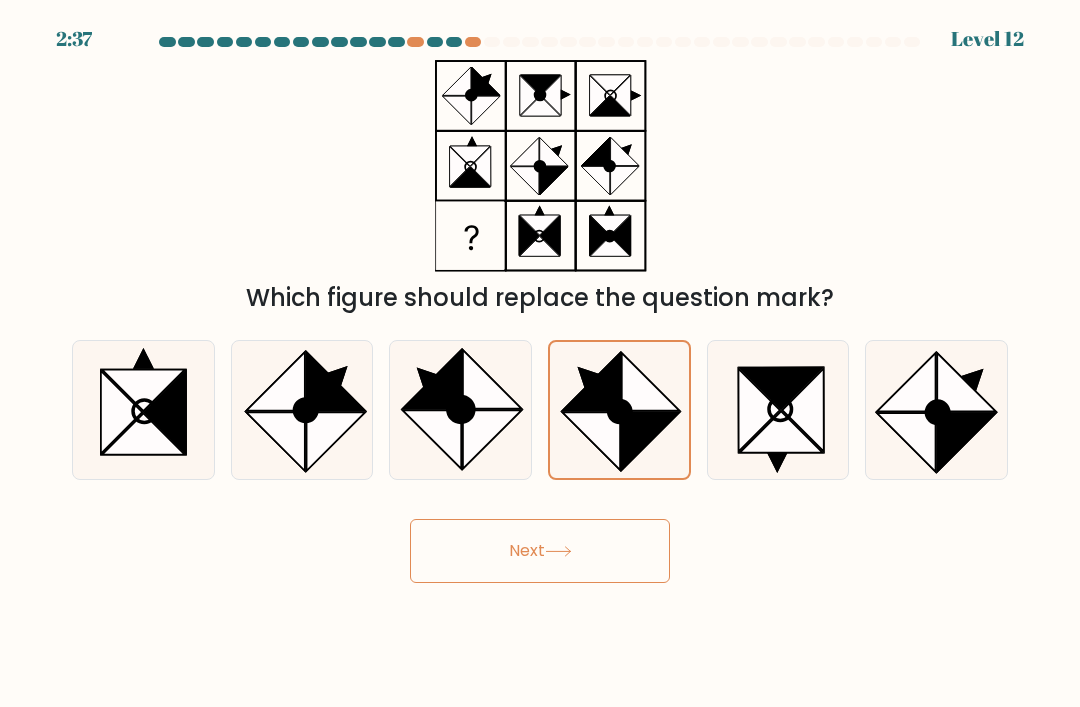 click on "Next" at bounding box center (540, 551) 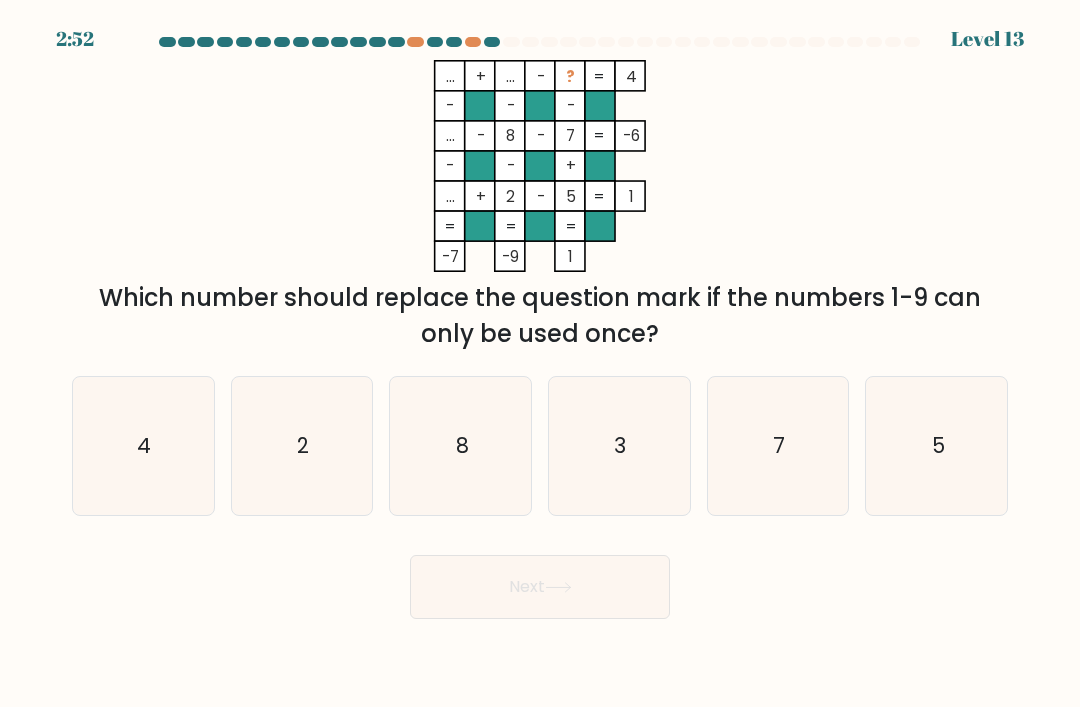 click on "3" at bounding box center [619, 446] 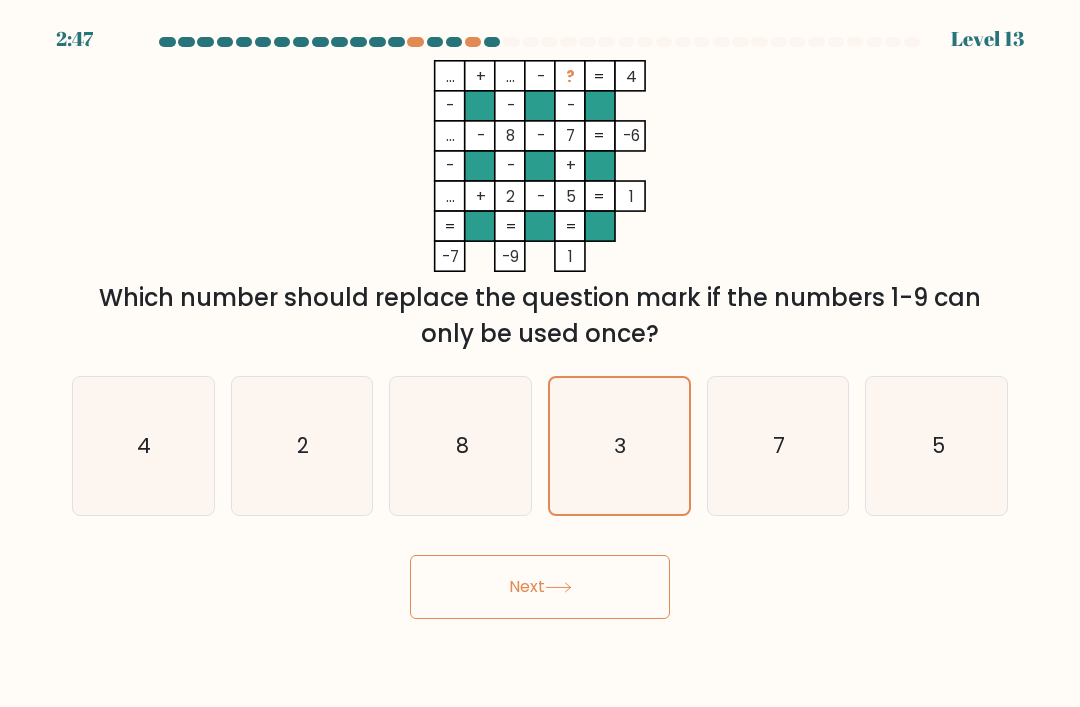 click on "Next" at bounding box center [540, 587] 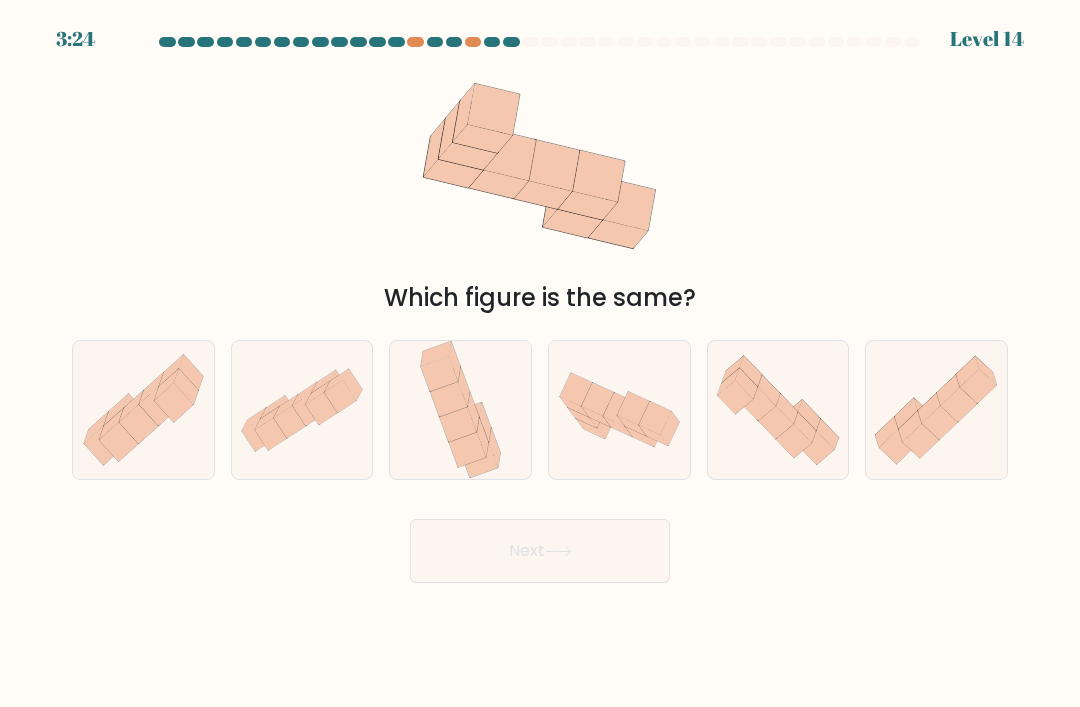 click at bounding box center (111, 424) 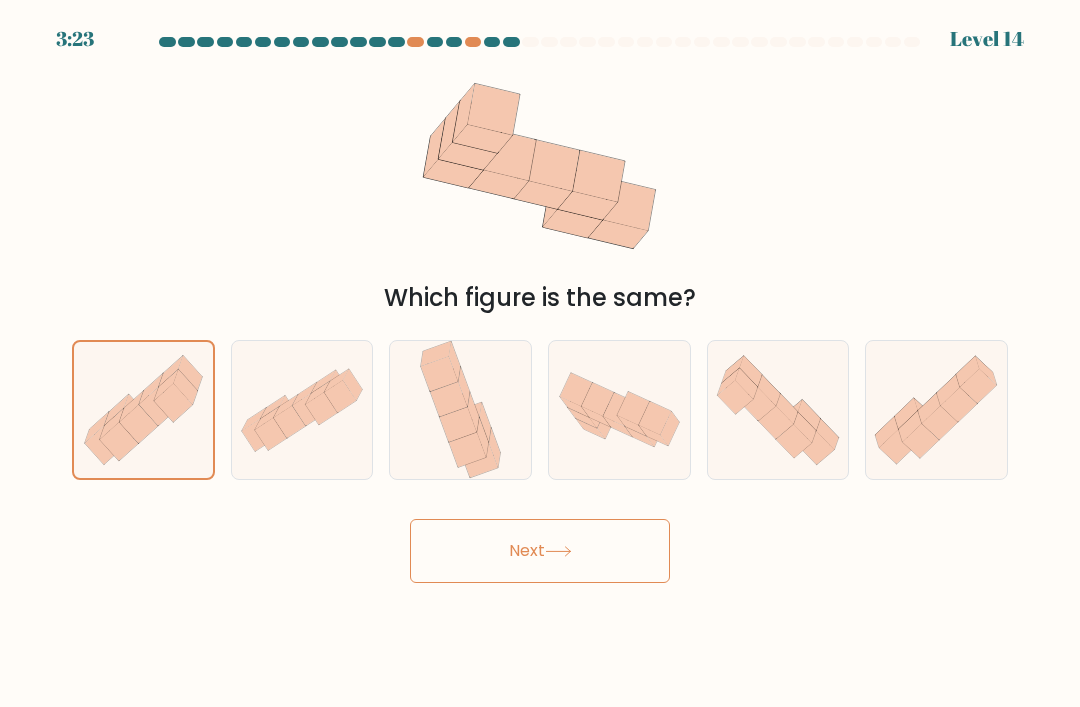 click on "Next" at bounding box center [540, 551] 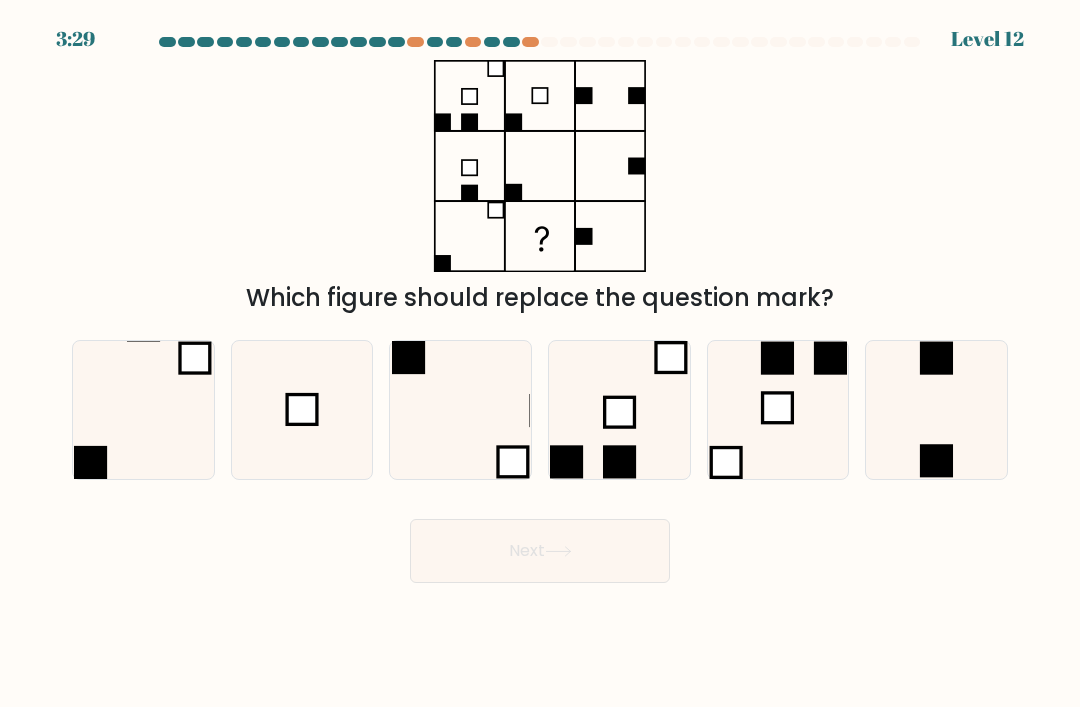 click at bounding box center [461, 410] 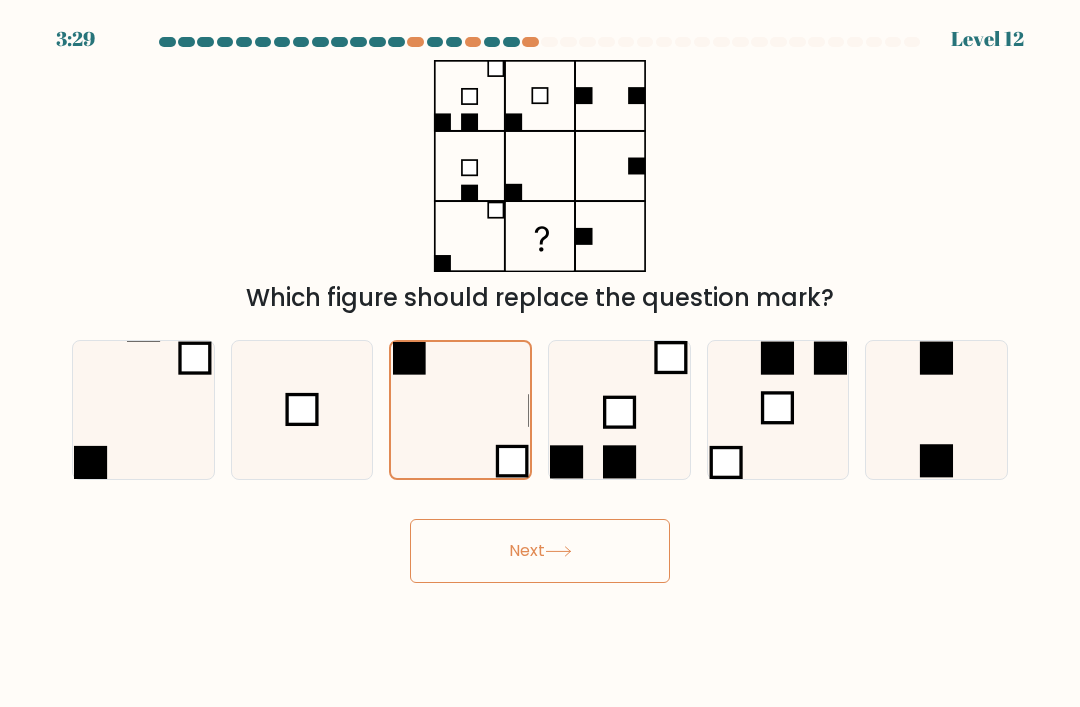 click on "Next" at bounding box center (540, 551) 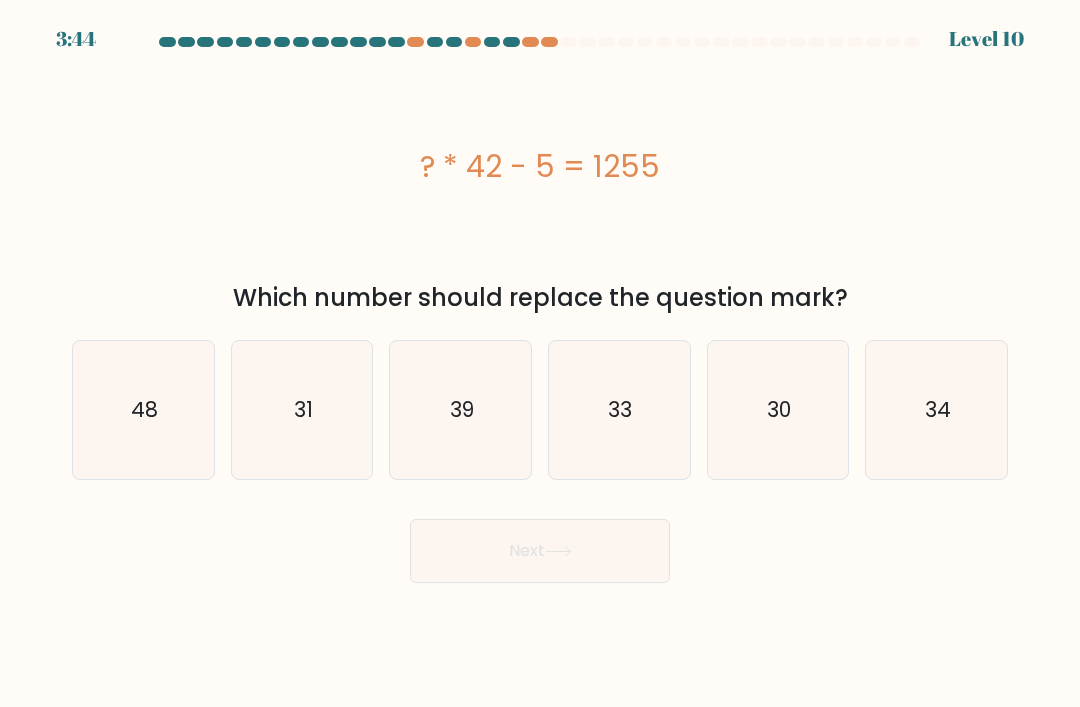 click on "30" at bounding box center [778, 410] 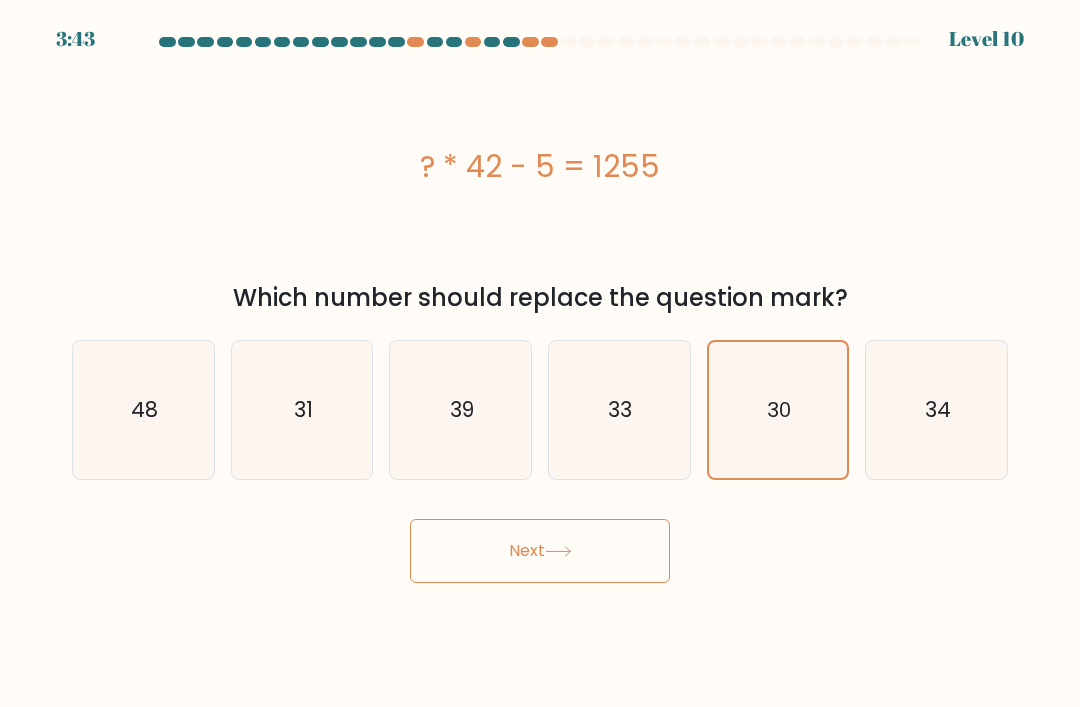 click on "Next" at bounding box center (540, 551) 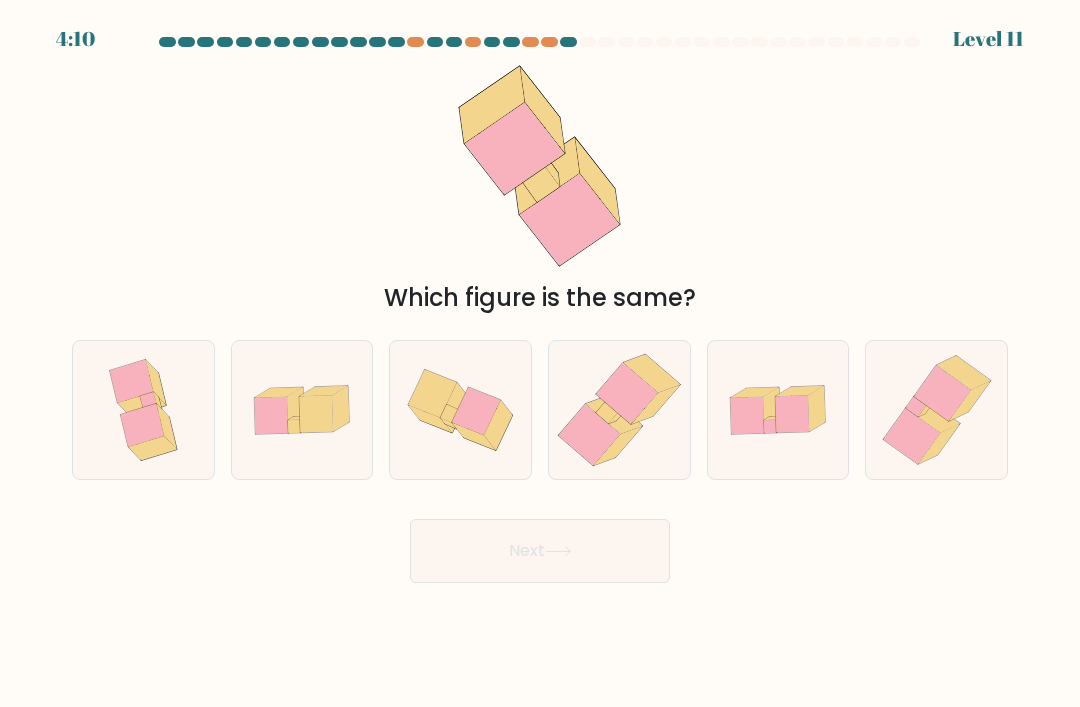 click at bounding box center (614, 415) 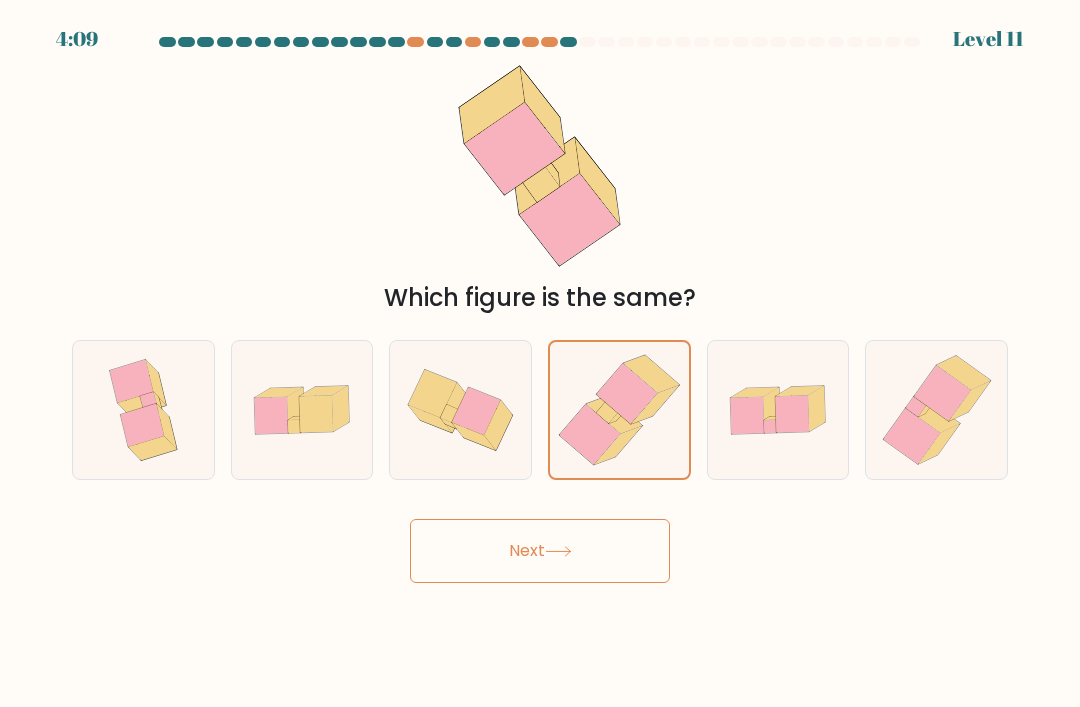click on "Next" at bounding box center (540, 551) 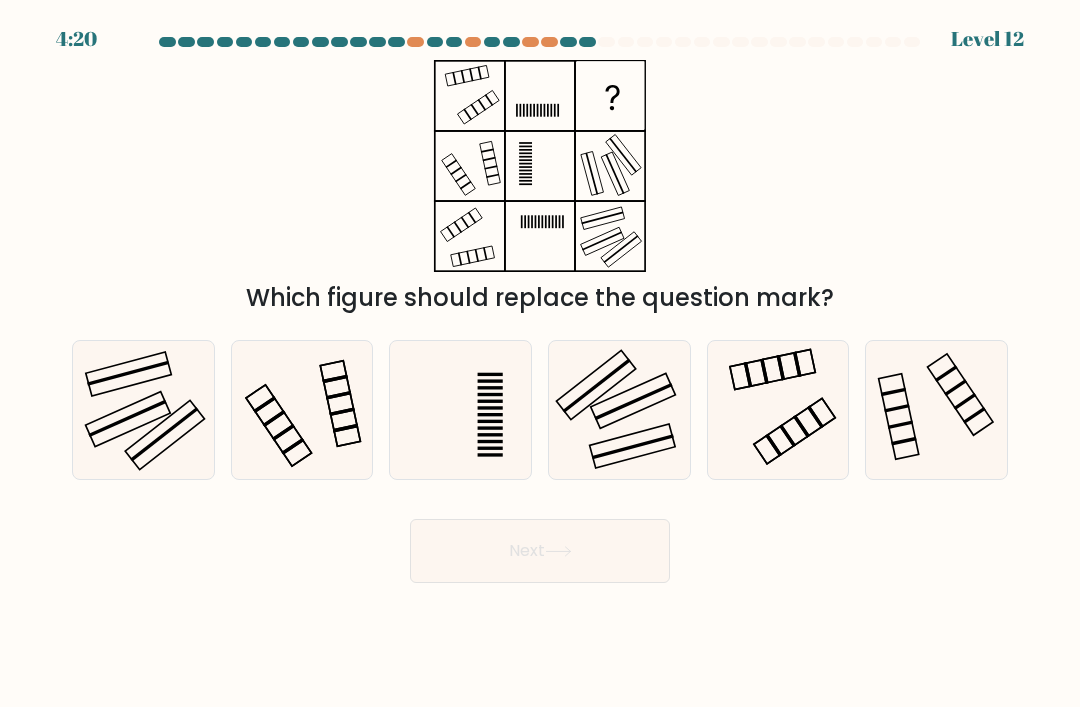 click at bounding box center [128, 418] 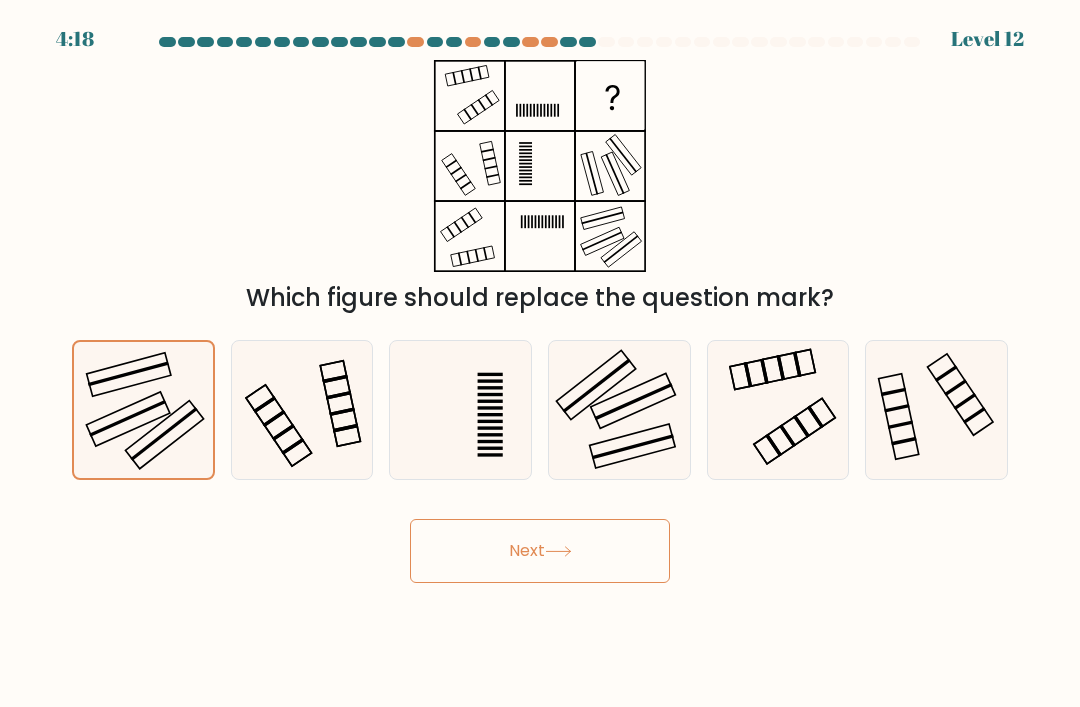 click on "Next" at bounding box center (540, 551) 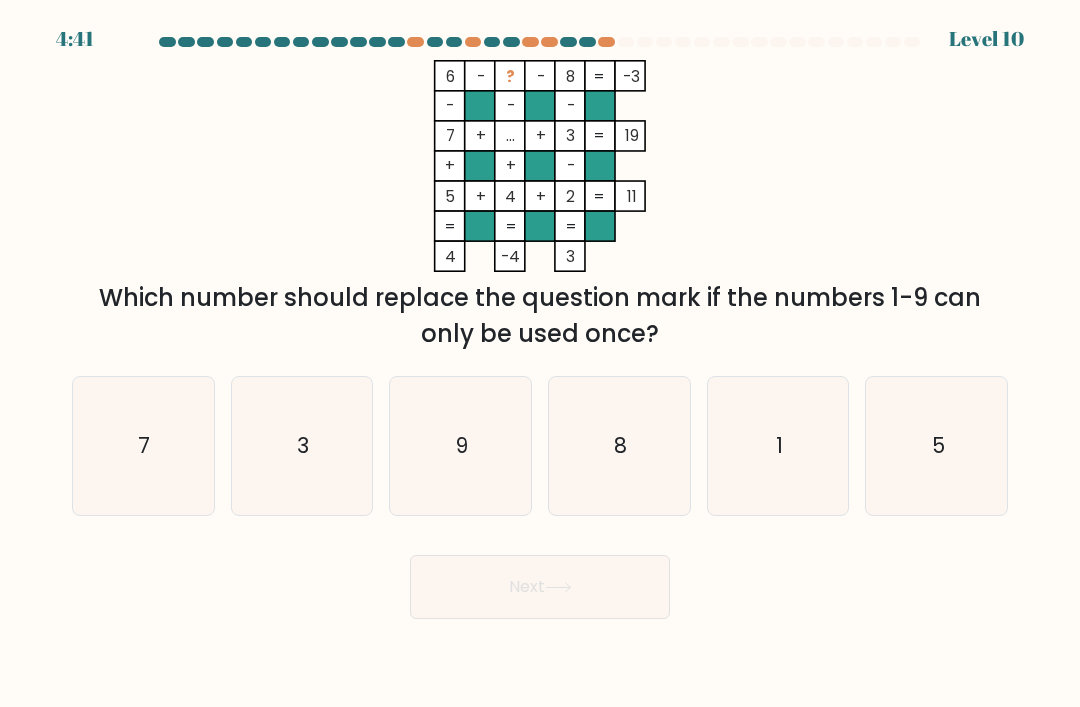 click on "5" at bounding box center (937, 446) 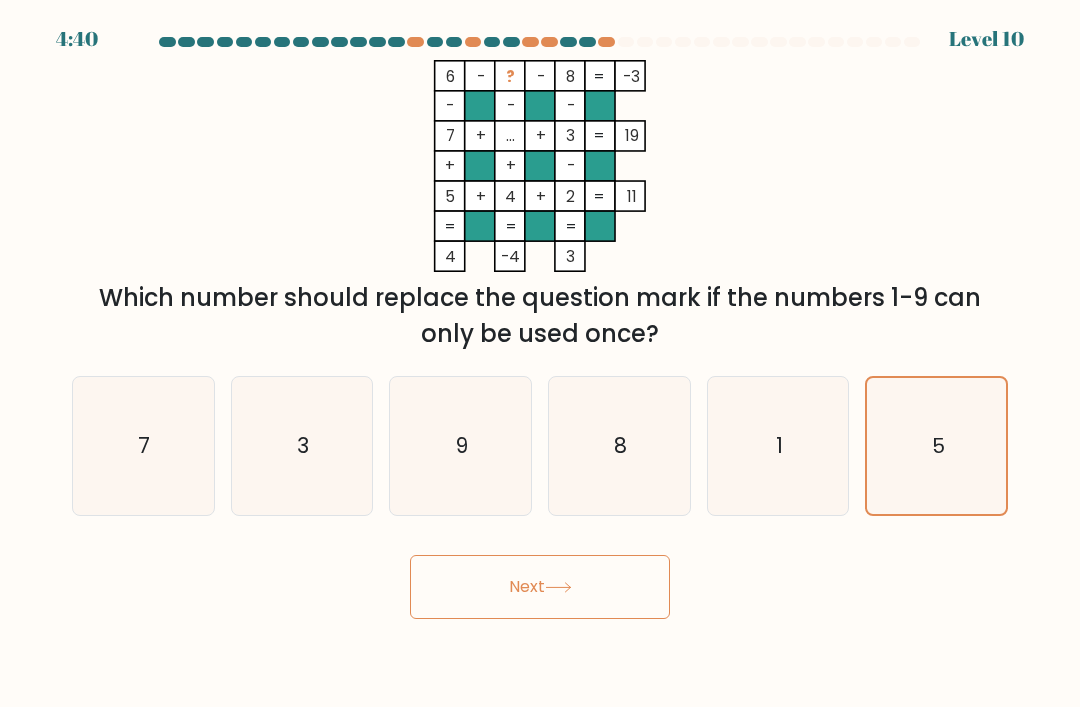 click on "Next" at bounding box center [540, 587] 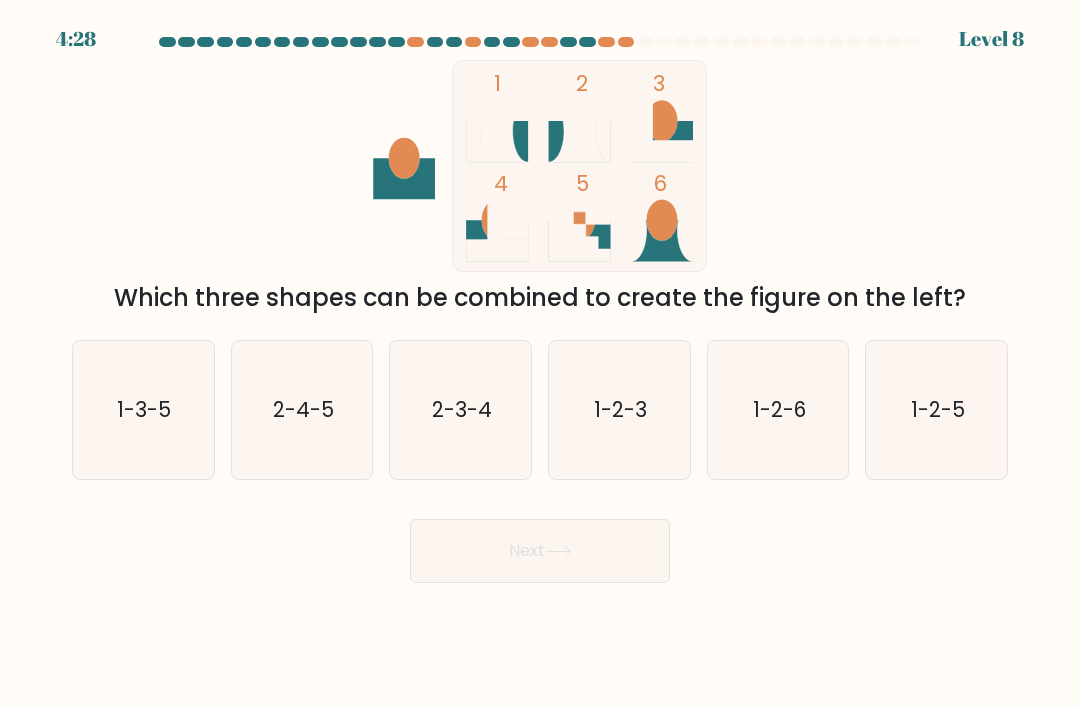 click on "1-2-6" at bounding box center (779, 409) 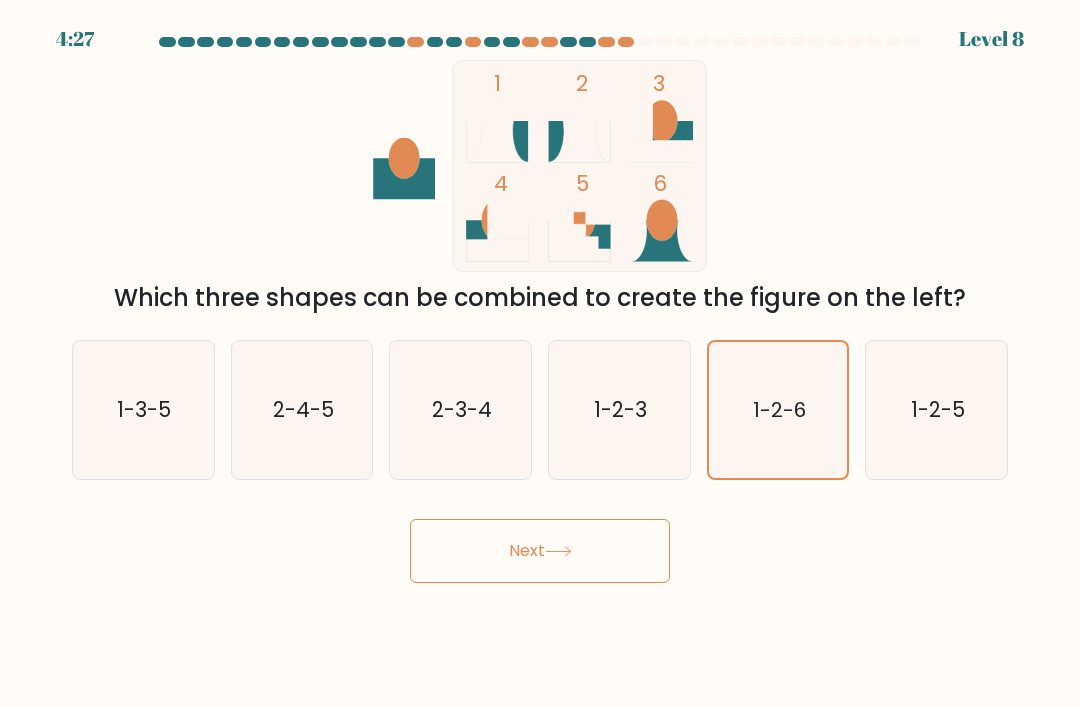 click on "Next" at bounding box center (540, 551) 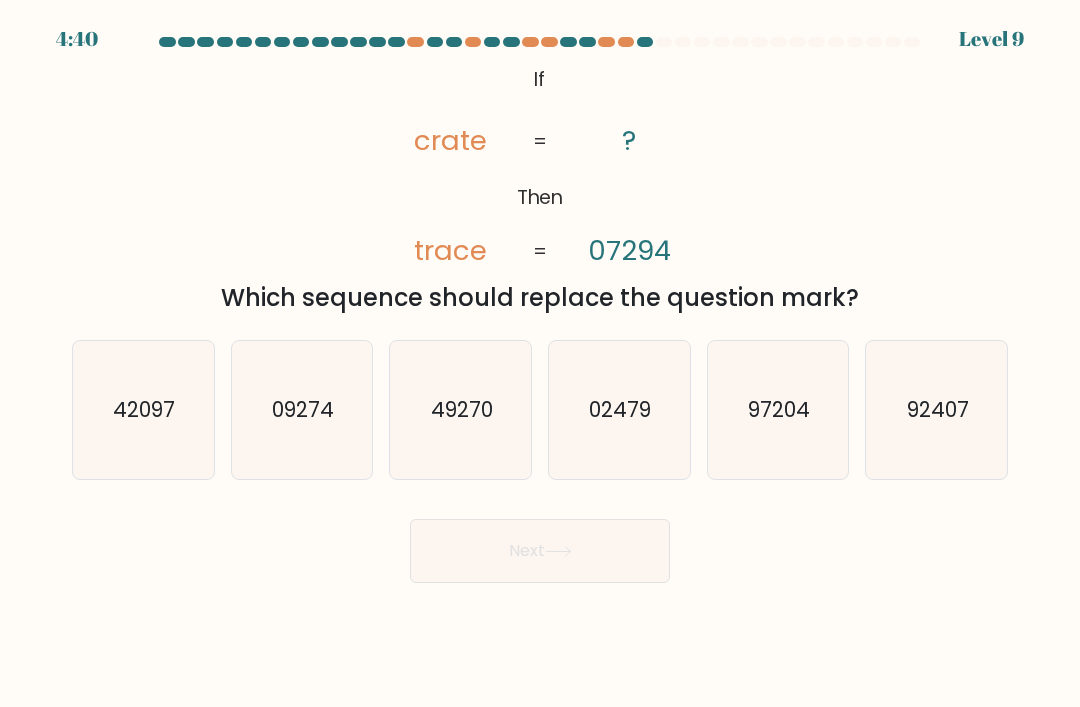 click on "97204" at bounding box center [778, 410] 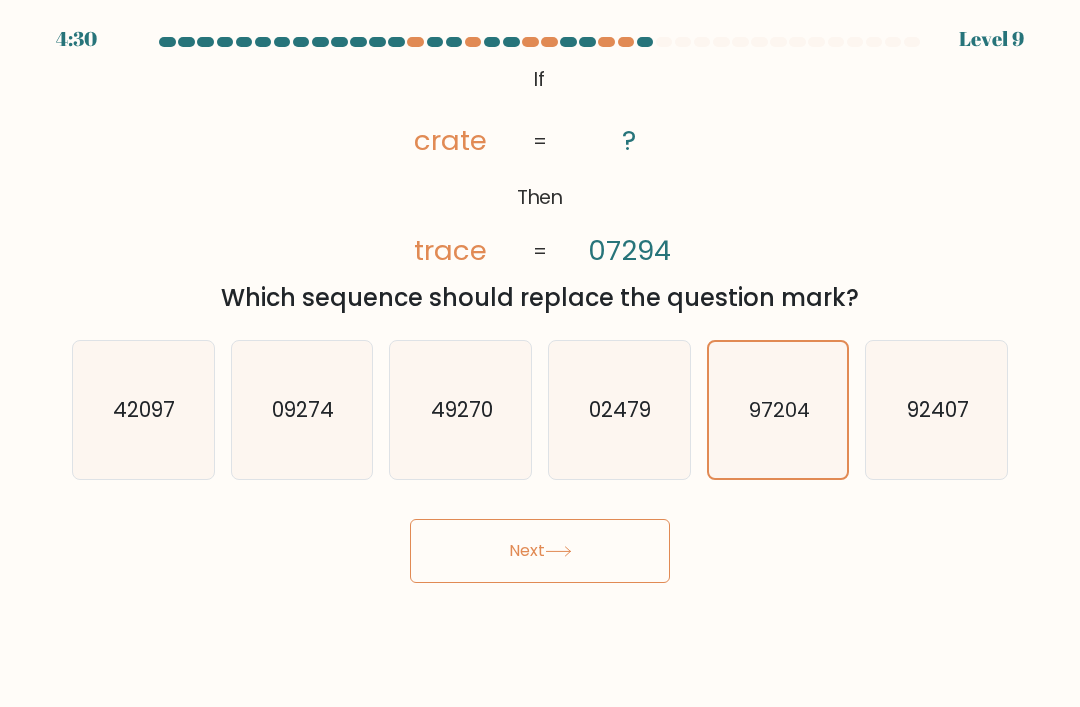 click on "Next" at bounding box center [540, 551] 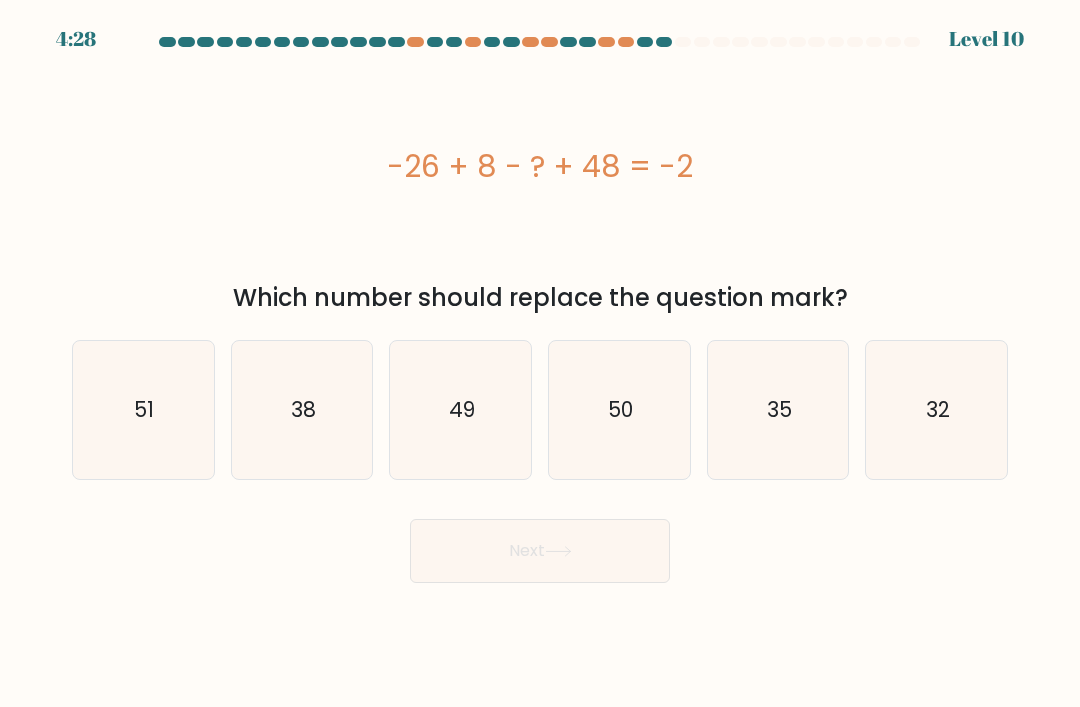 click on "32" at bounding box center [937, 410] 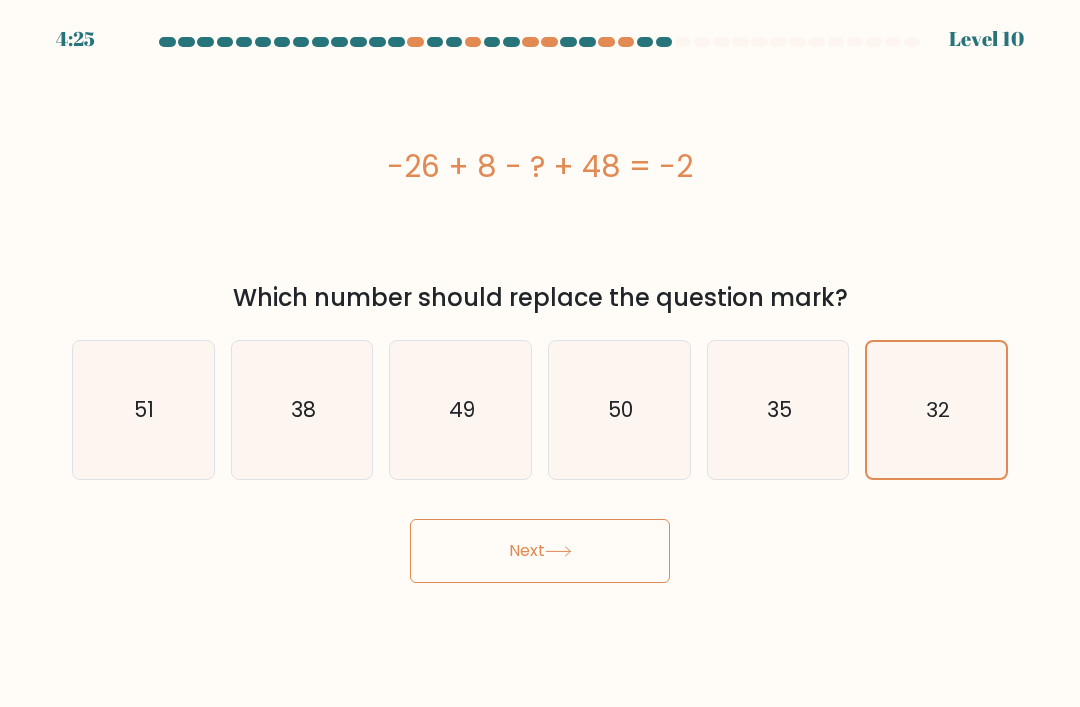 click on "Next" at bounding box center (540, 551) 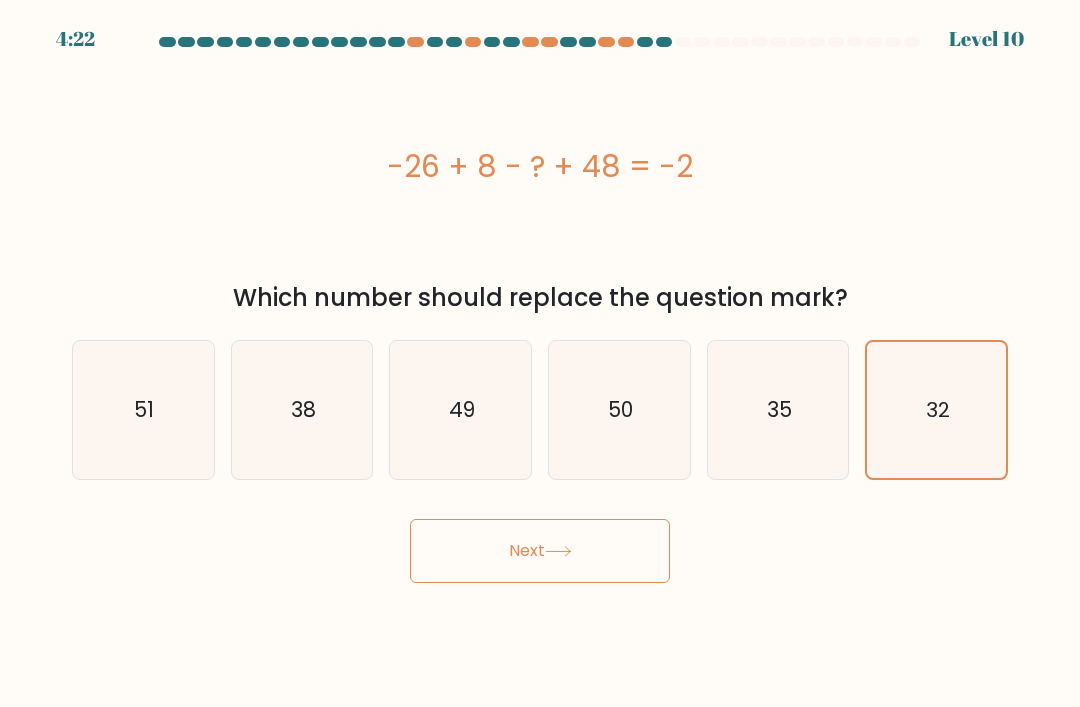 click on "Next" at bounding box center [540, 551] 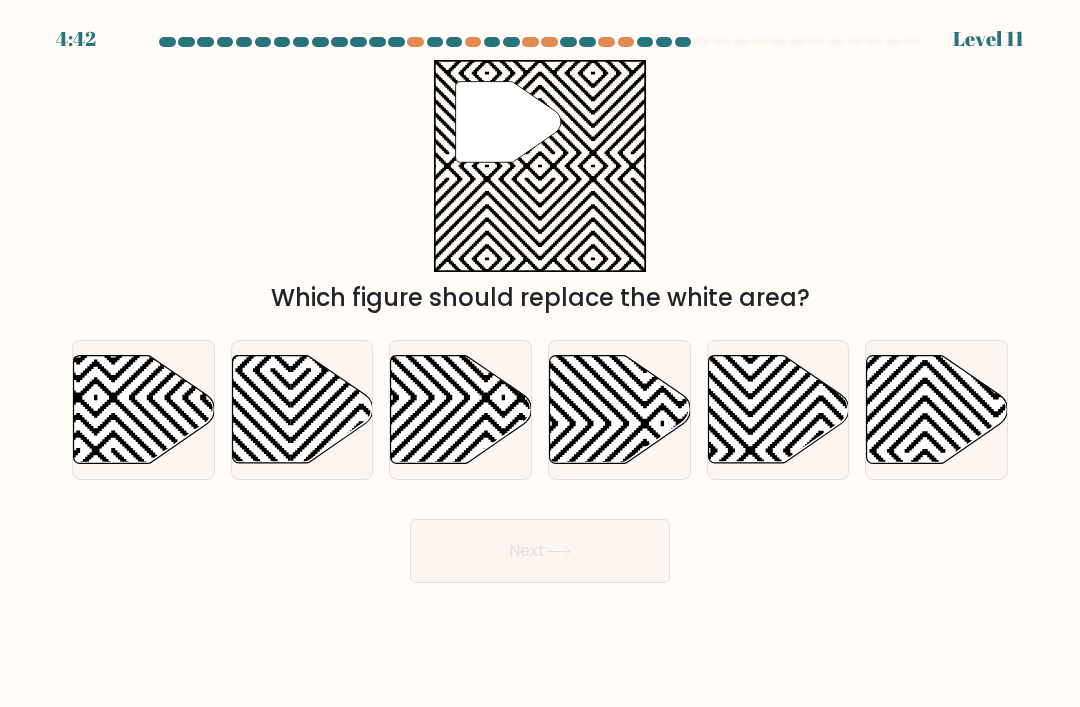 click at bounding box center (937, 410) 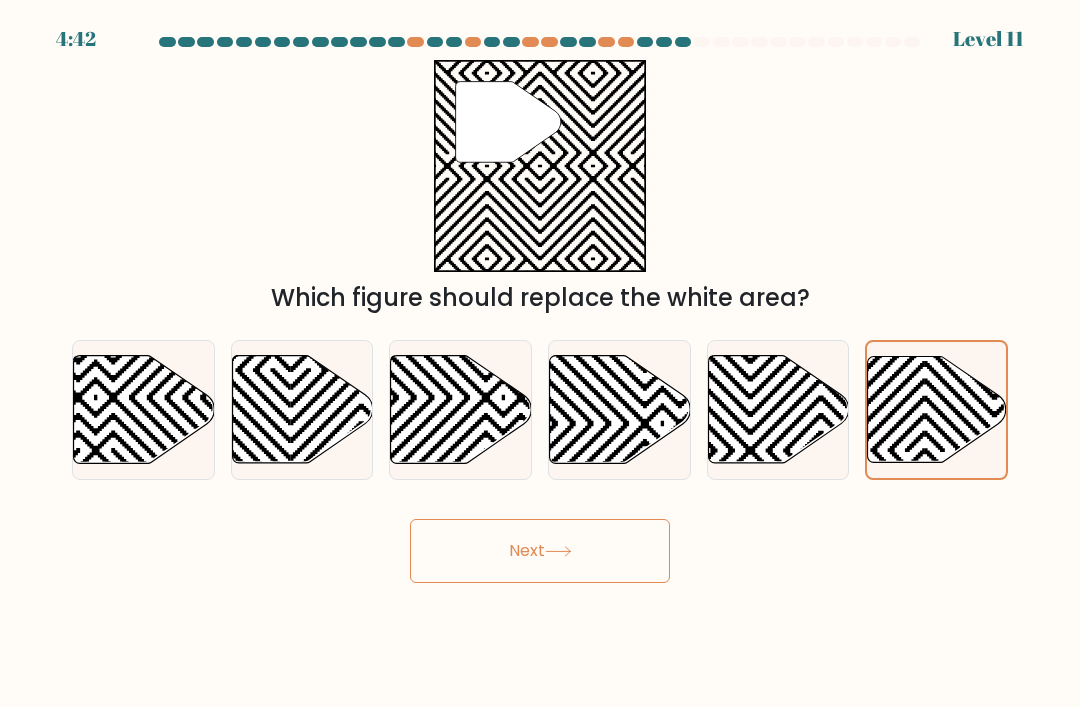 click on "Next" at bounding box center (540, 551) 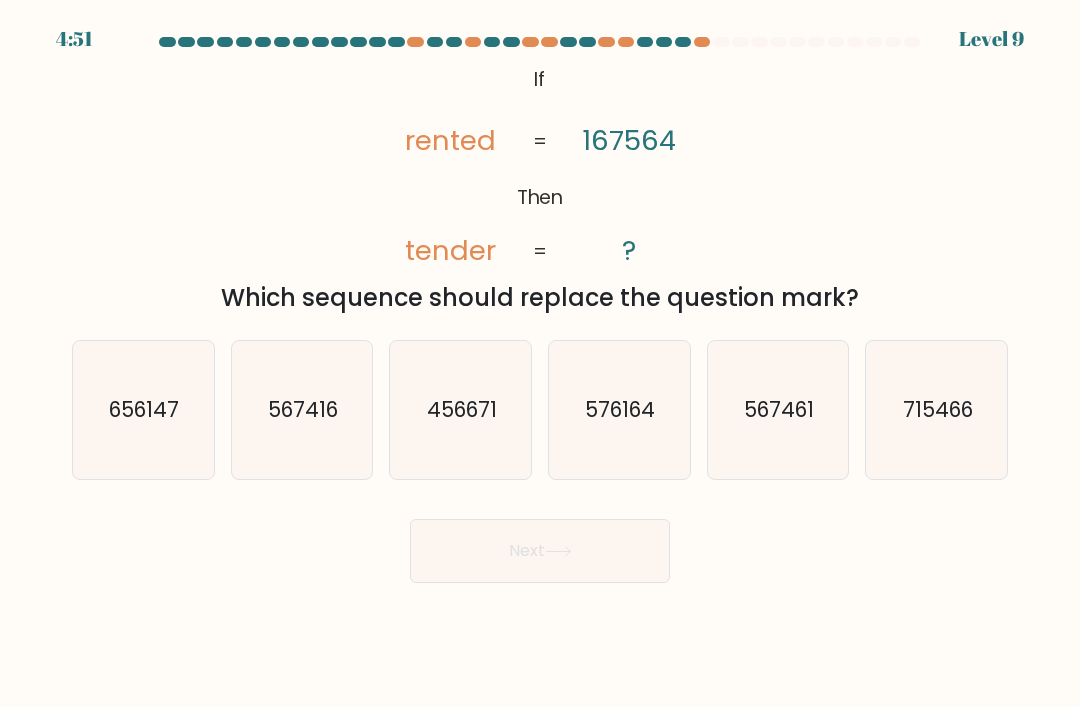 click on "567461" at bounding box center [778, 410] 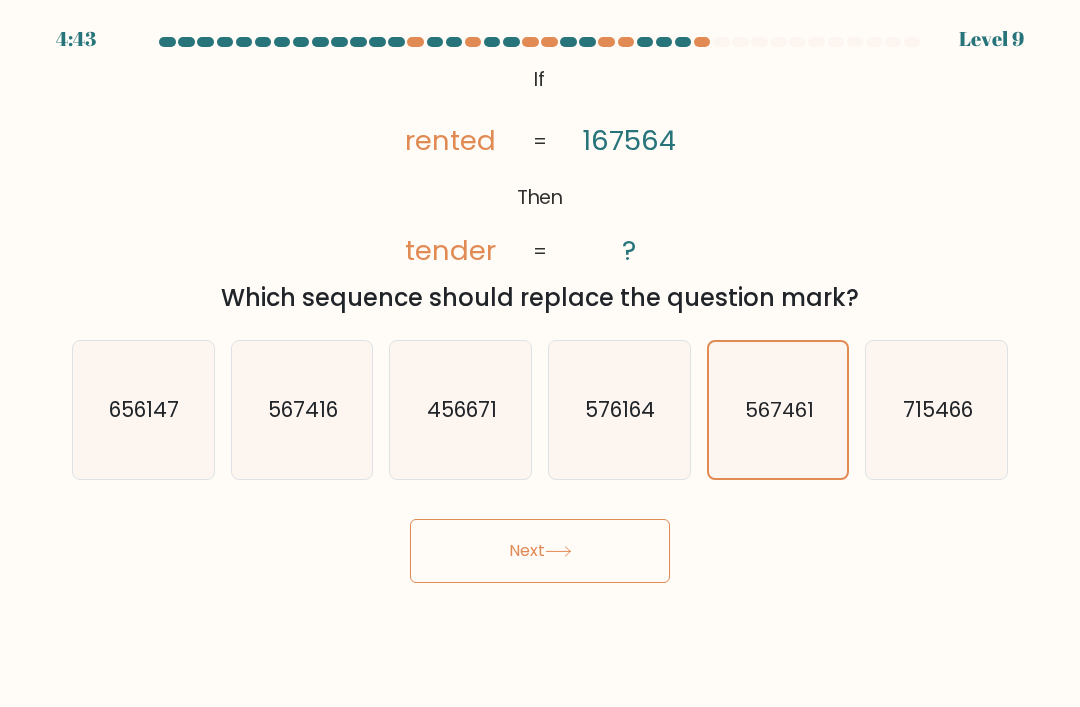 click on "Next" at bounding box center (540, 551) 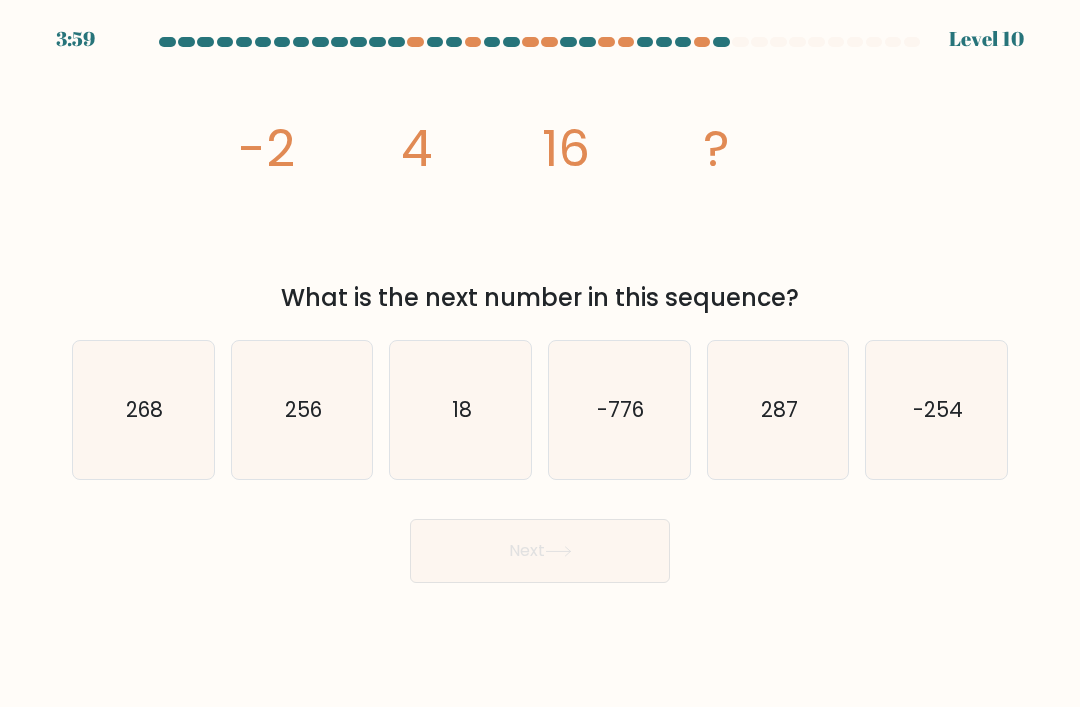 click on "256" at bounding box center (302, 410) 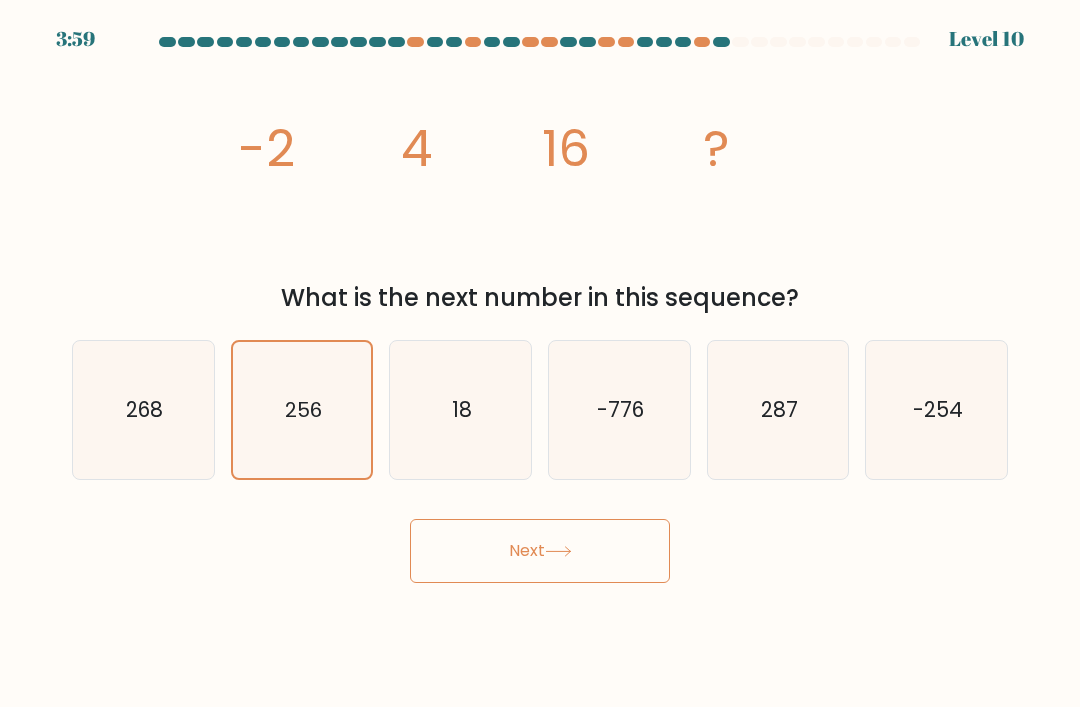 click on "Next" at bounding box center (540, 551) 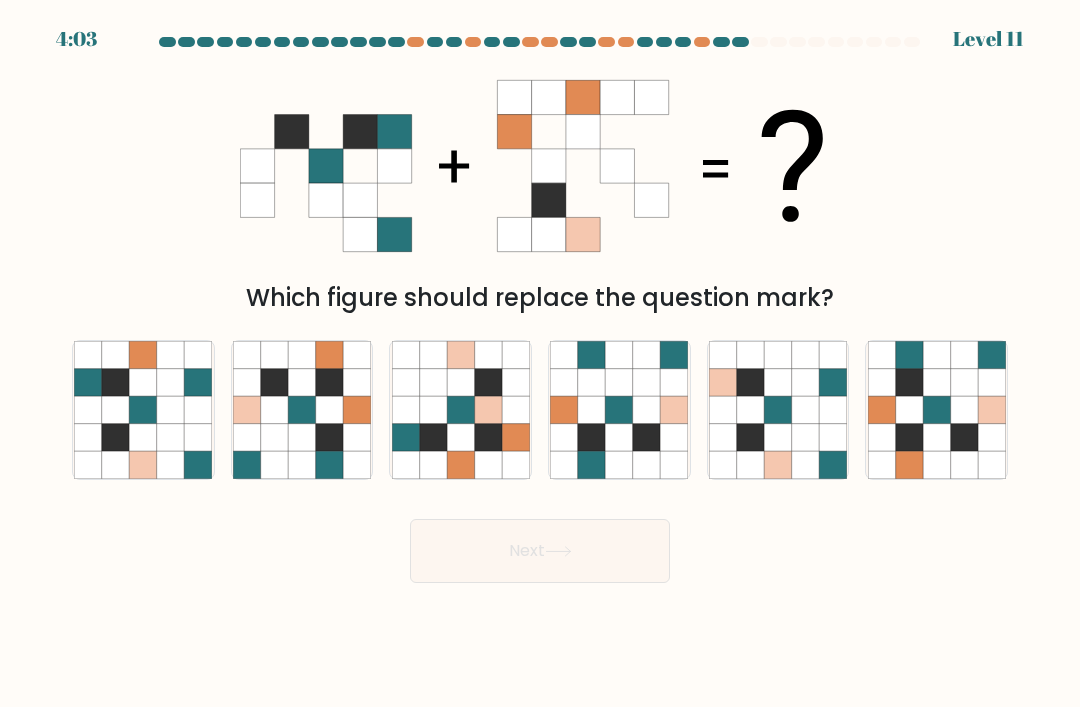 click at bounding box center [646, 437] 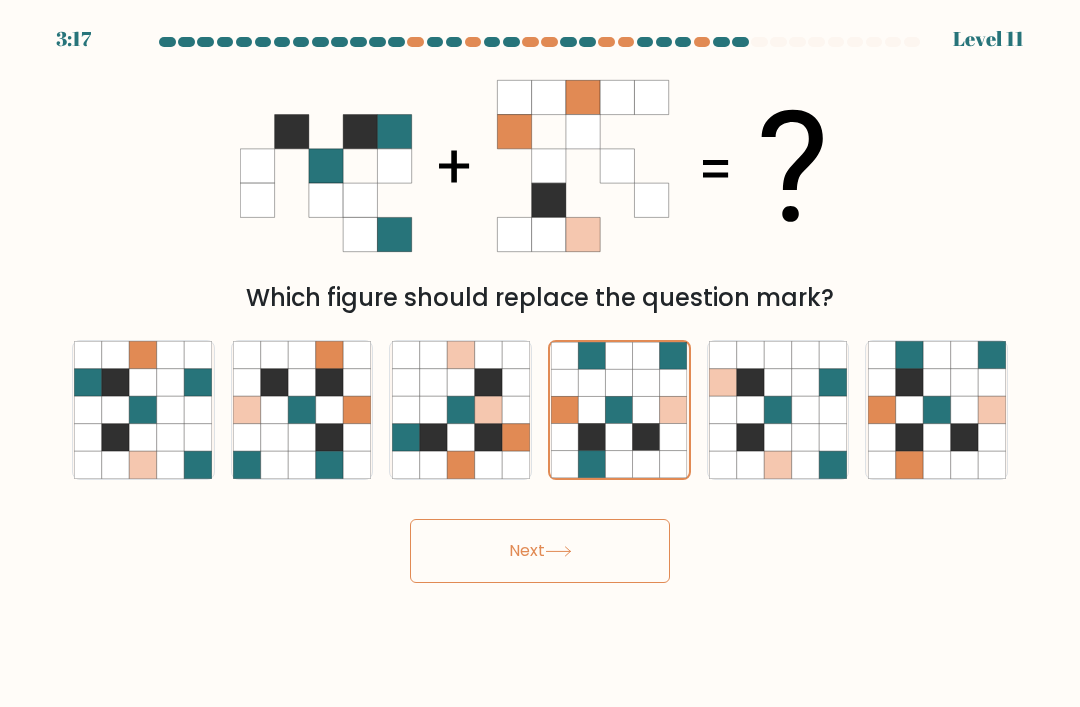 click at bounding box center (460, 409) 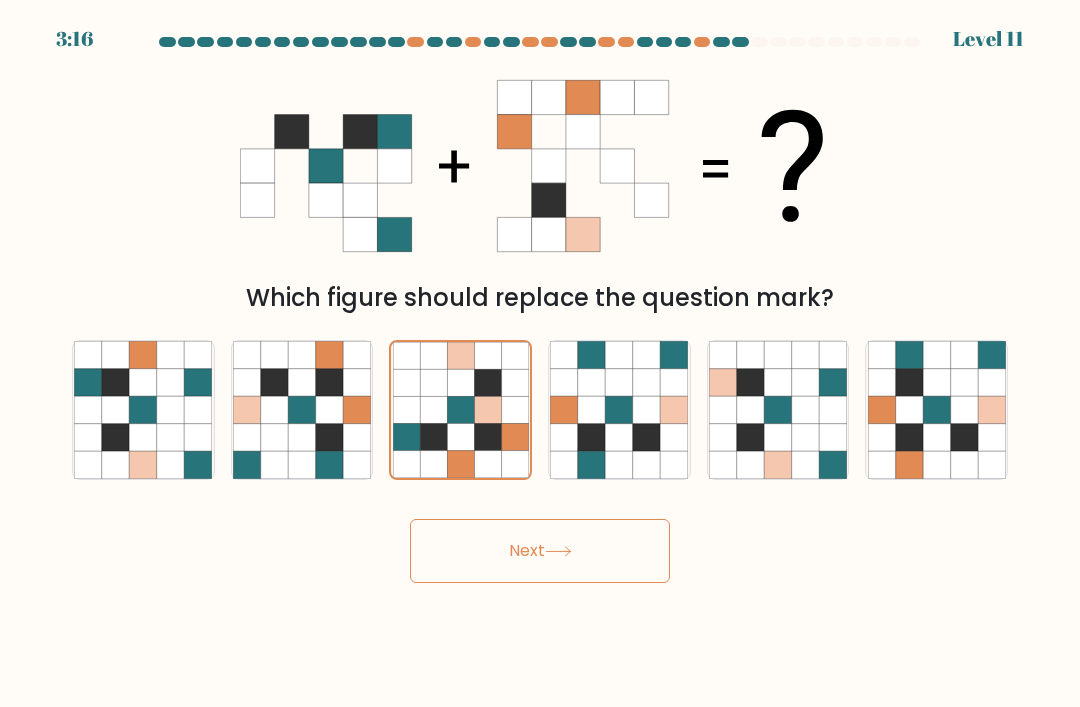 click on "Next" at bounding box center (540, 551) 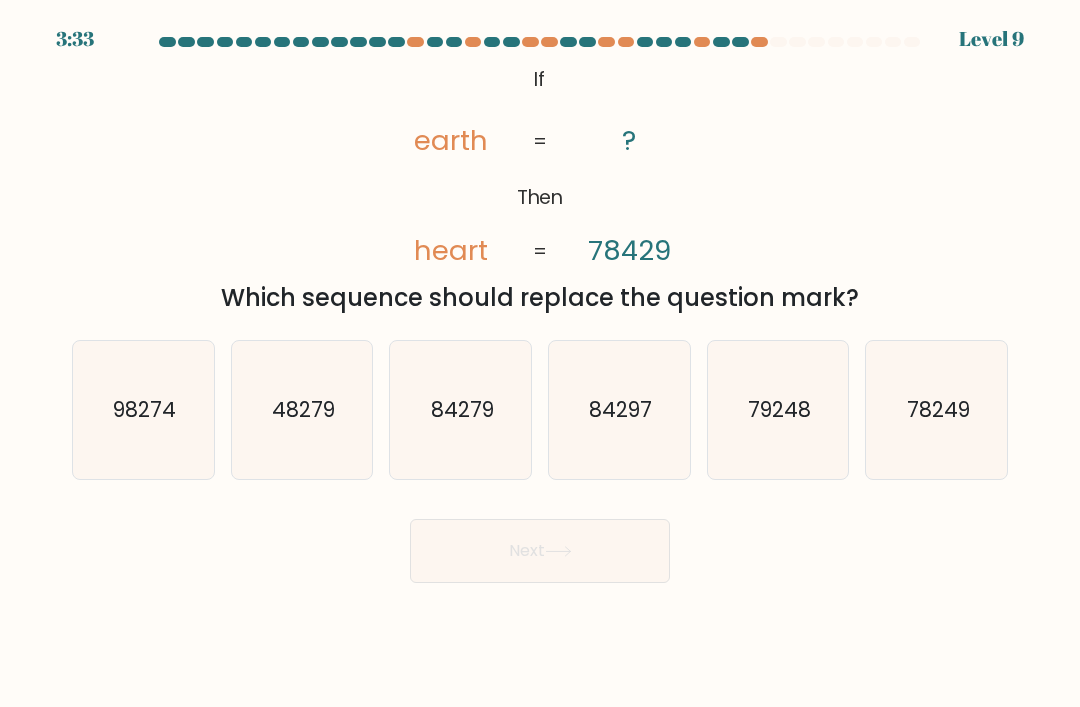 click on "84297" at bounding box center [620, 409] 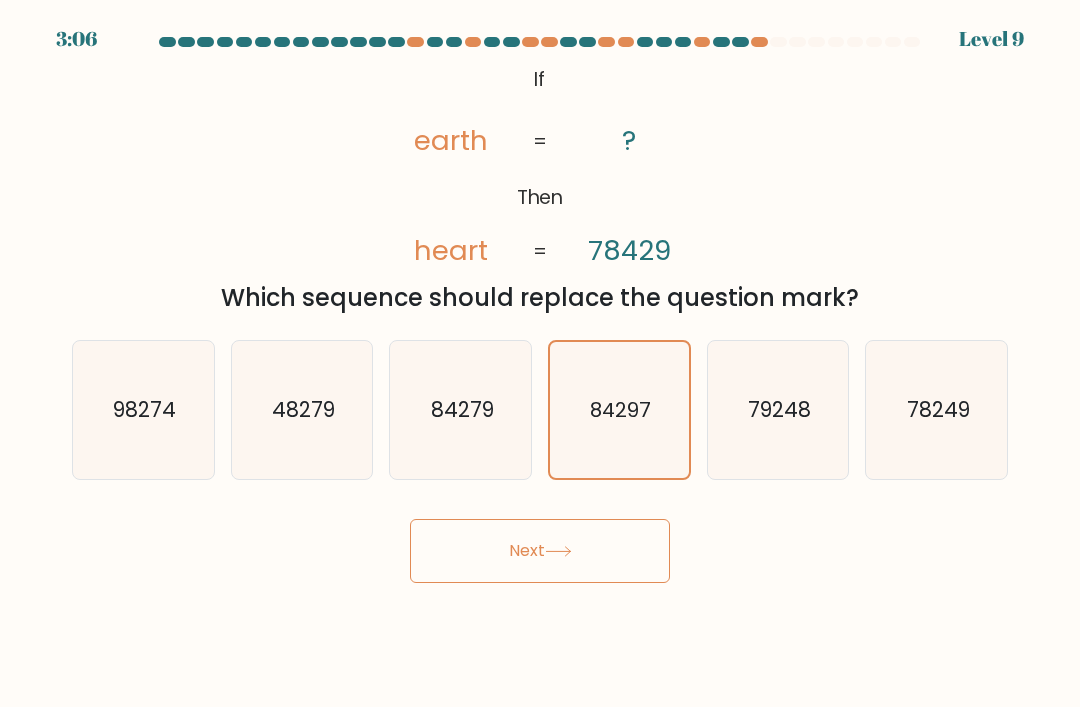 click on "Next" at bounding box center [540, 551] 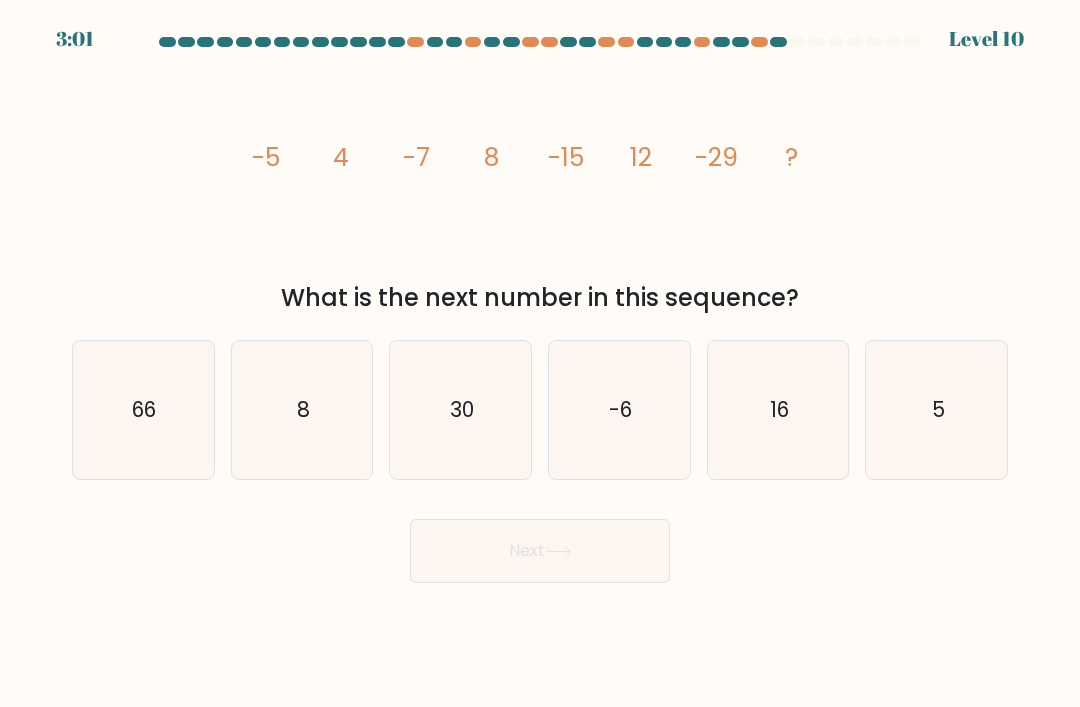 scroll, scrollTop: 0, scrollLeft: 0, axis: both 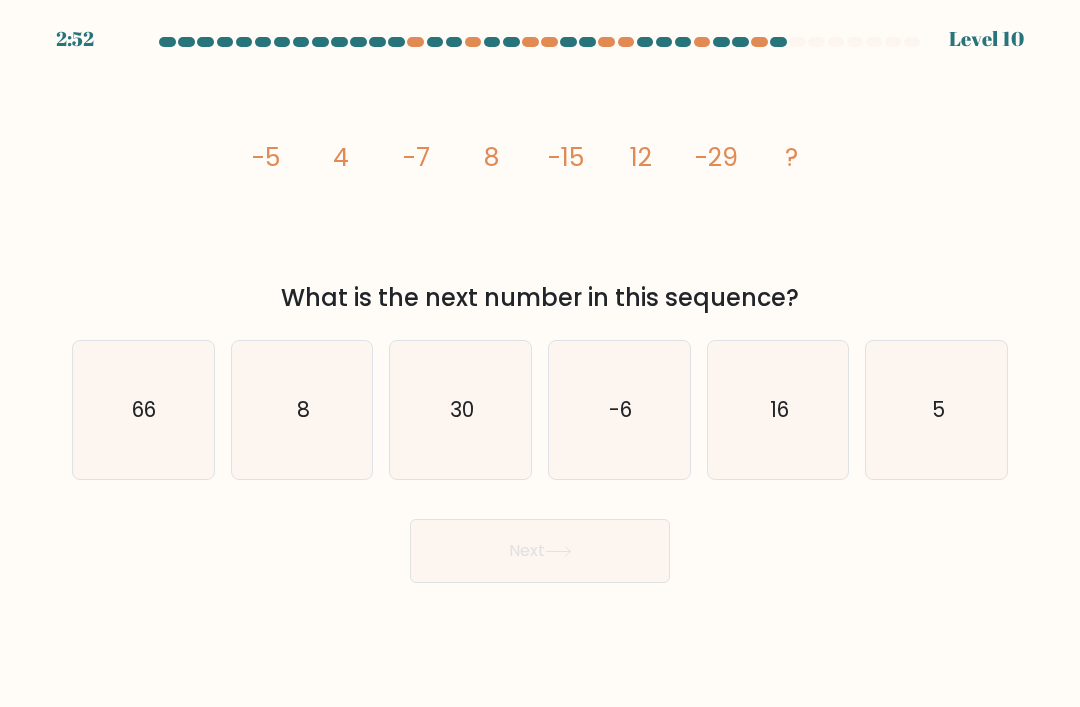 click on "16" at bounding box center [778, 410] 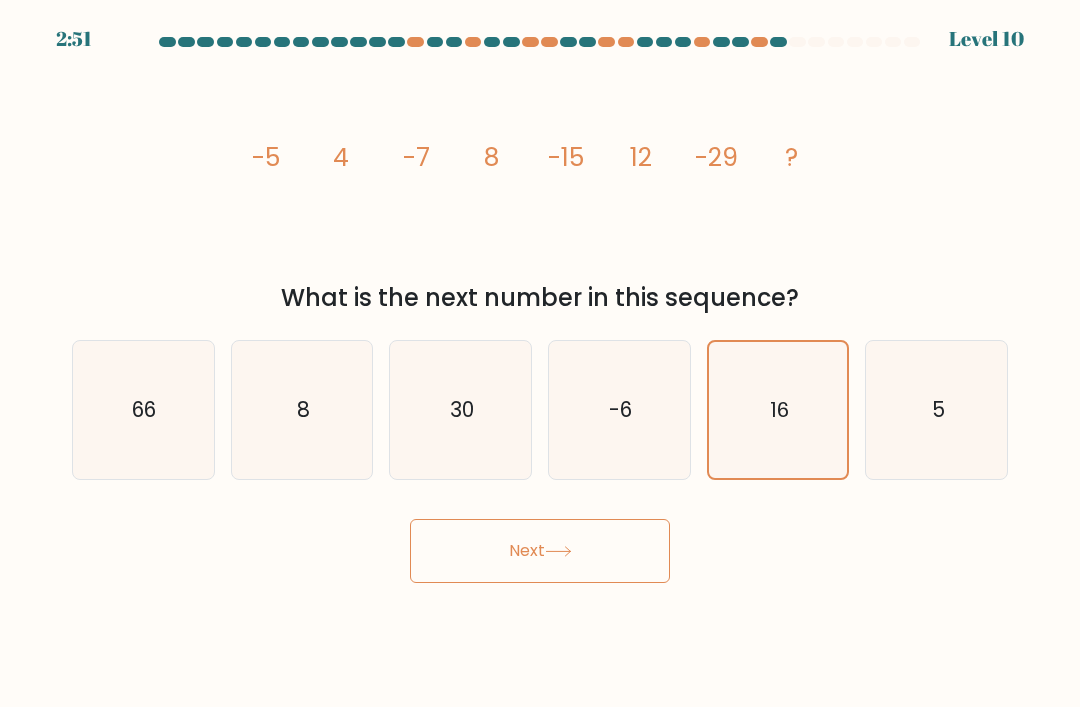click on "Next" at bounding box center [540, 551] 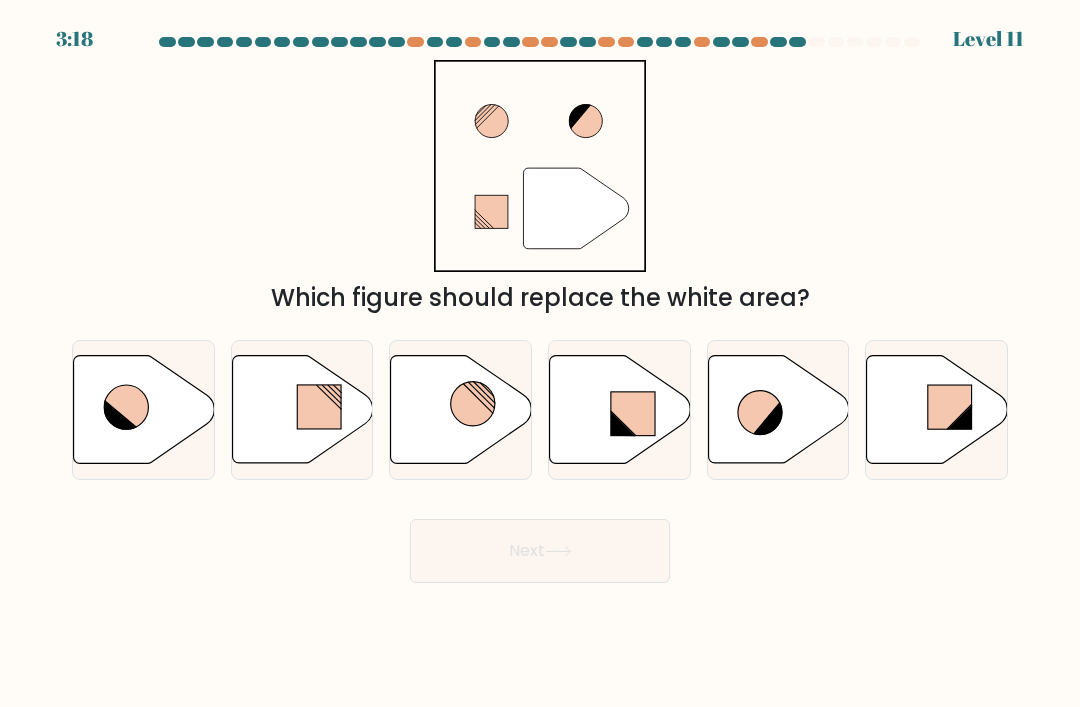 click at bounding box center [620, 410] 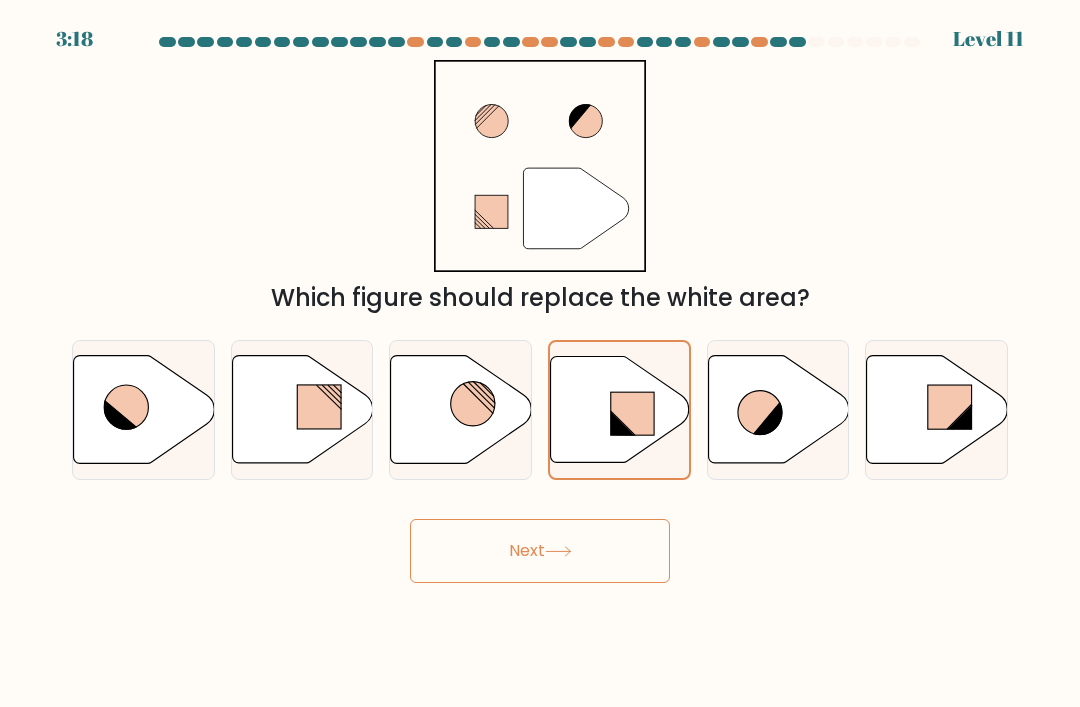 click at bounding box center (558, 551) 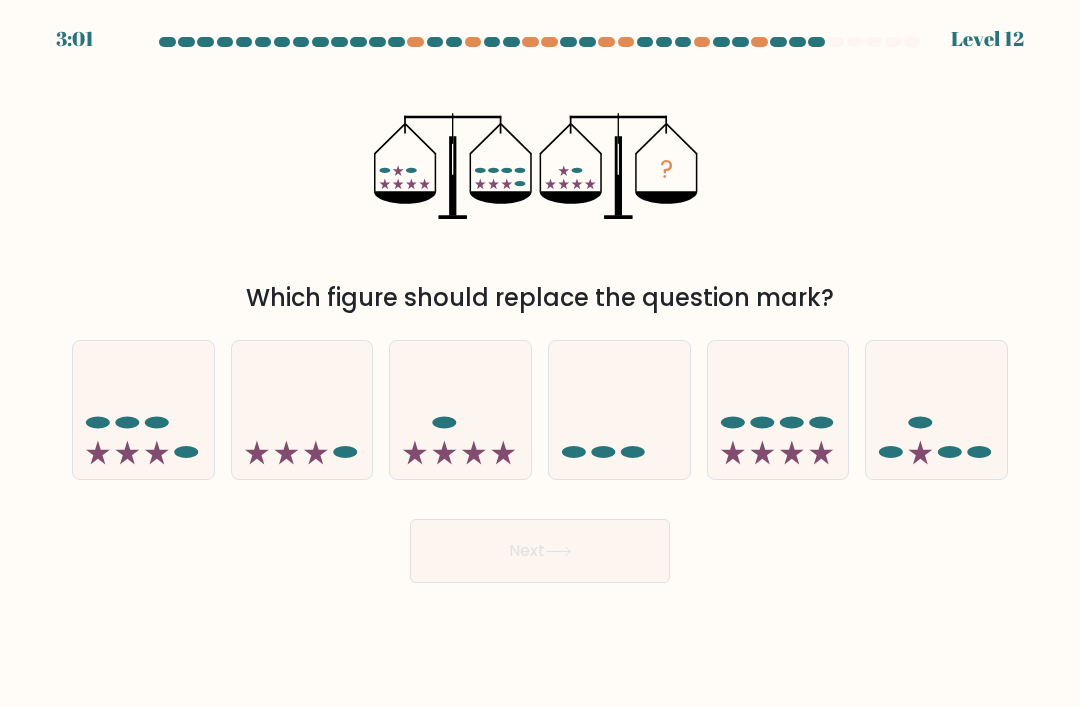 click at bounding box center (778, 410) 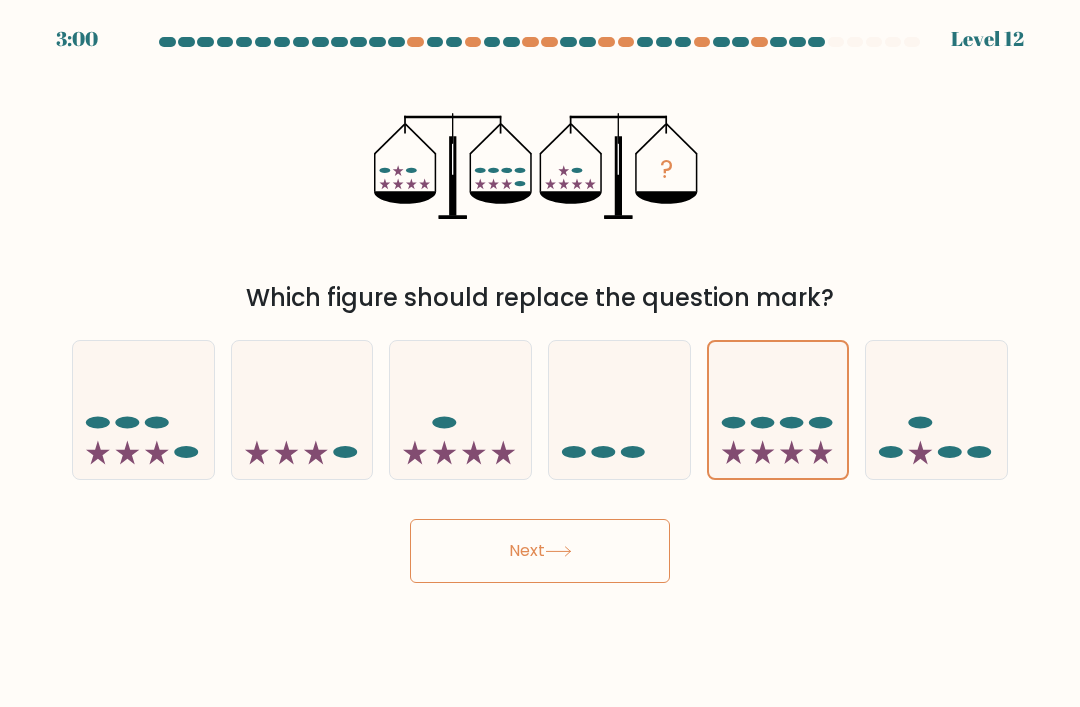 click on "Next" at bounding box center (540, 551) 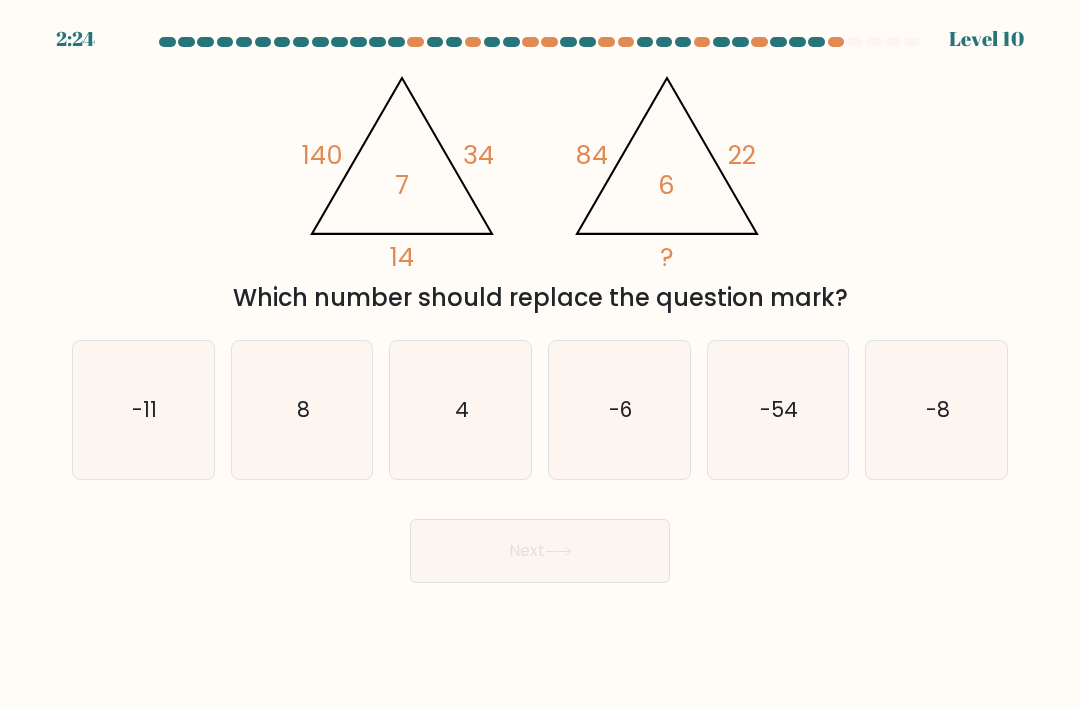 click on "8" at bounding box center [302, 410] 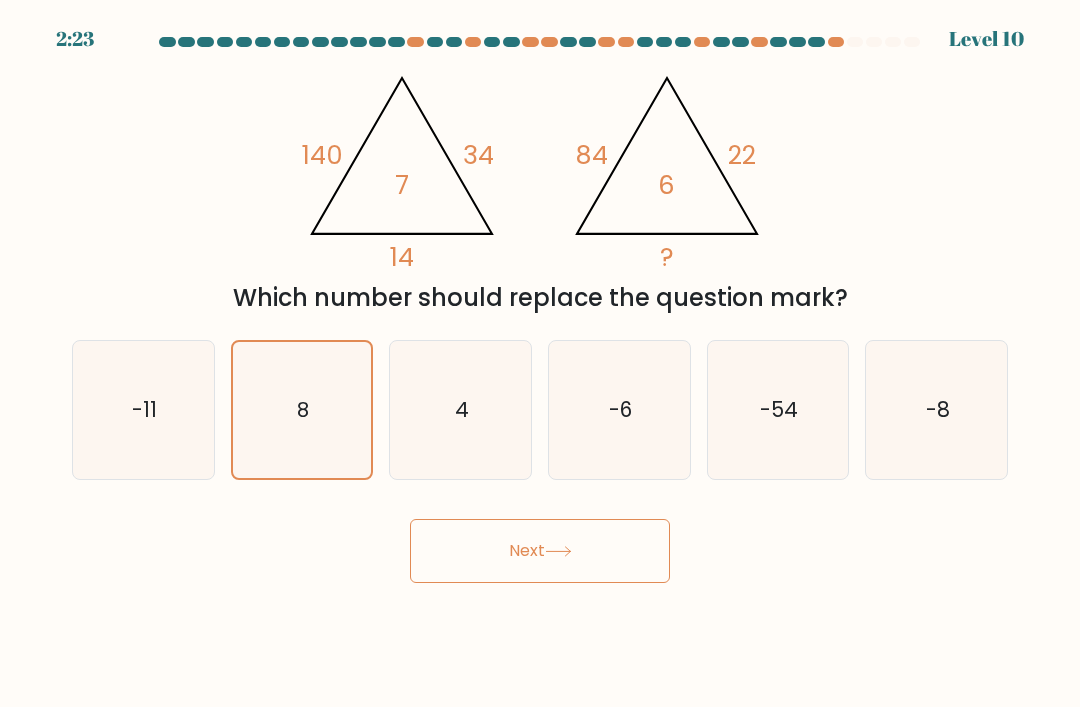click on "Next" at bounding box center (540, 551) 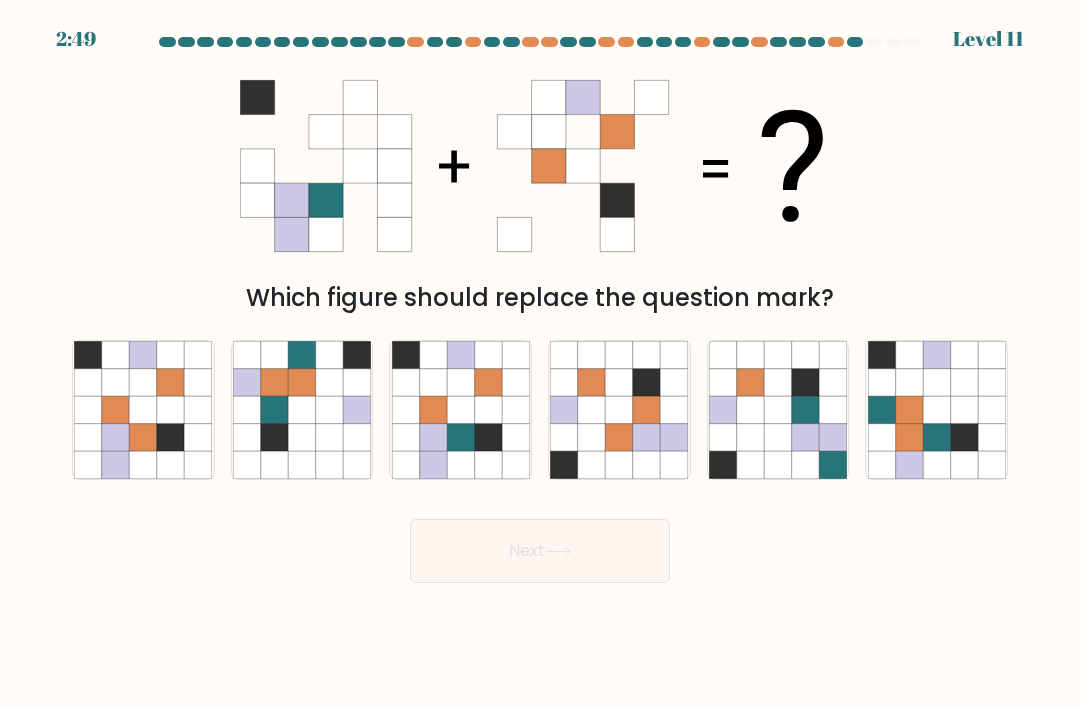 click at bounding box center [115, 437] 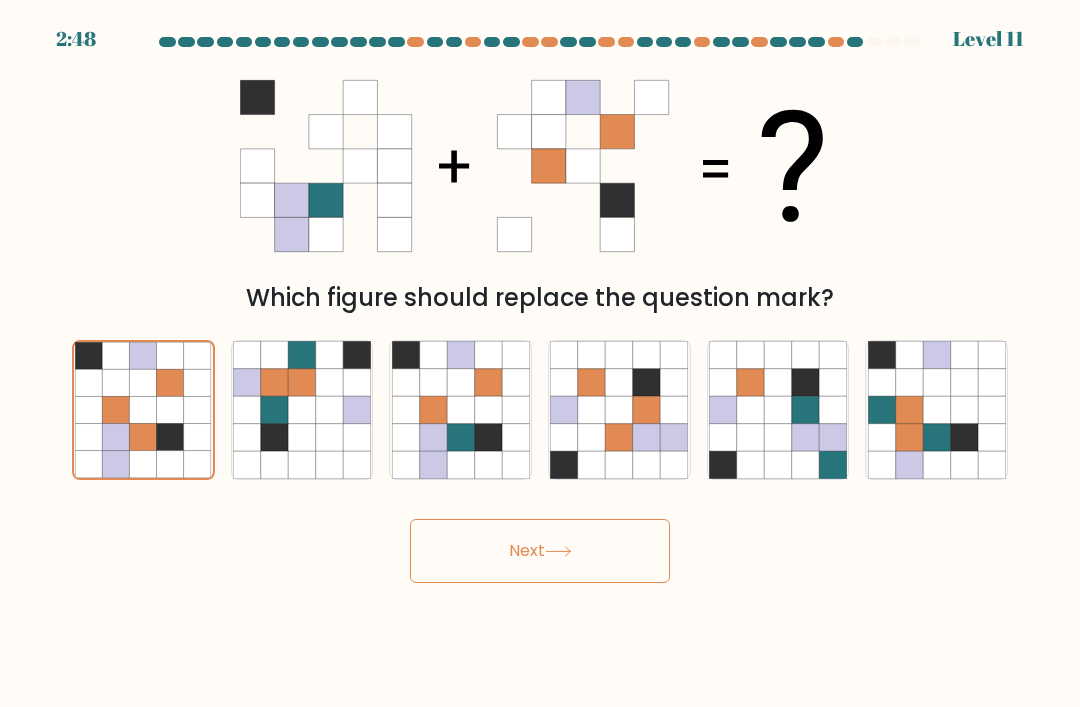 click on "Next" at bounding box center [540, 551] 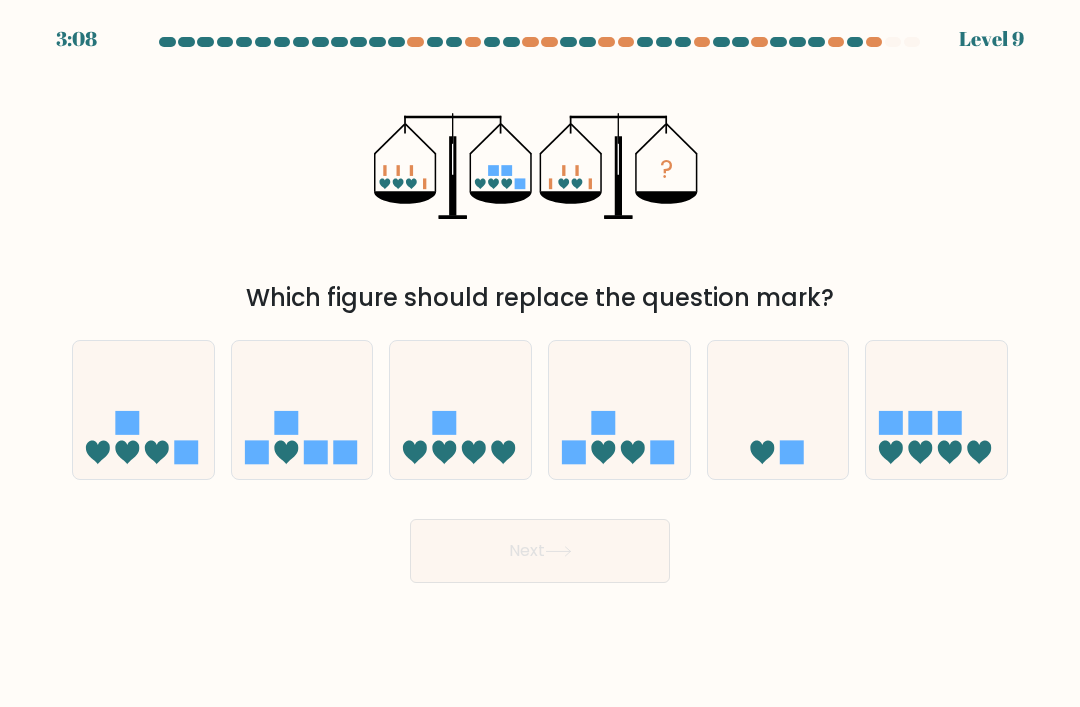 click at bounding box center [143, 410] 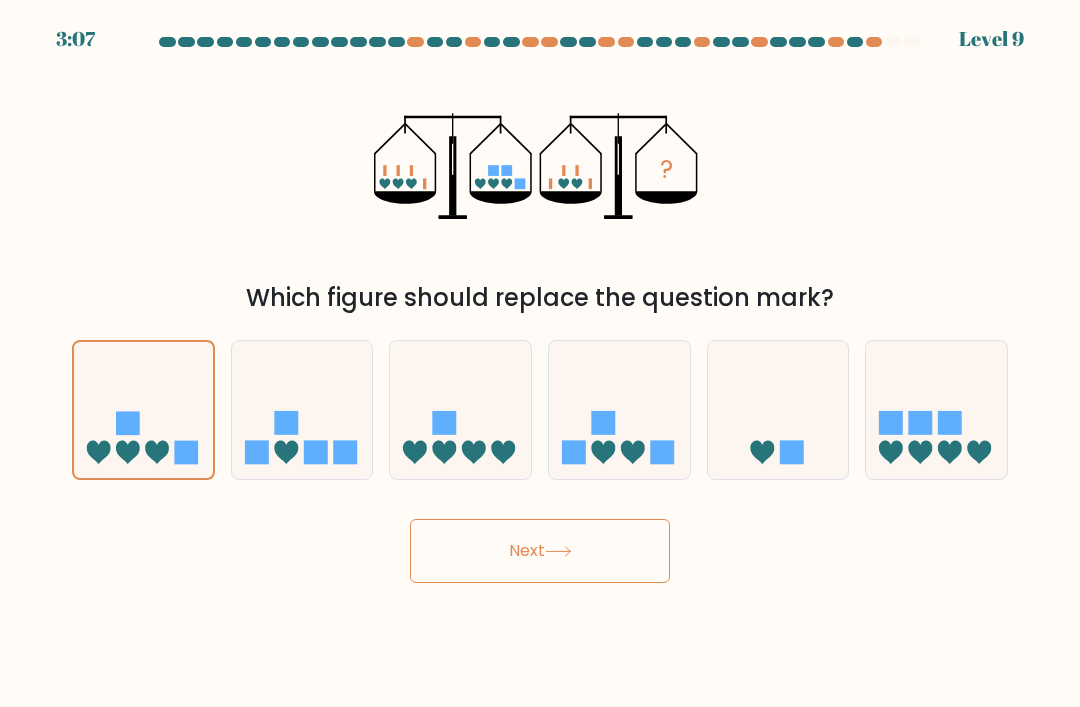 click on "Next" at bounding box center (540, 551) 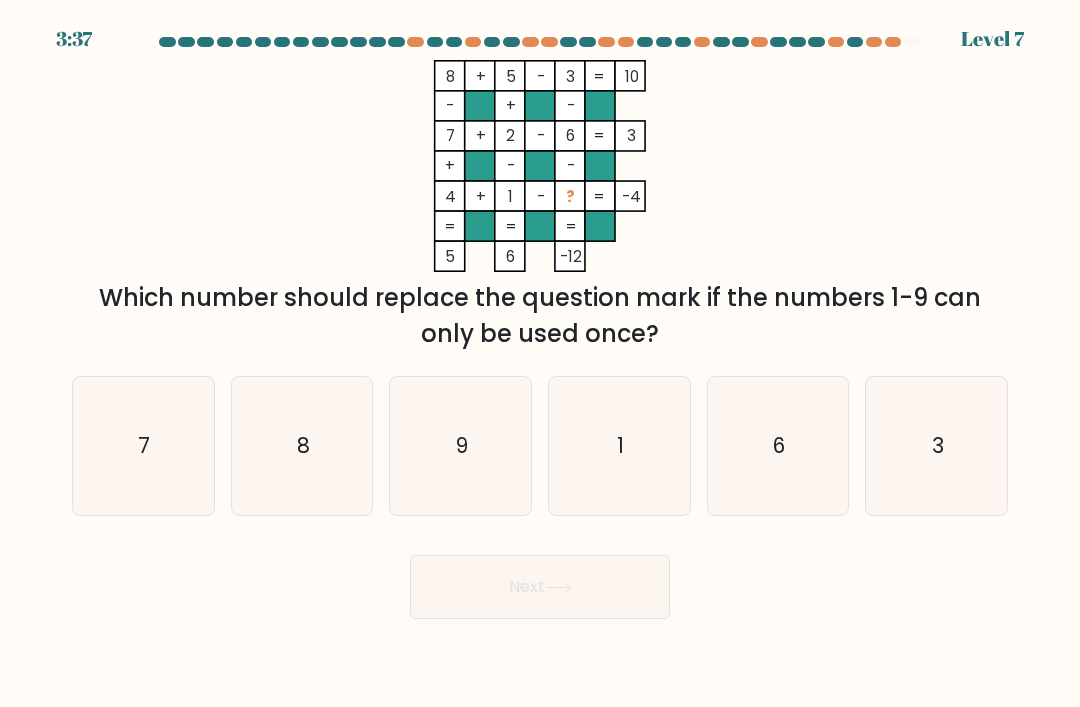 click on "9" at bounding box center (462, 445) 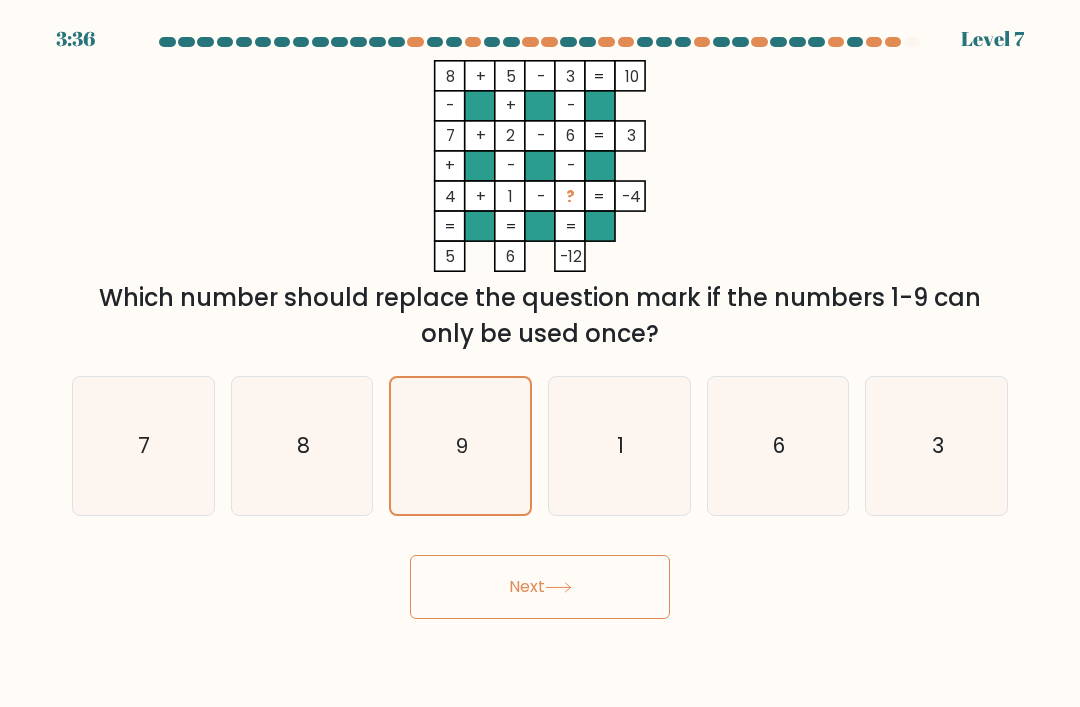 click on "Next" at bounding box center [540, 587] 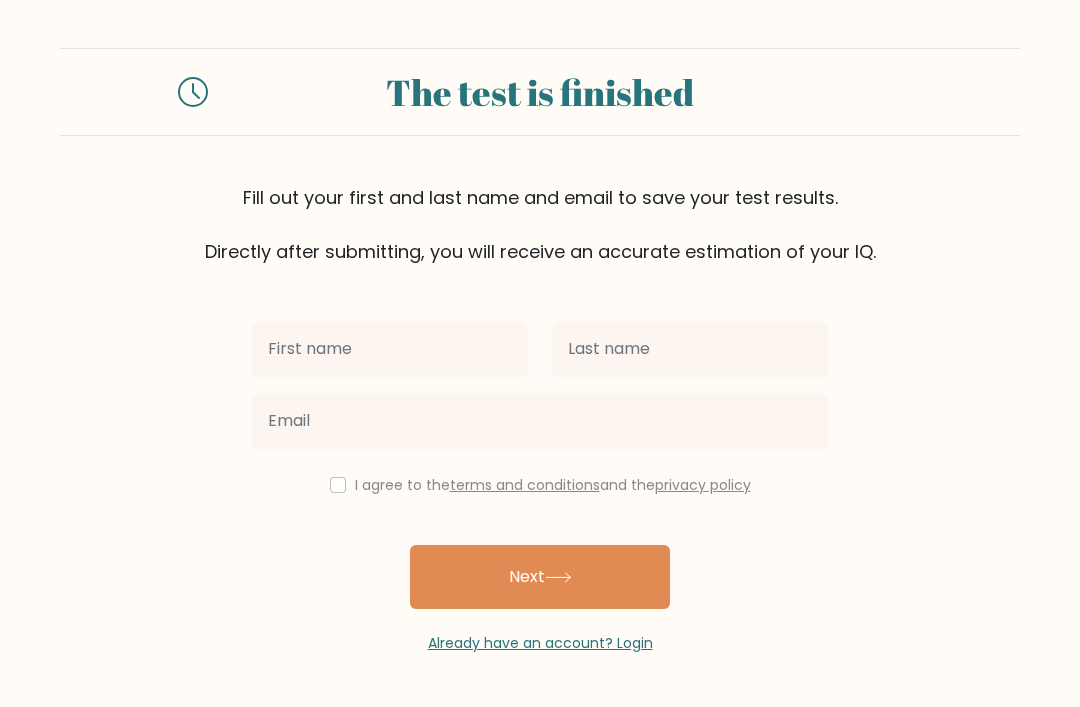 scroll, scrollTop: 0, scrollLeft: 0, axis: both 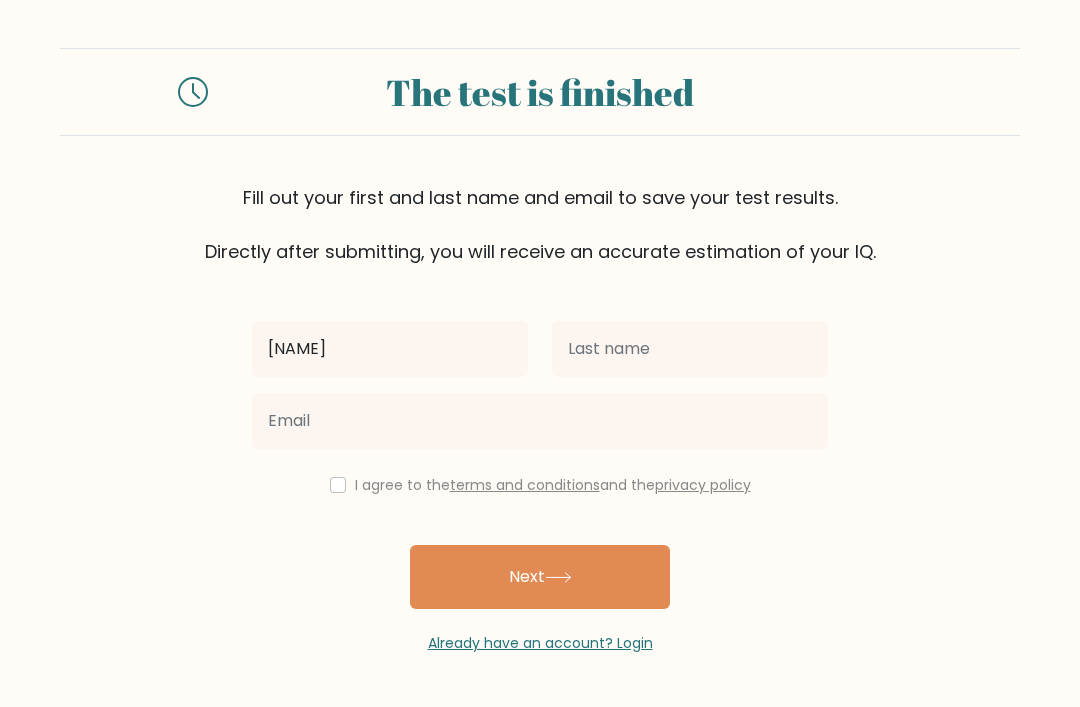 type on "[NAME]" 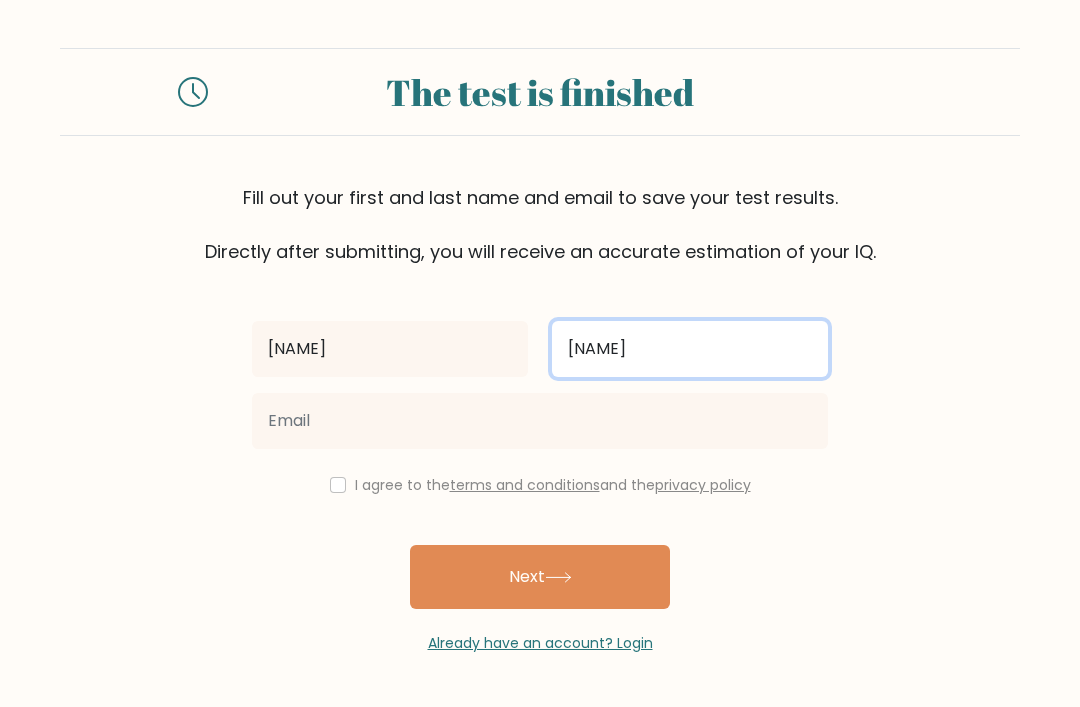 type on "[NAME]" 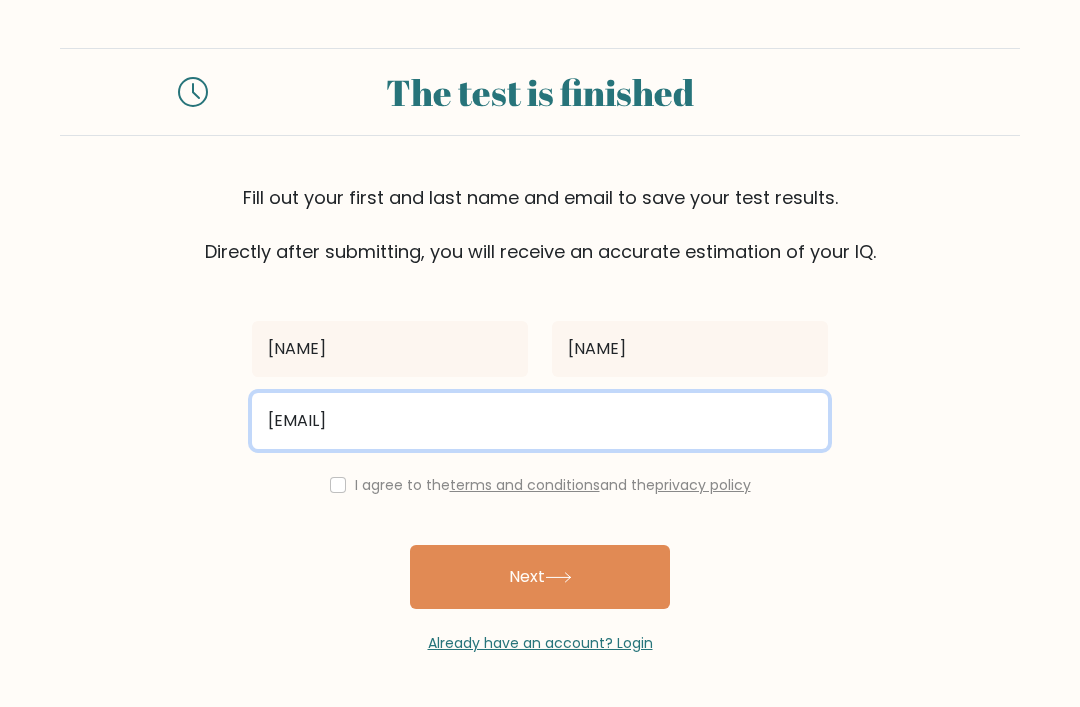 type on "[EMAIL]" 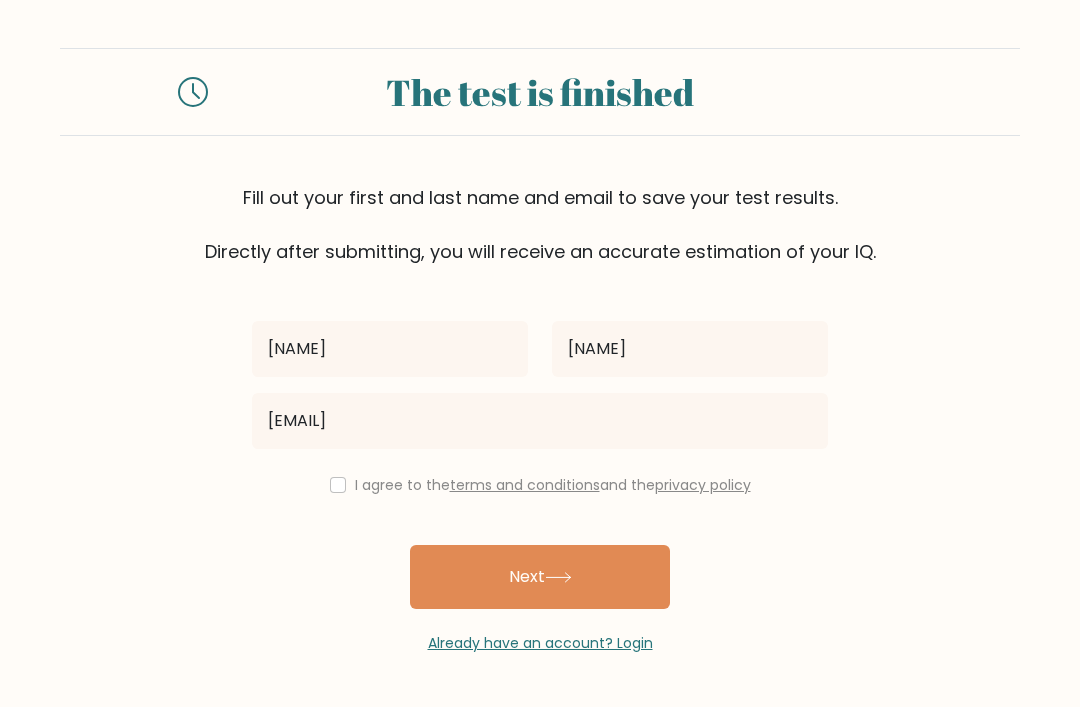 click at bounding box center (338, 485) 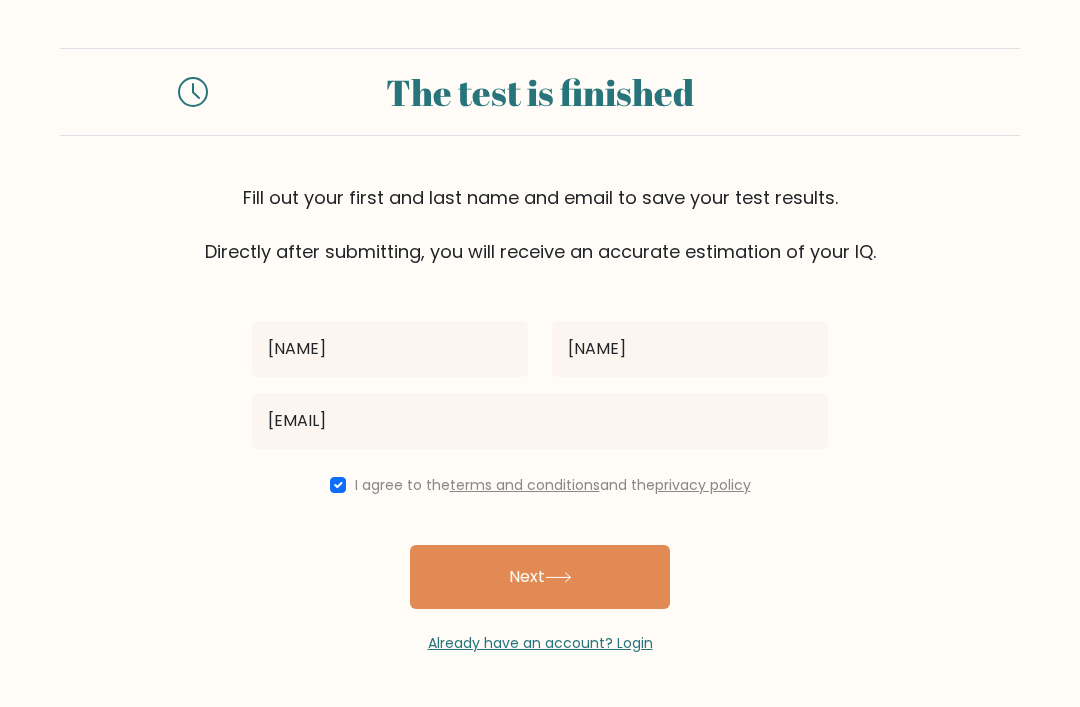 click on "Next" at bounding box center (540, 577) 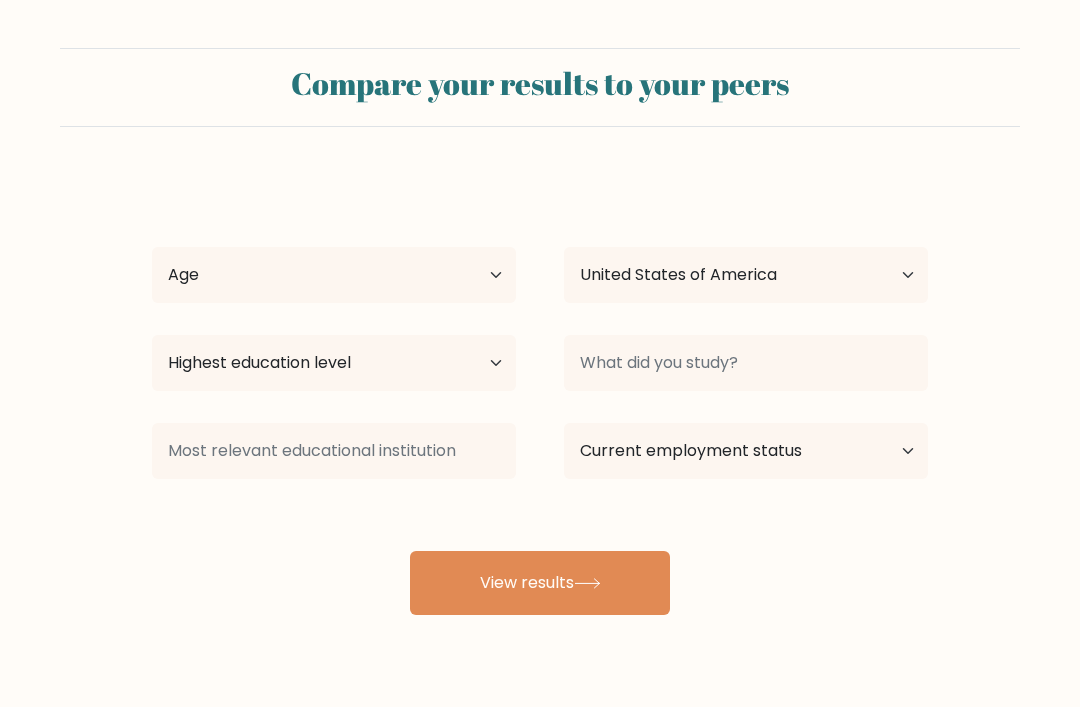 scroll, scrollTop: 0, scrollLeft: 0, axis: both 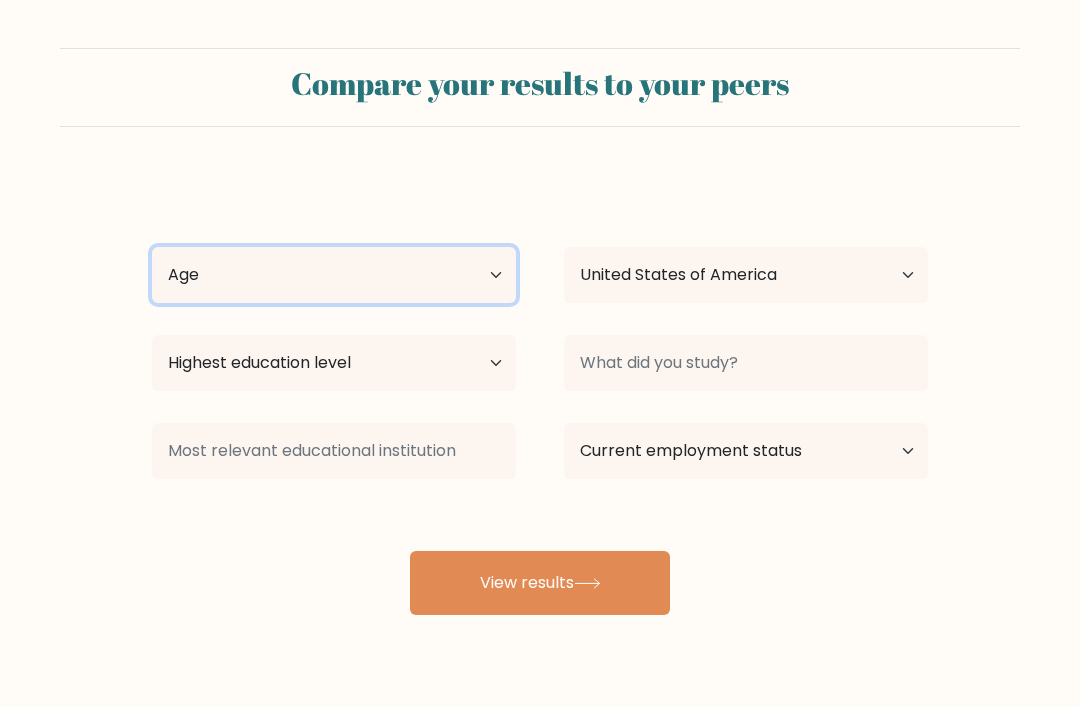 click on "Age
Under 18 years old
18-24 years old
25-34 years old
35-44 years old
45-54 years old
55-64 years old
65 years old and above" at bounding box center (334, 275) 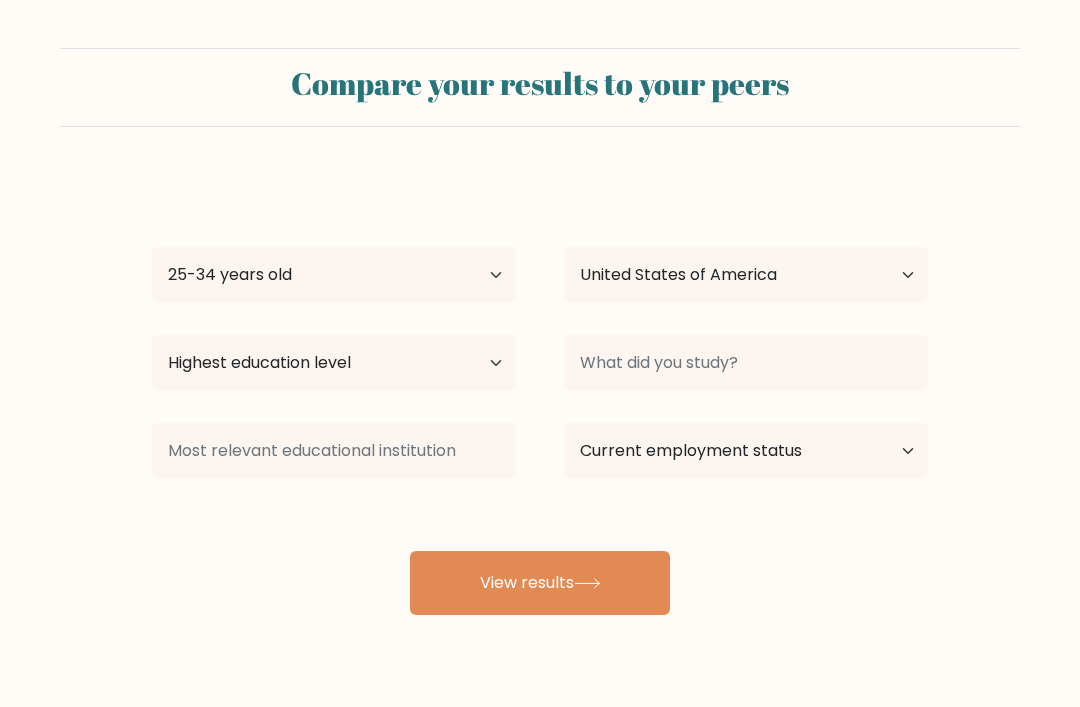 click on "View results" at bounding box center [540, 583] 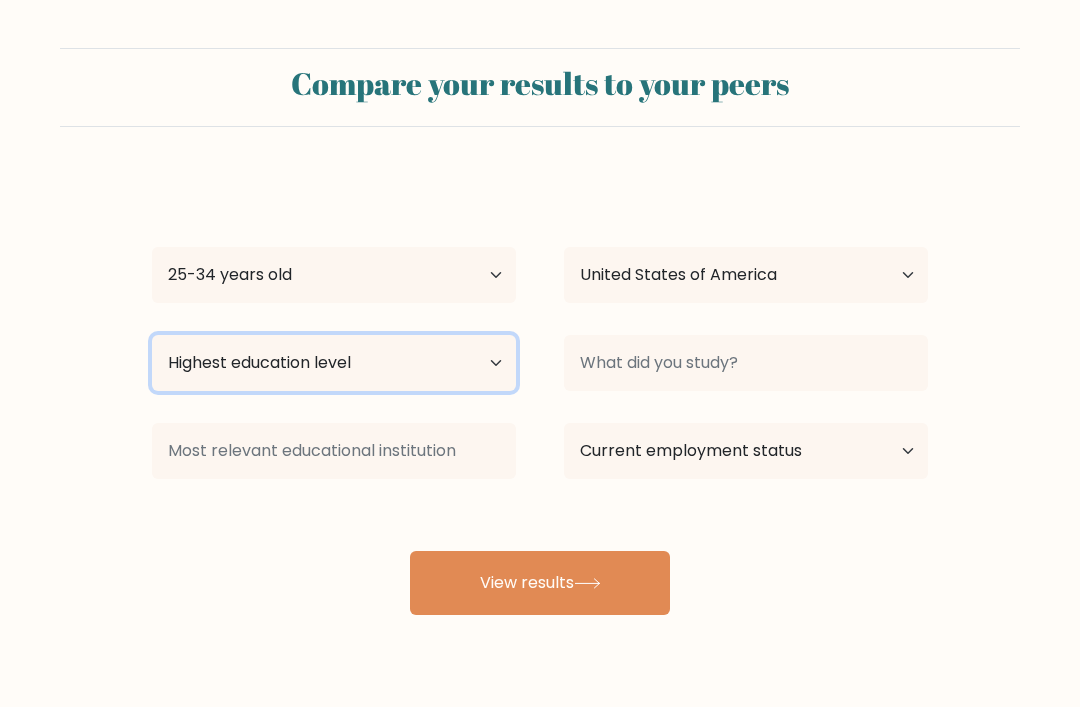 click on "Highest education level
No schooling
Primary
Lower Secondary
Upper Secondary
Occupation Specific
Bachelor's degree
Master's degree
Doctoral degree" at bounding box center (334, 363) 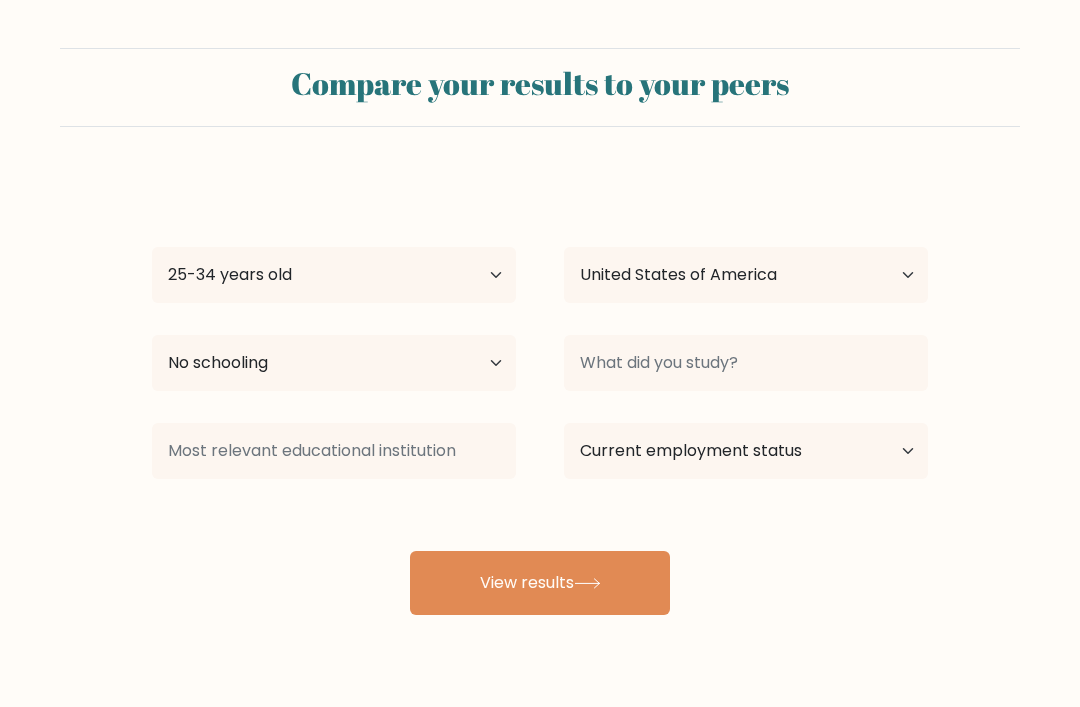 click on "View results" at bounding box center [540, 583] 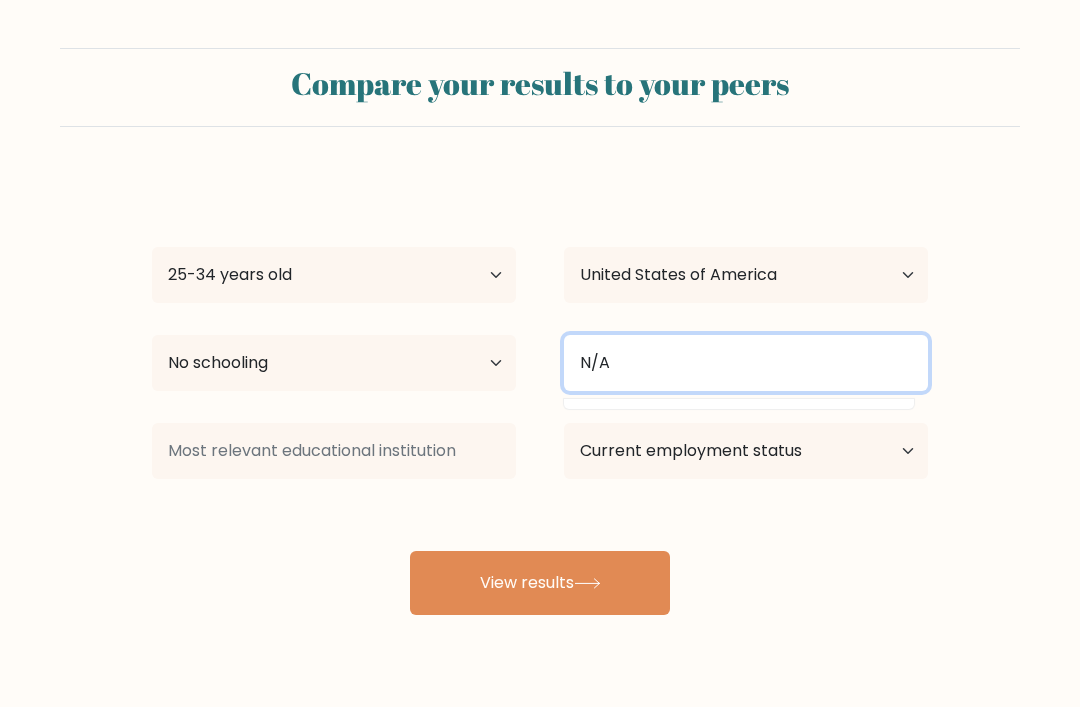 type on "N/A" 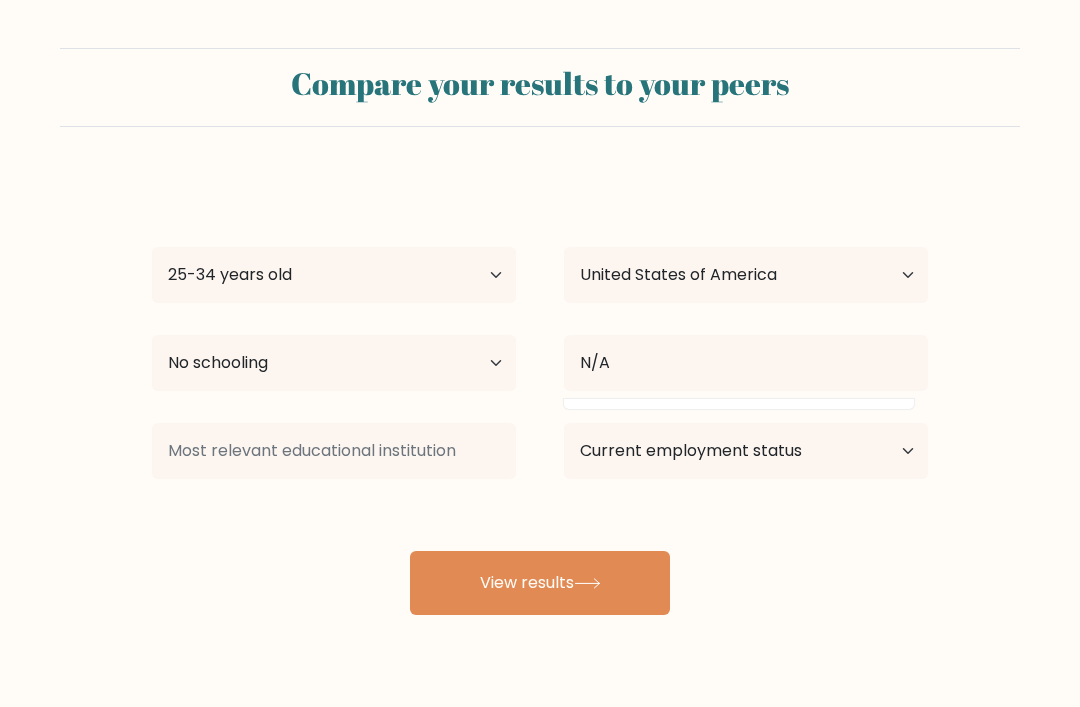 click on "View results" at bounding box center (540, 583) 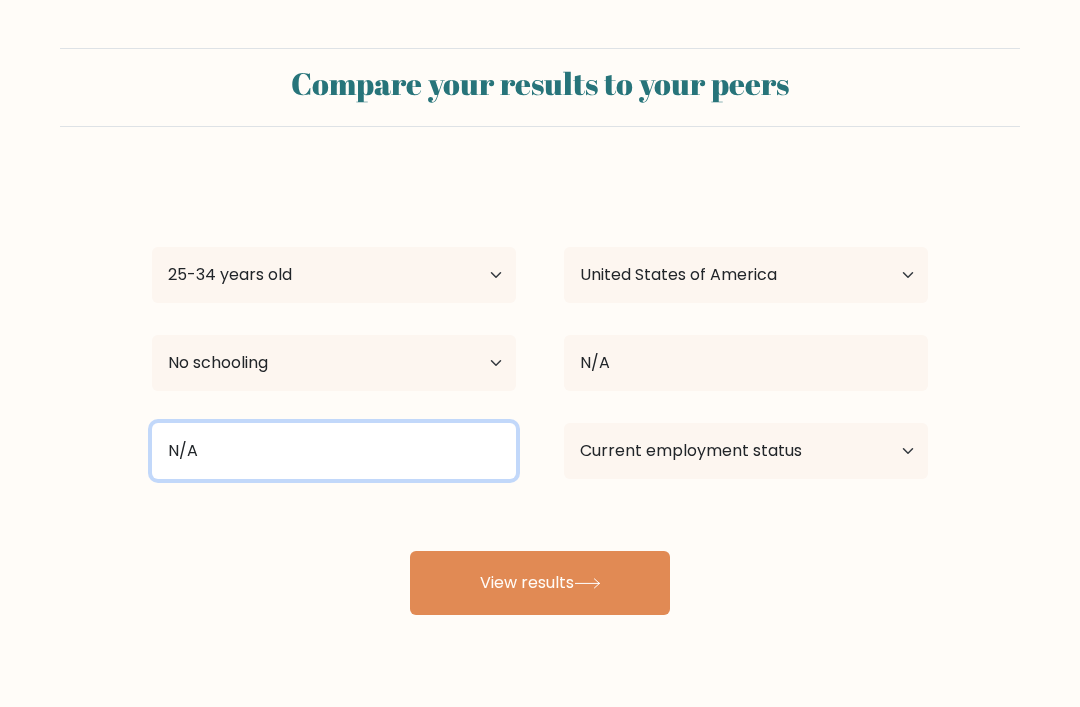 type on "N/A" 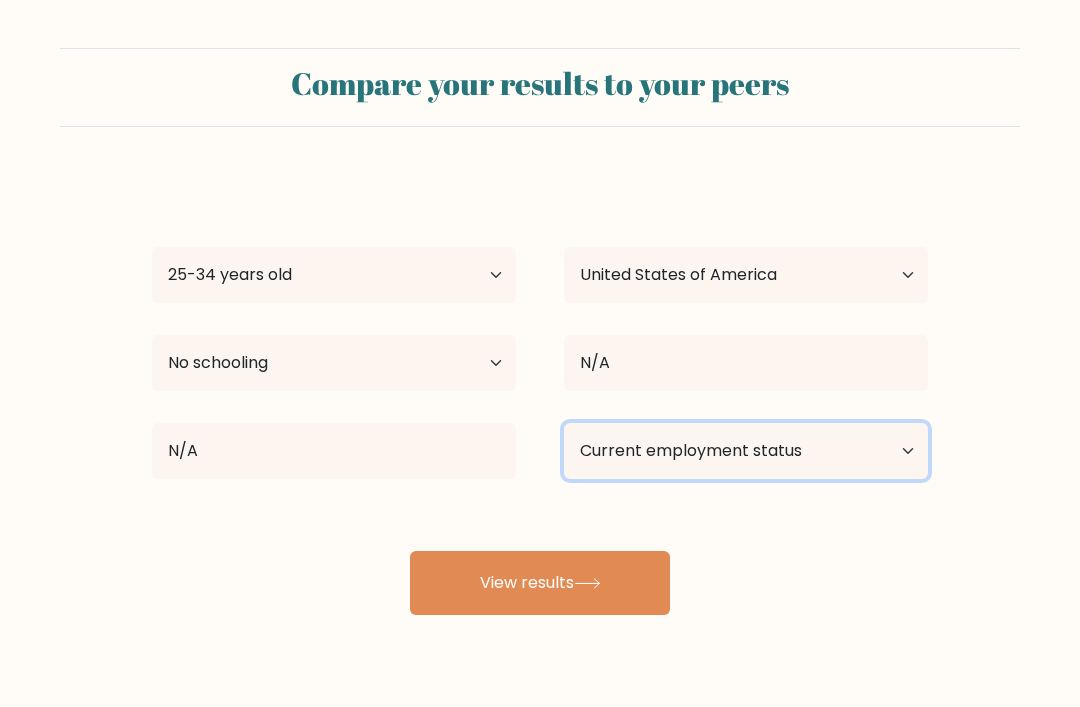 select on "retired" 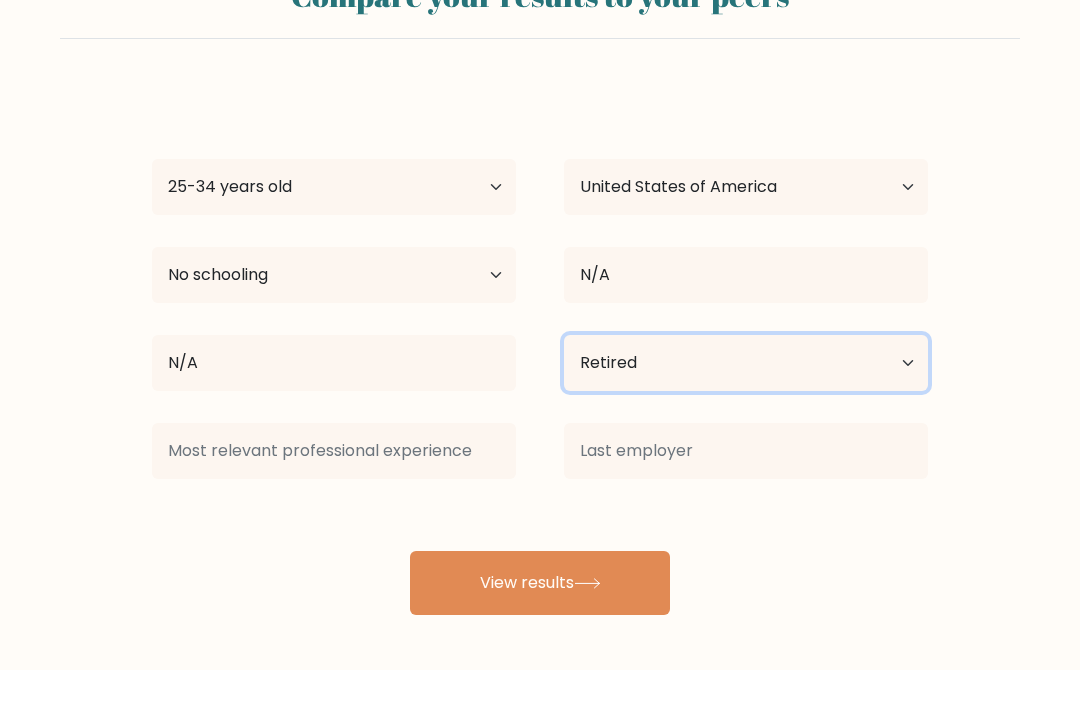 scroll, scrollTop: 67, scrollLeft: 0, axis: vertical 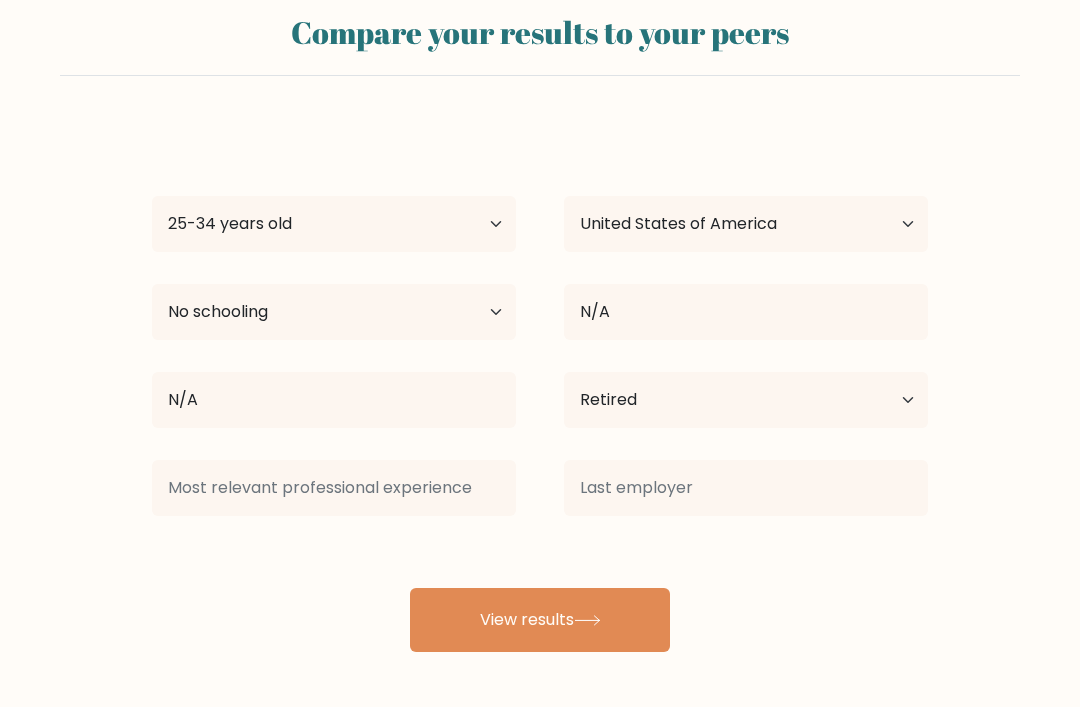 click on "View results" at bounding box center (540, 620) 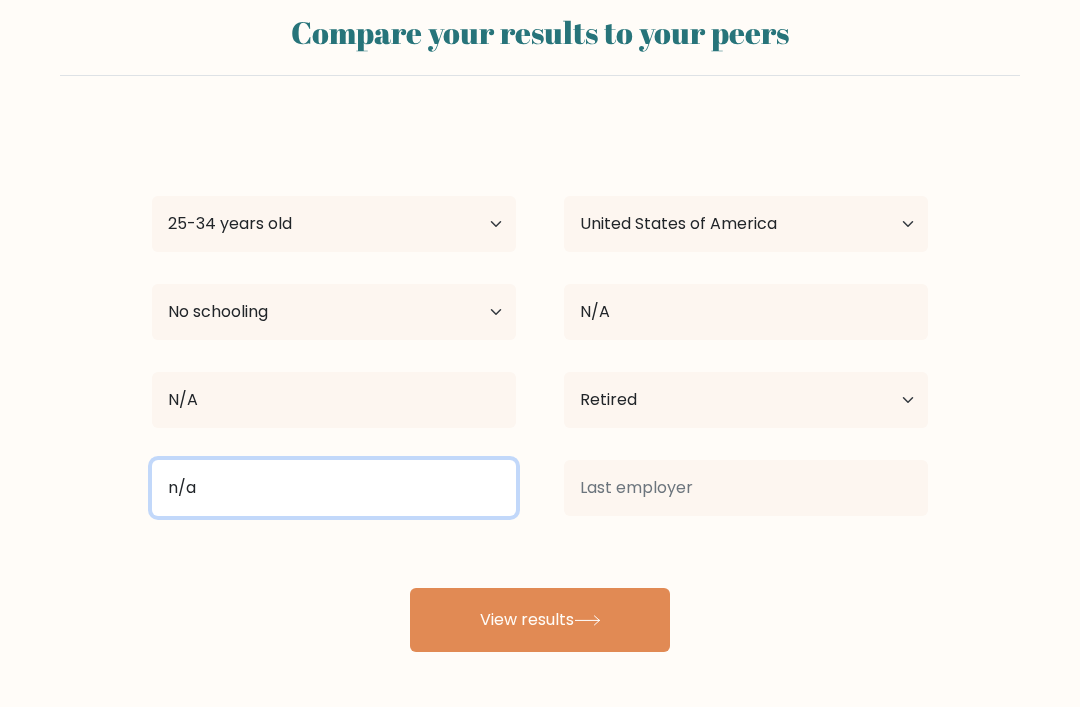type on "n/a" 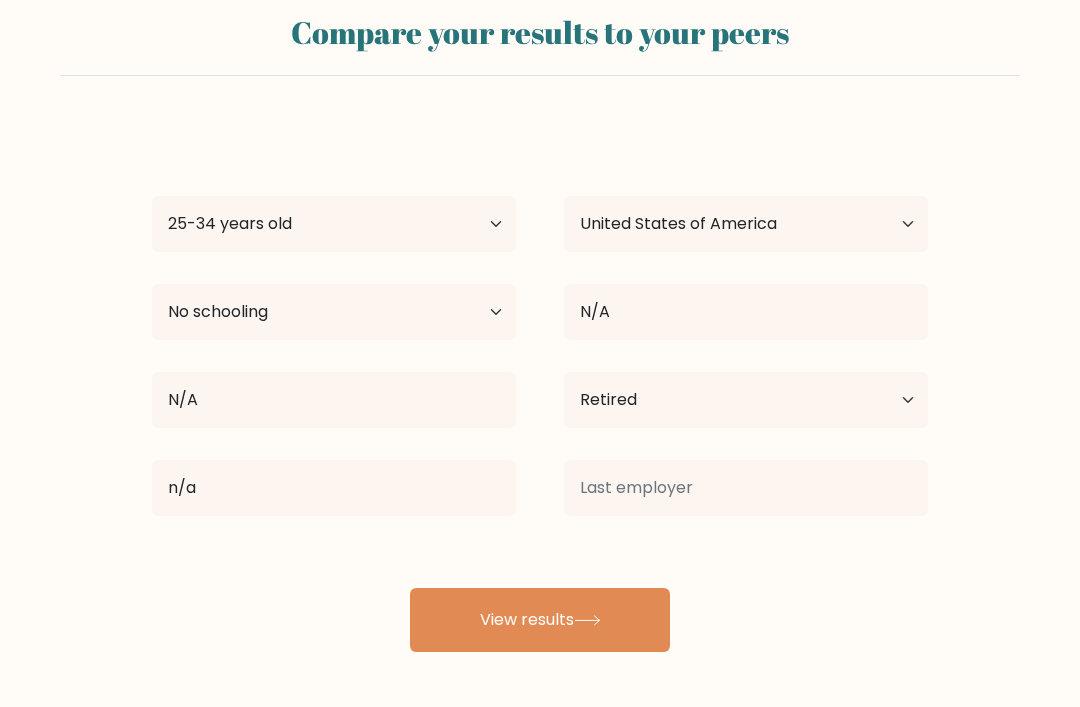 click on "Burt
Pop
Age
Under 18 years old
18-24 years old
25-34 years old
35-44 years old
45-54 years old
55-64 years old
65 years old and above
Country
Afghanistan
Albania
Algeria
American Samoa
Andorra
Angola
Anguilla
Antarctica
Antigua and Barbuda
Argentina
Armenia
Aruba
Australia
Austria
Azerbaijan
Bahamas
Bahrain
Bangladesh
Barbados
Belarus
Belgium
Belize
Benin
Bermuda
Bhutan
Bolivia
Bonaire, Sint Eustatius and Saba
Bosnia and Herzegovina
Botswana
Bouvet Island
Brazil
Brunei" at bounding box center (540, 388) 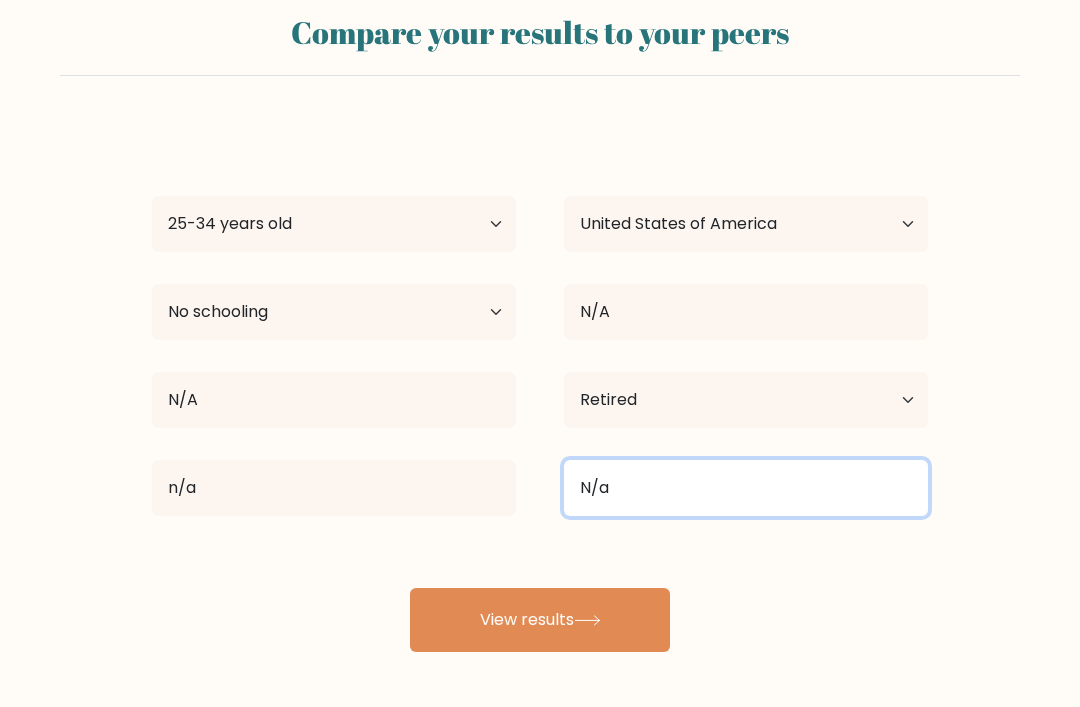 type on "N/a" 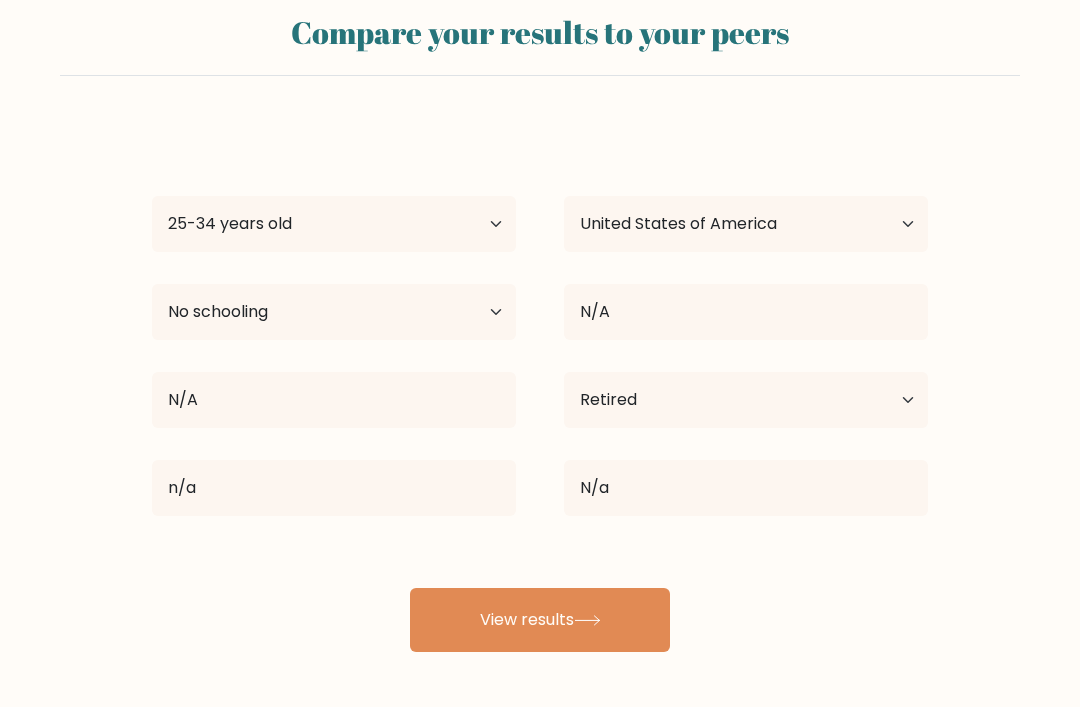 click on "View results" at bounding box center [540, 620] 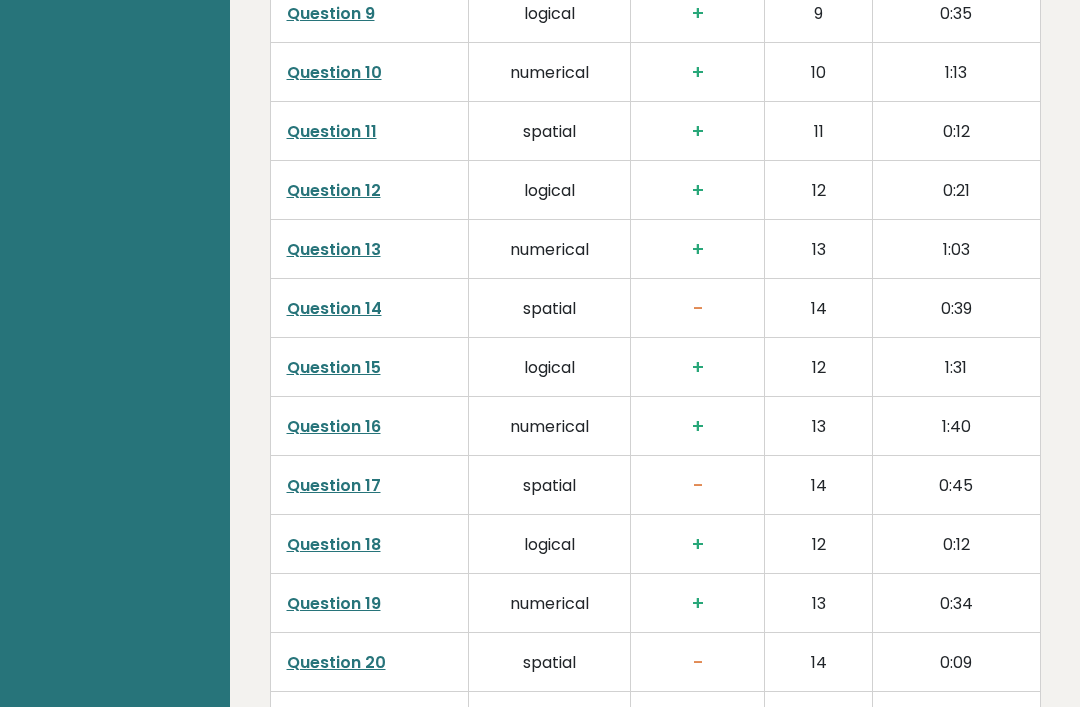 scroll, scrollTop: 3701, scrollLeft: 0, axis: vertical 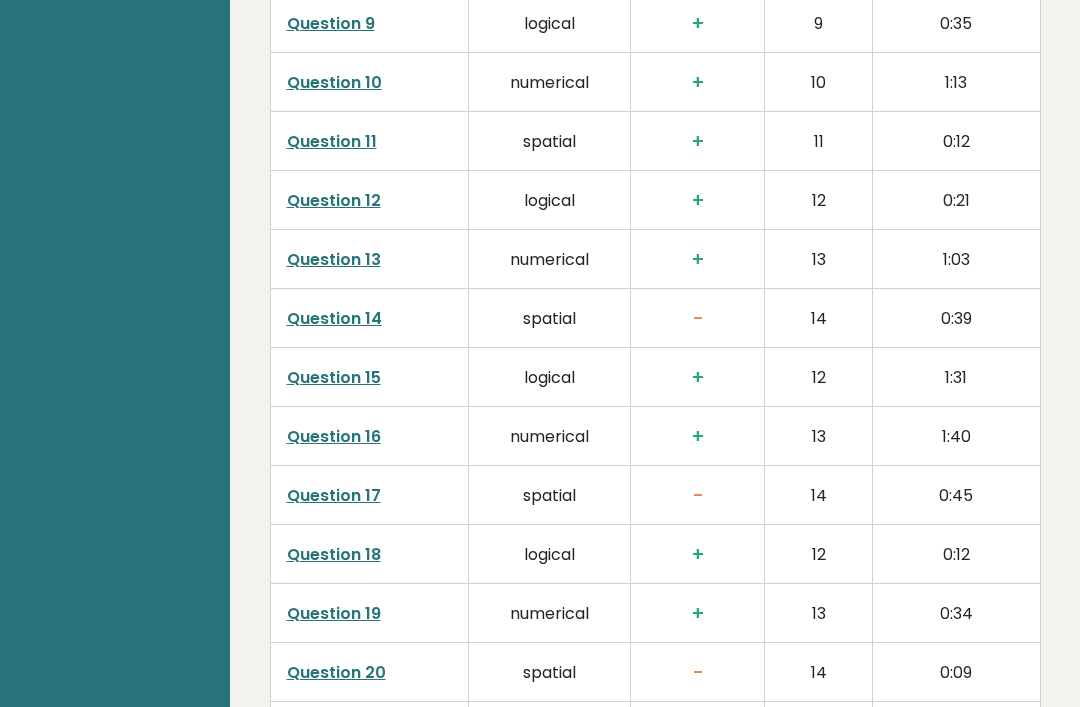 click on "Question
14" at bounding box center (334, 318) 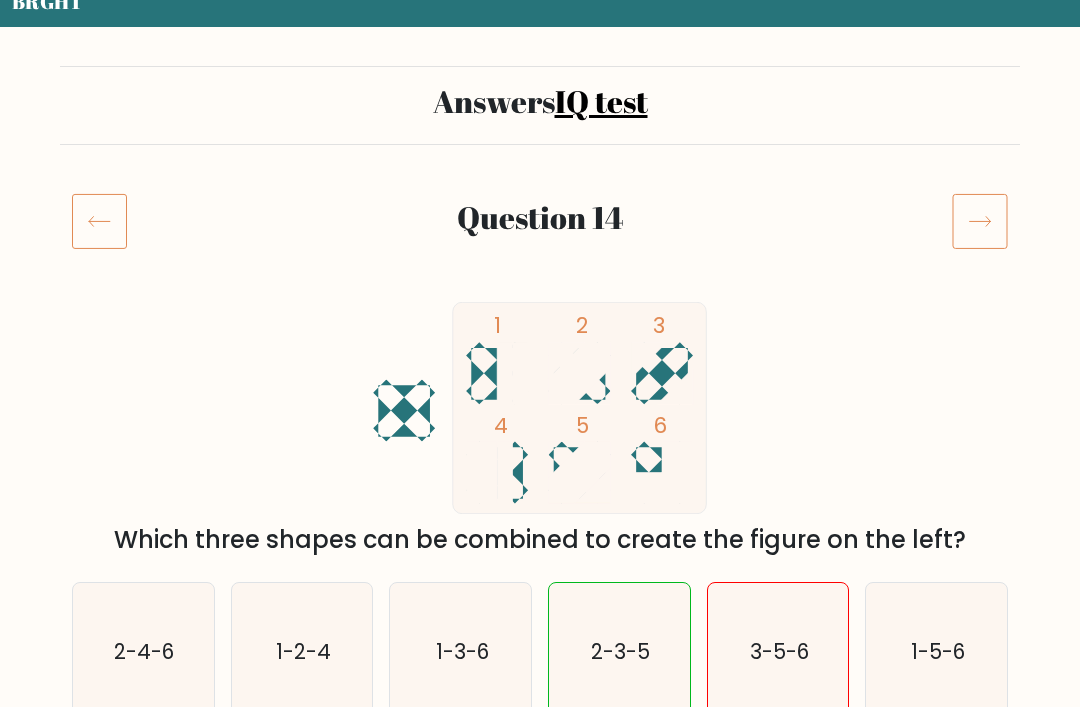 scroll, scrollTop: 80, scrollLeft: 0, axis: vertical 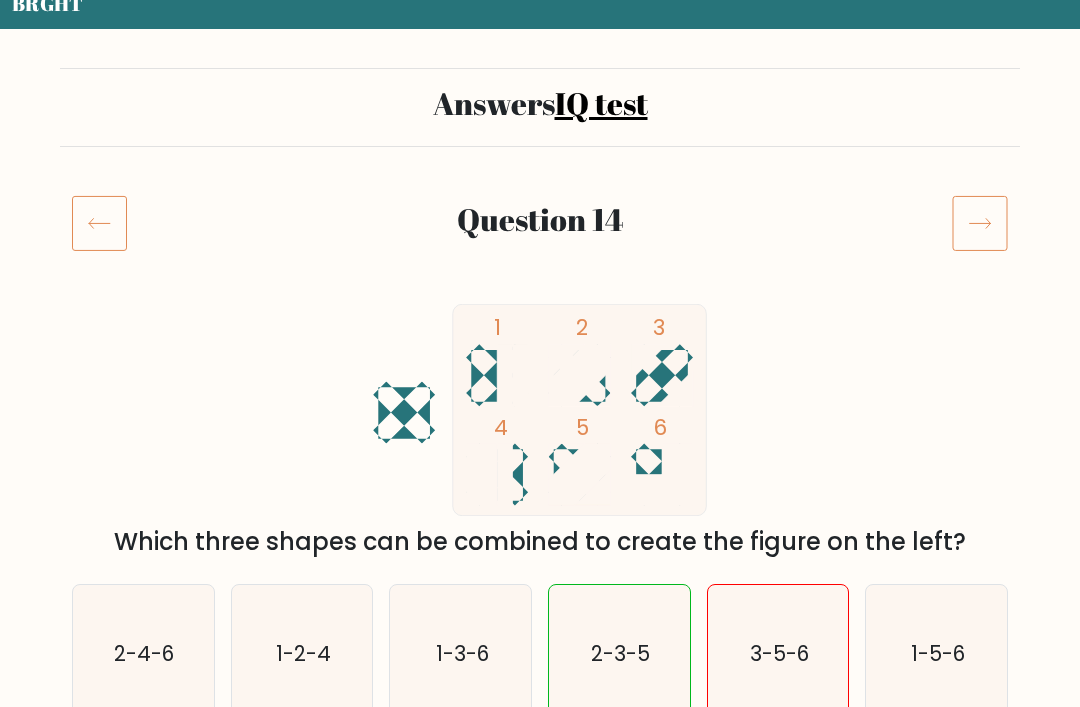click at bounding box center (99, 224) 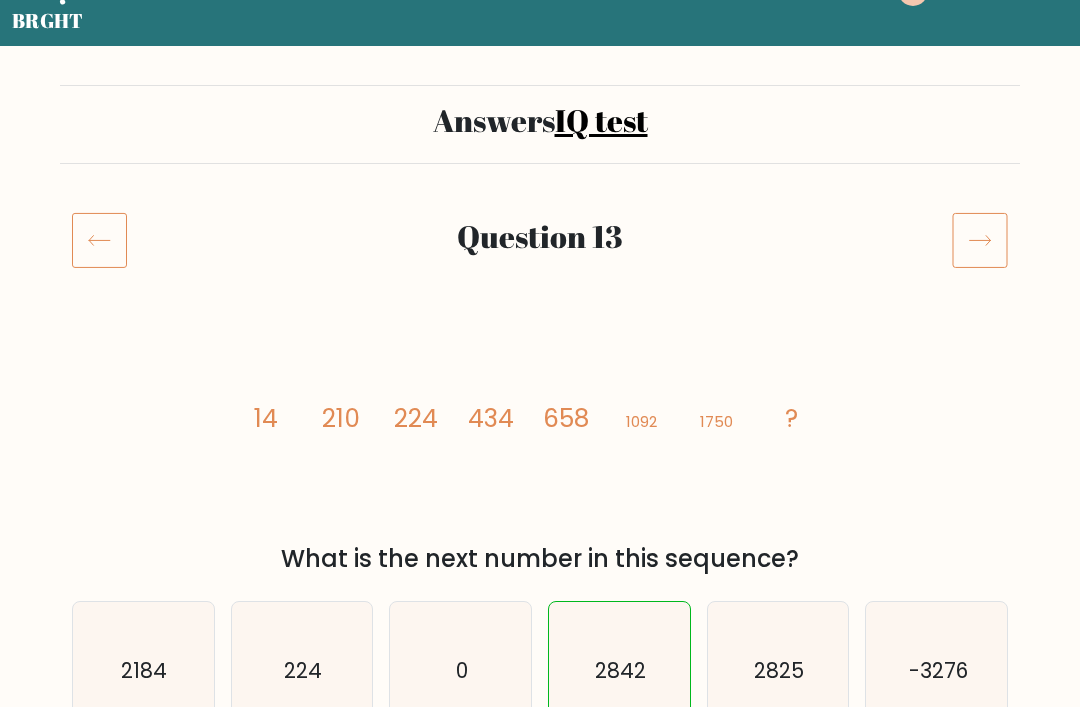 scroll, scrollTop: 0, scrollLeft: 0, axis: both 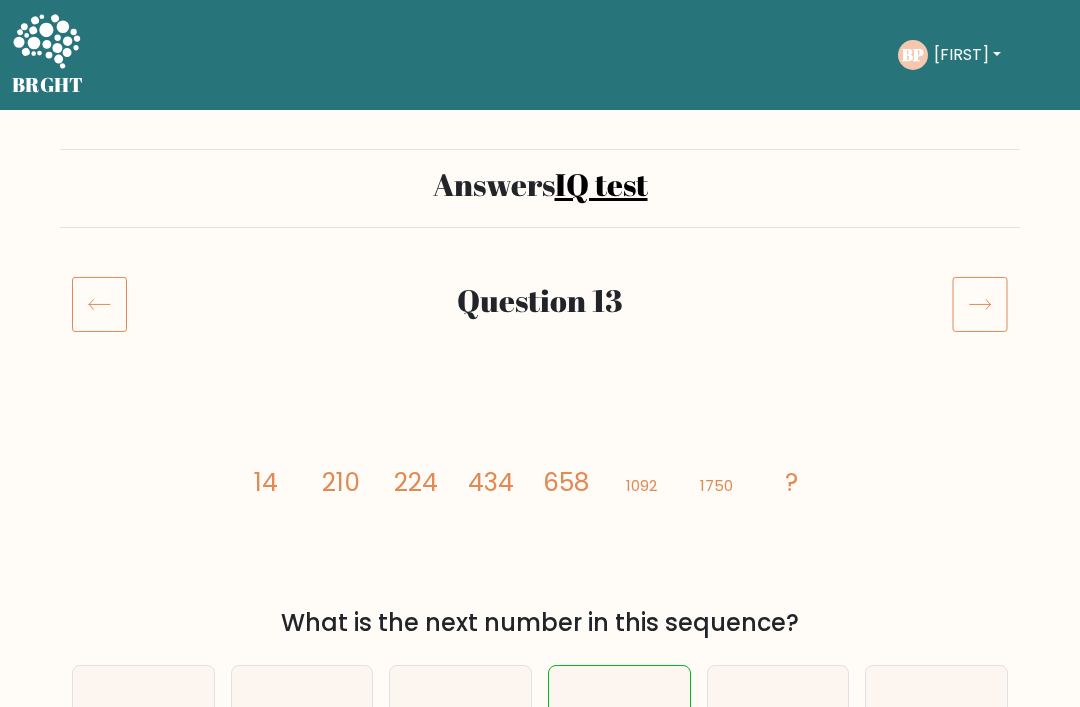 click at bounding box center [980, 304] 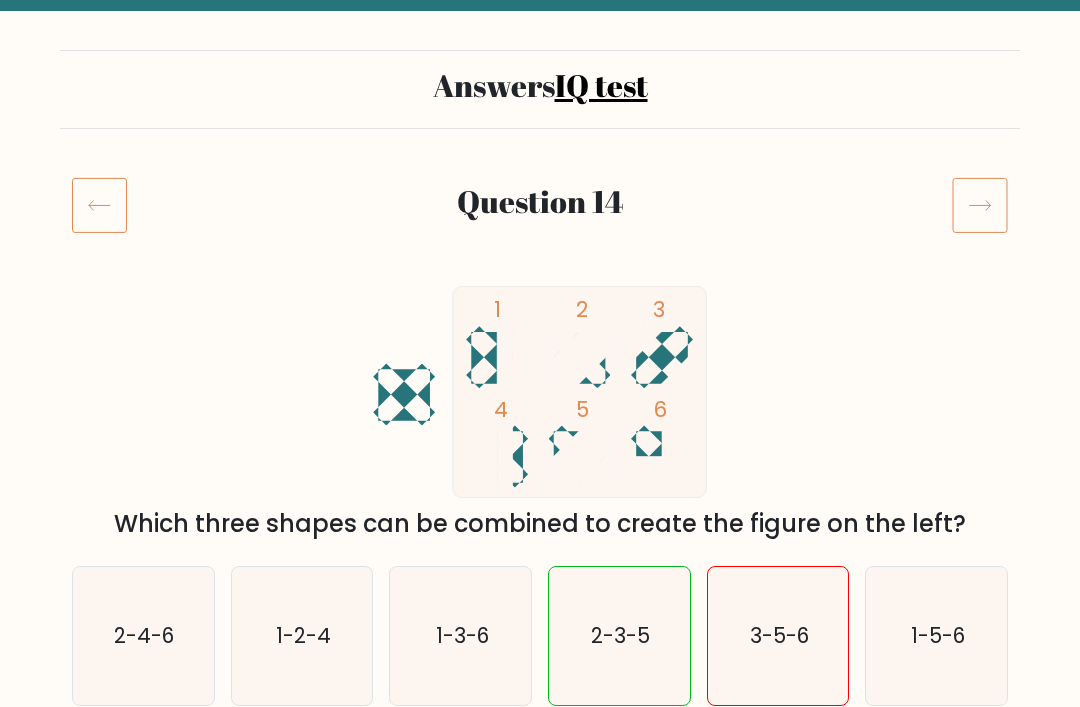 scroll, scrollTop: 0, scrollLeft: 0, axis: both 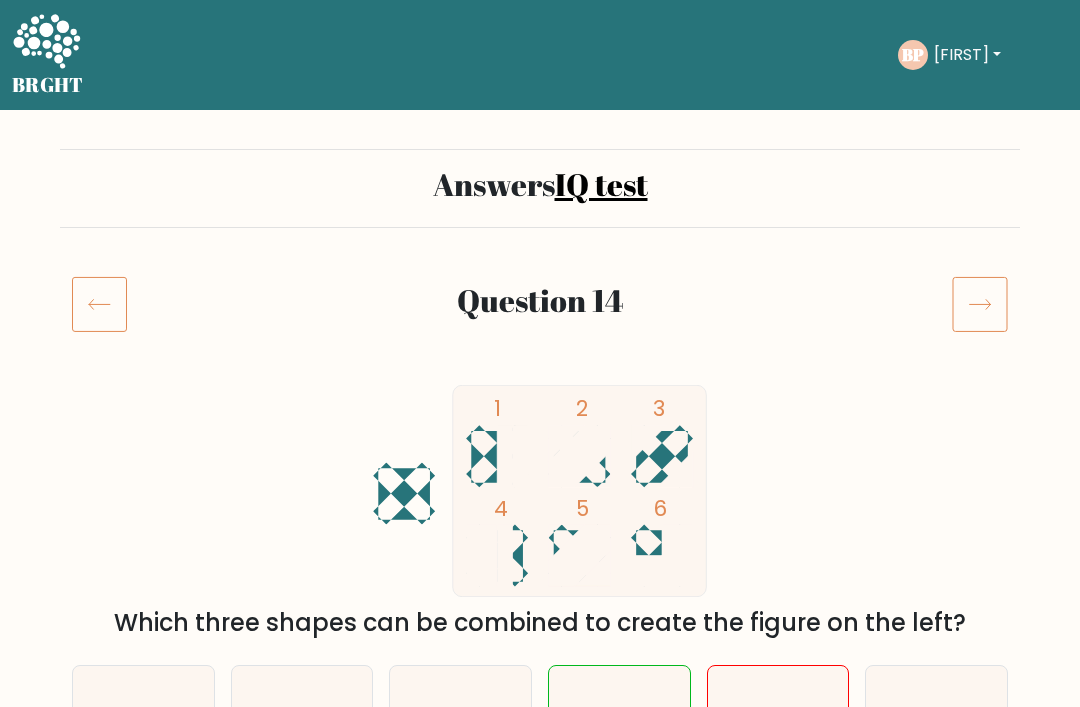 click at bounding box center (980, 304) 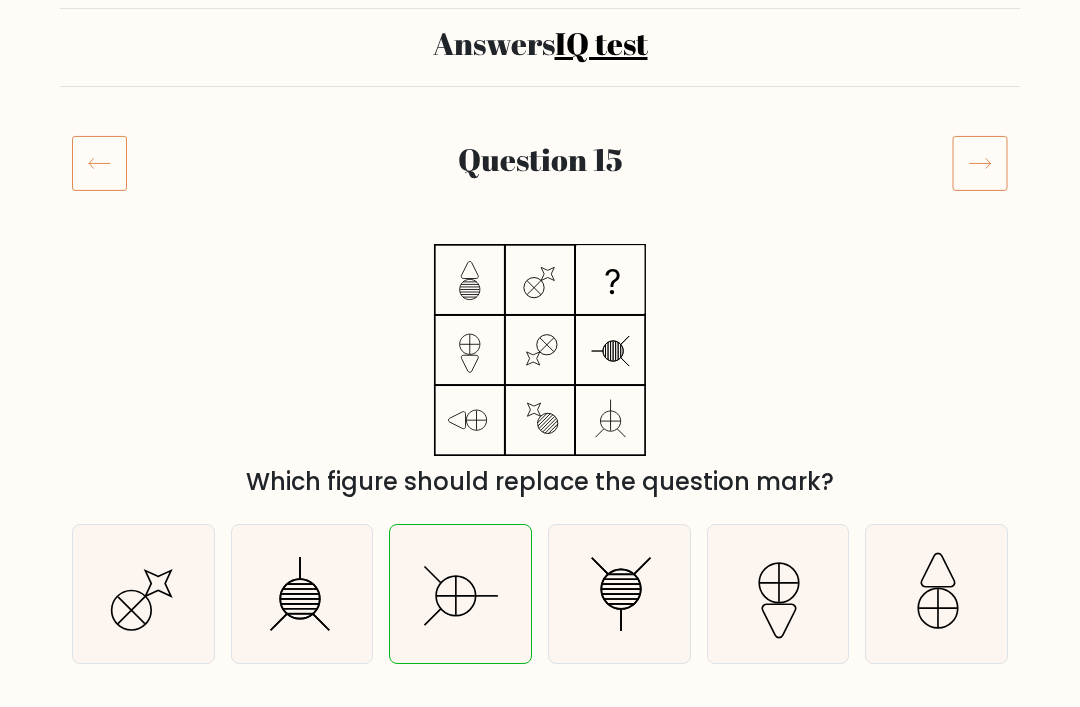scroll, scrollTop: 0, scrollLeft: 0, axis: both 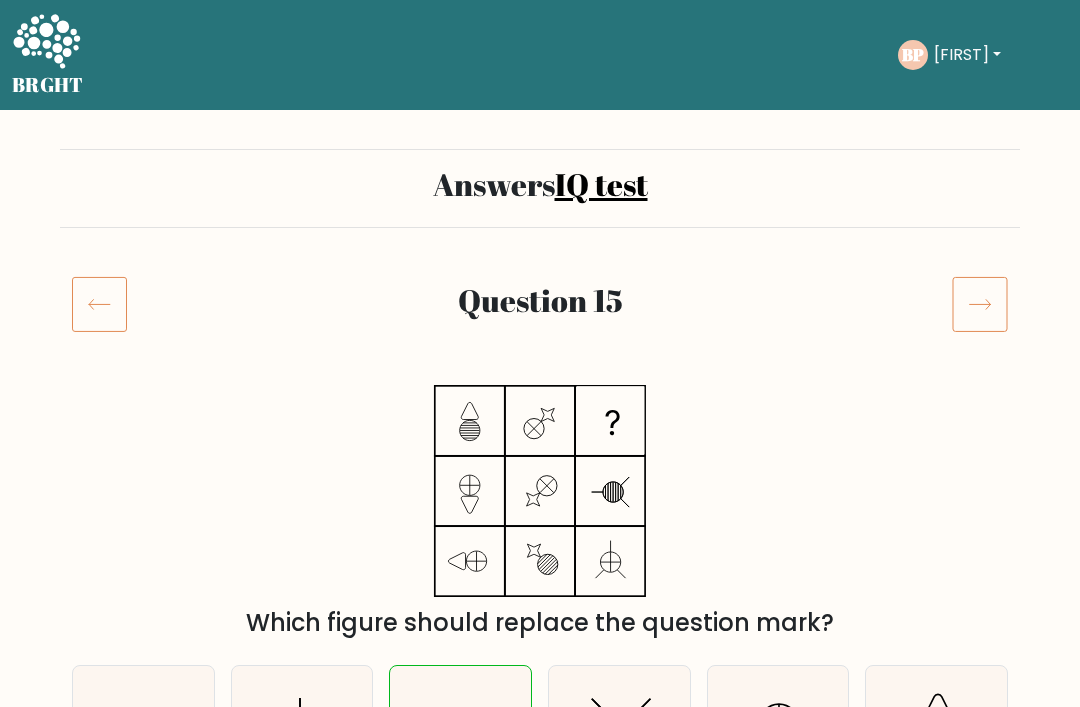 click at bounding box center [980, 304] 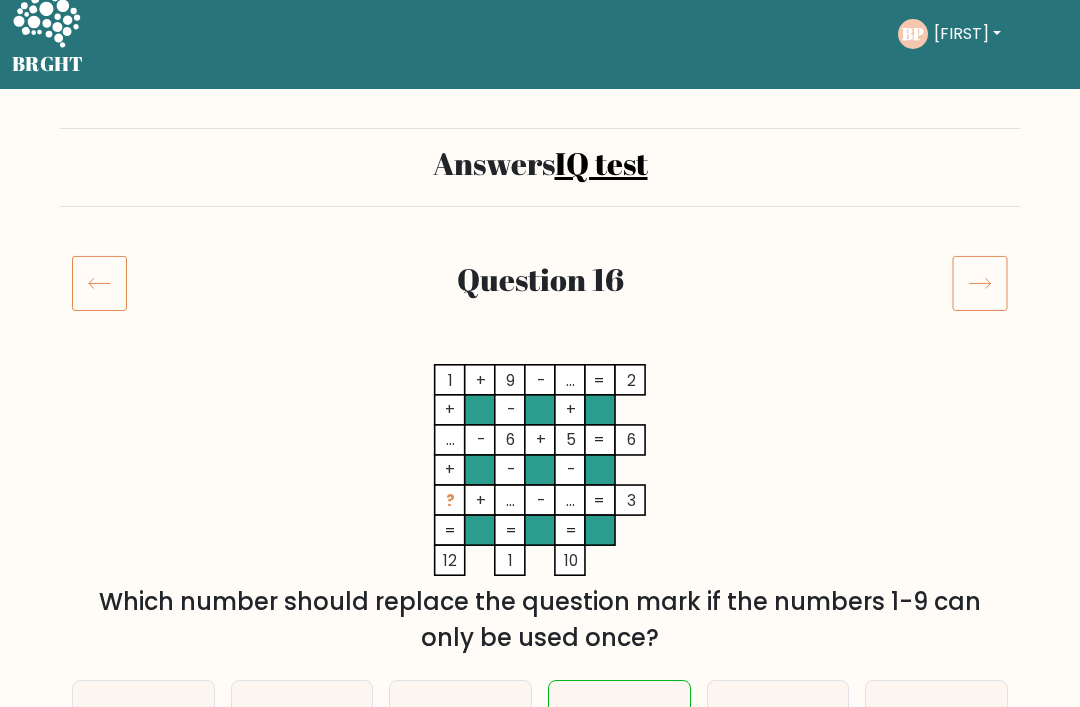 scroll, scrollTop: 17, scrollLeft: 0, axis: vertical 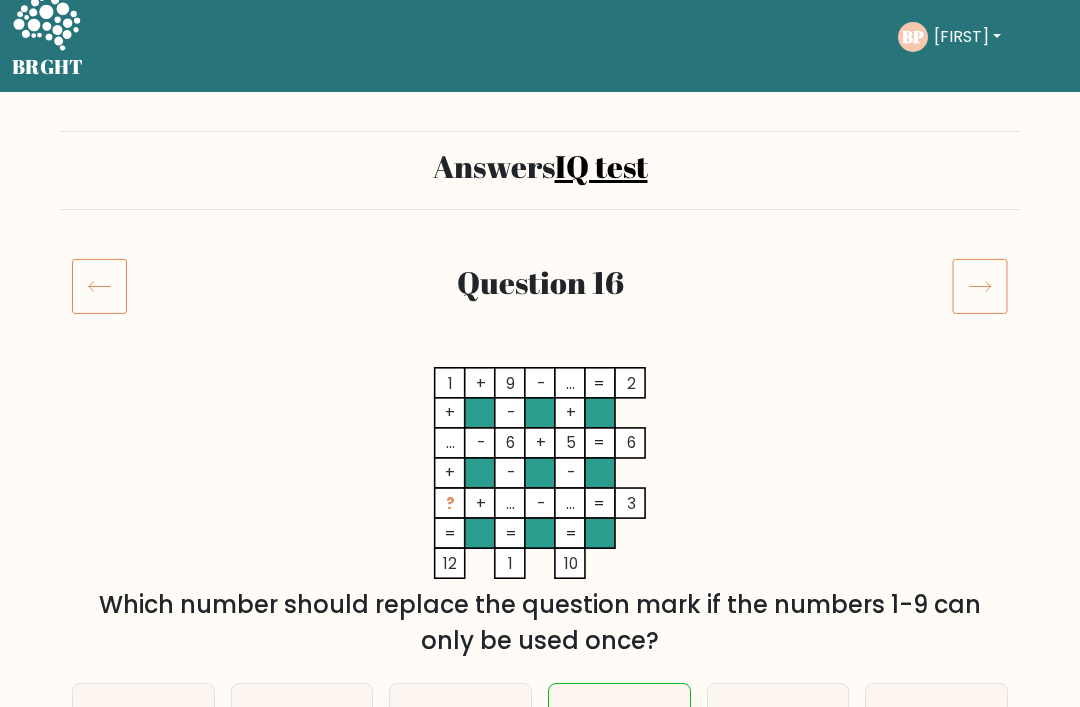 click at bounding box center (980, 287) 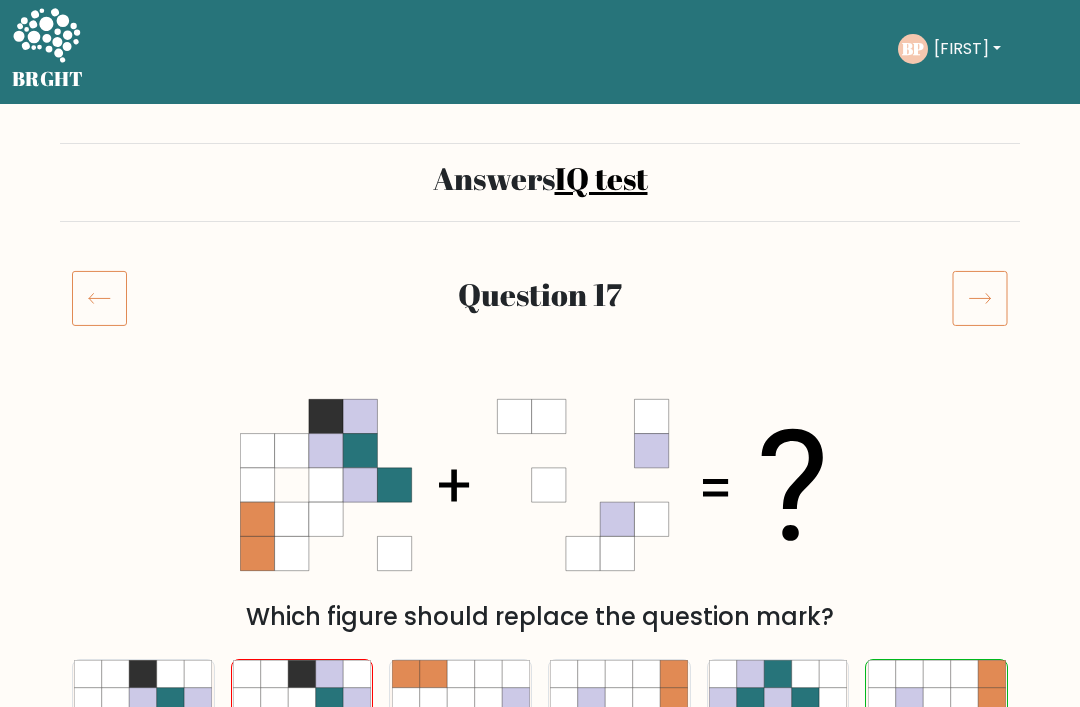 scroll, scrollTop: 0, scrollLeft: 0, axis: both 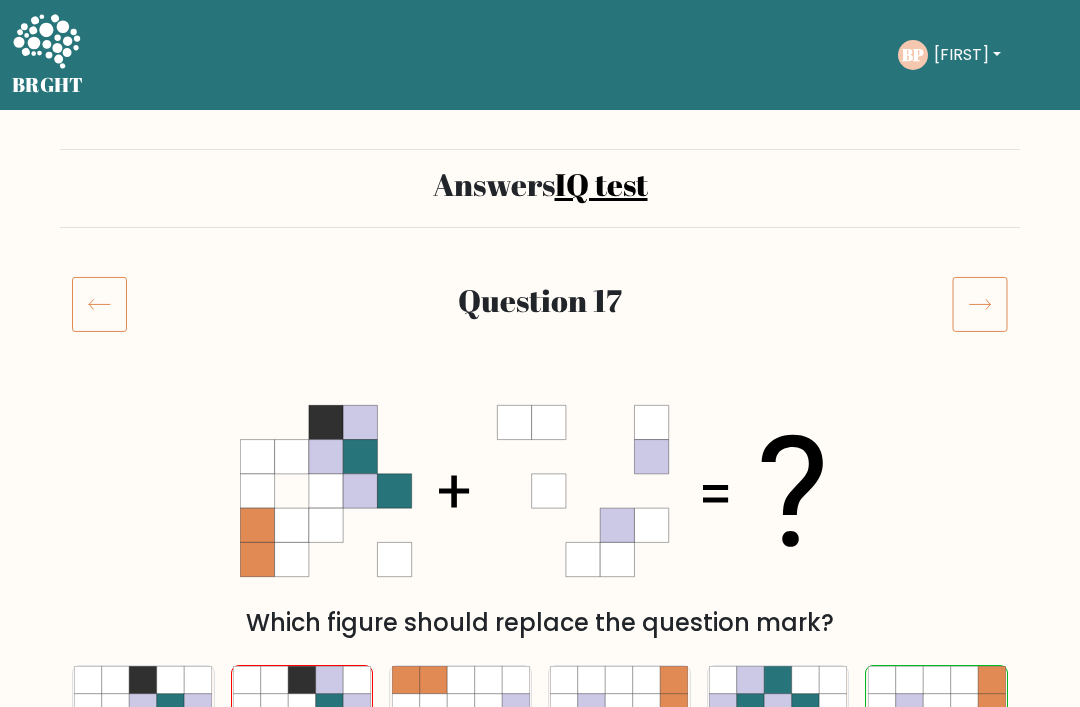 click at bounding box center (980, 304) 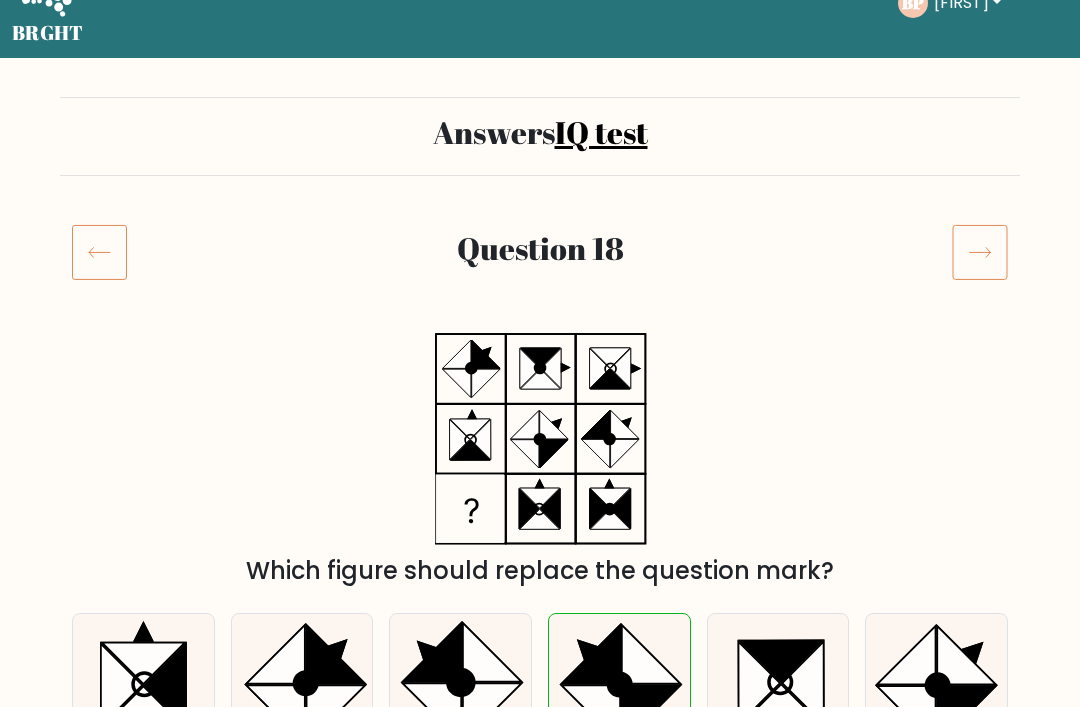 scroll, scrollTop: 50, scrollLeft: 0, axis: vertical 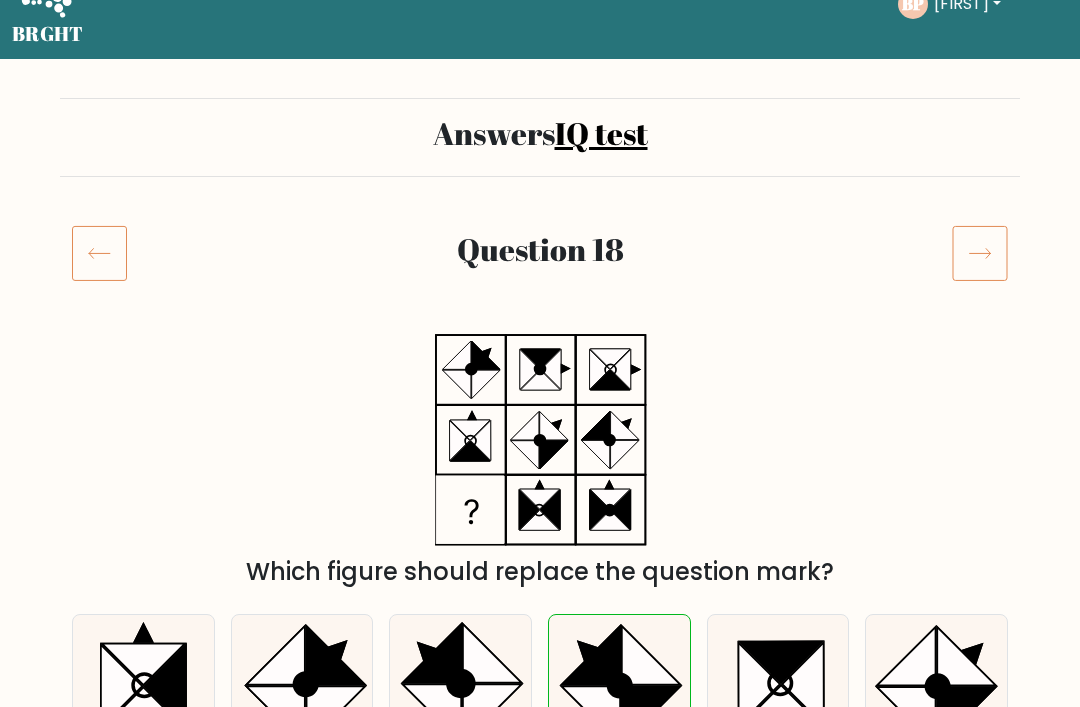 click at bounding box center (980, 254) 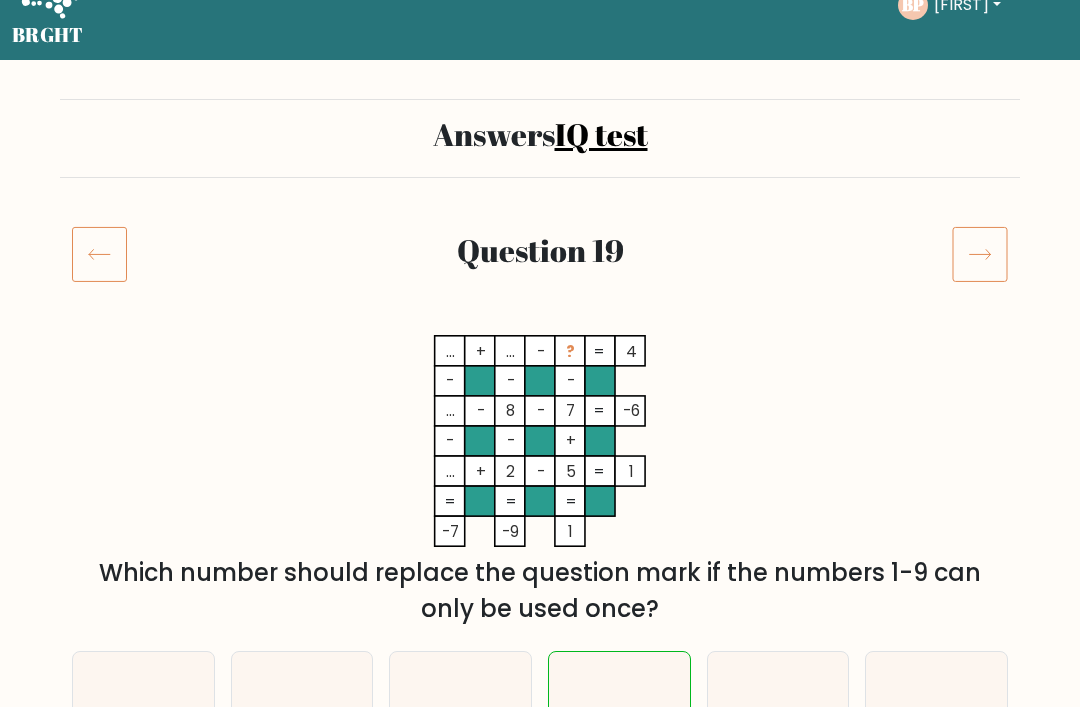 scroll, scrollTop: 36, scrollLeft: 0, axis: vertical 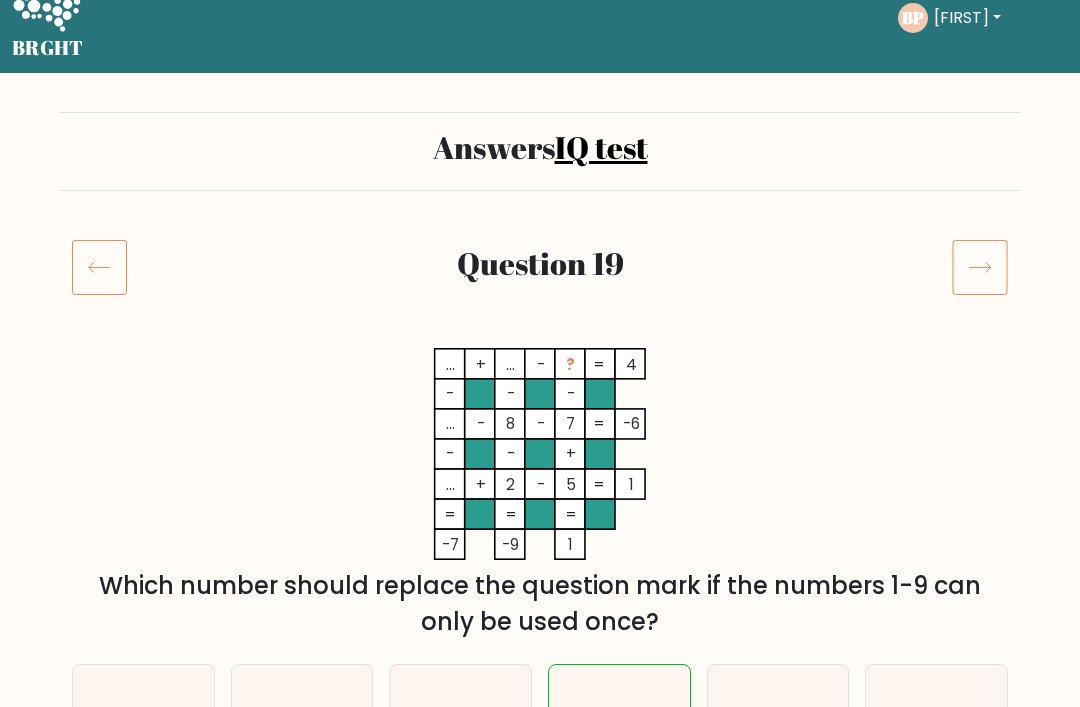 click at bounding box center [980, 269] 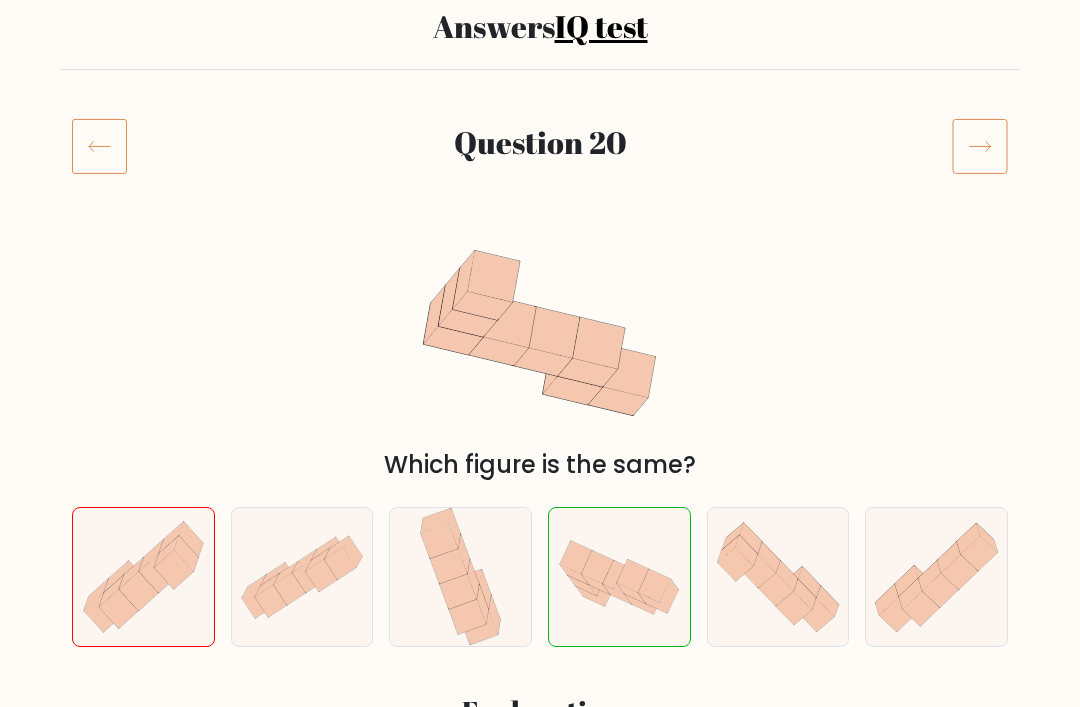 scroll, scrollTop: 0, scrollLeft: 0, axis: both 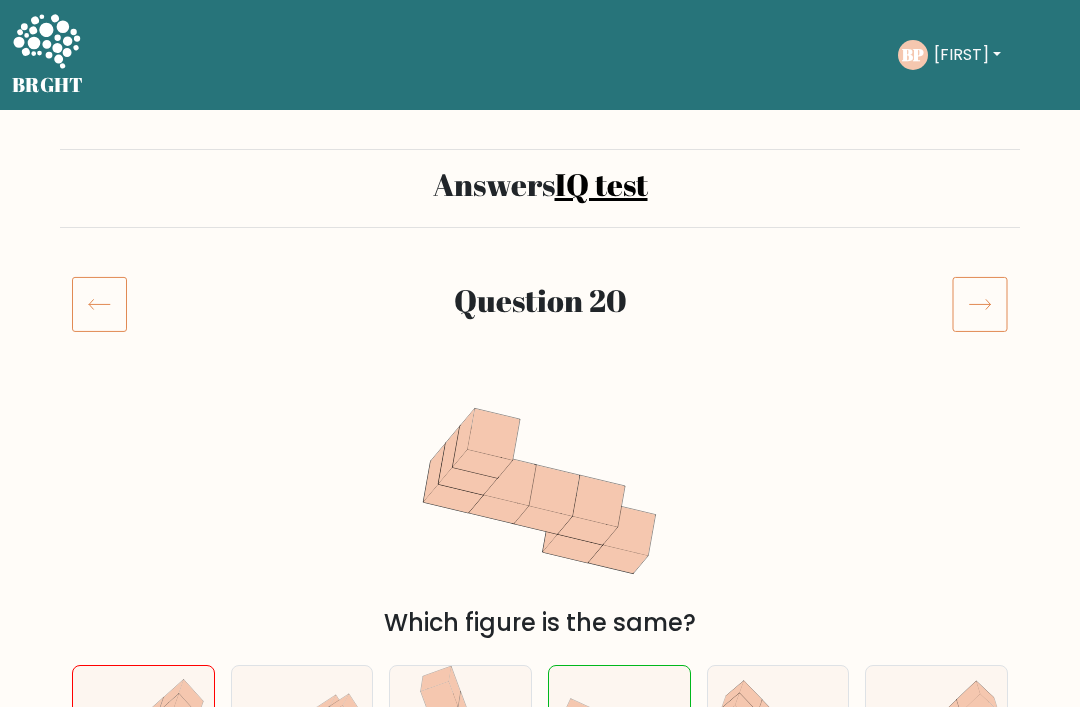 click at bounding box center [980, 304] 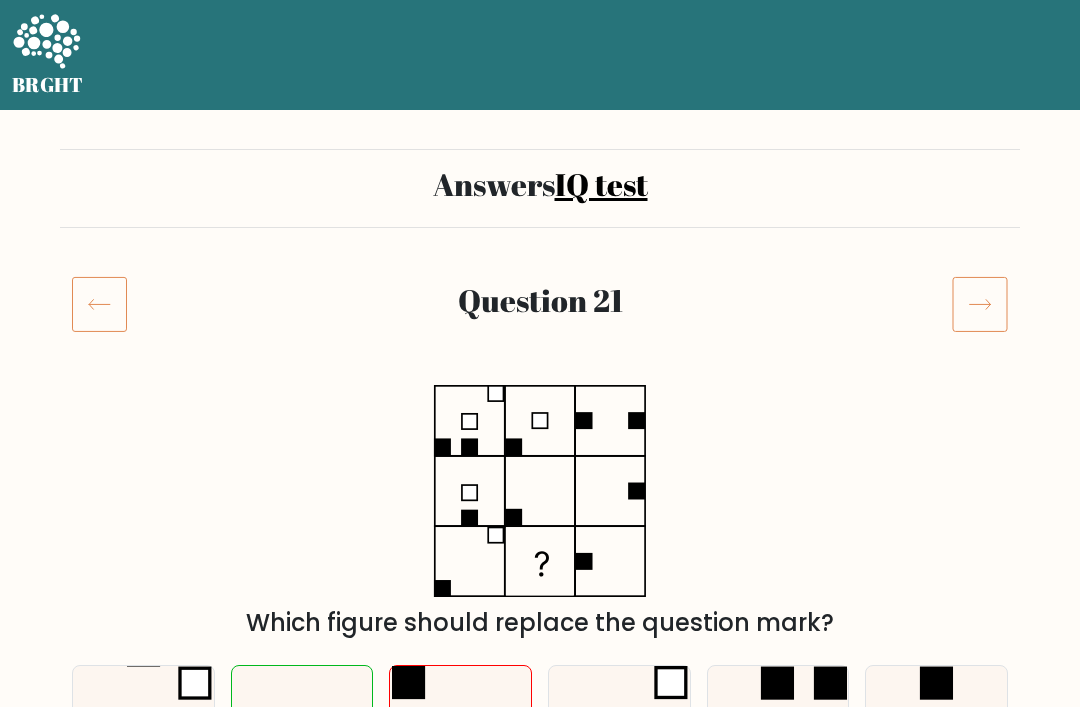 scroll, scrollTop: 0, scrollLeft: 0, axis: both 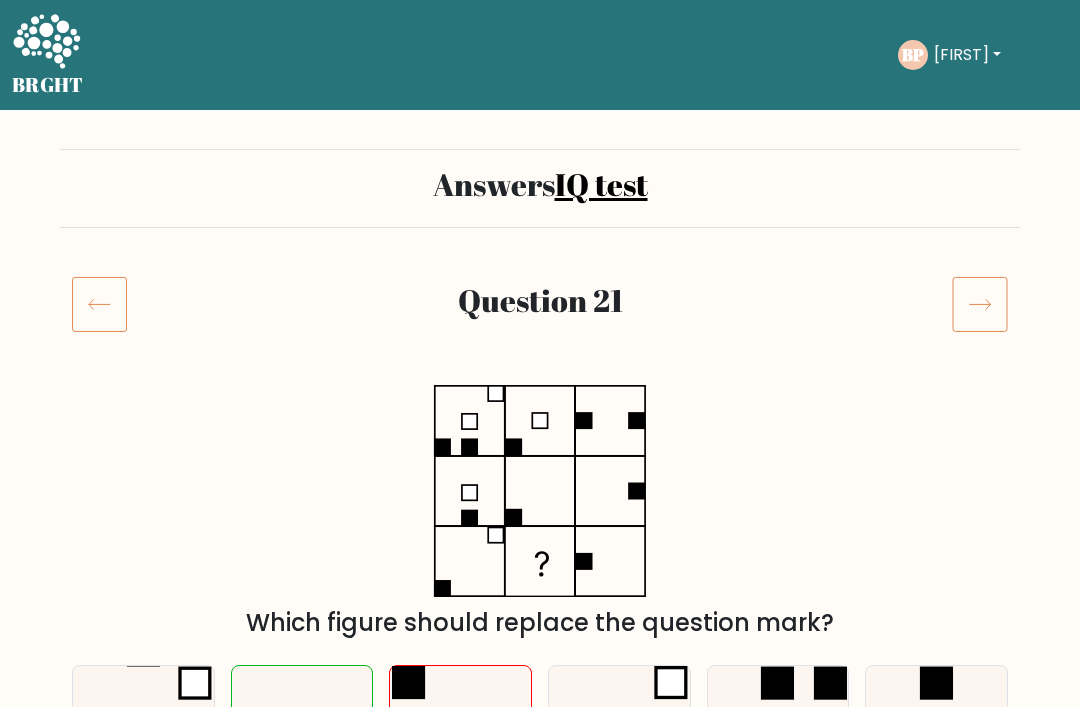 click on "[FIRST]" at bounding box center (967, 55) 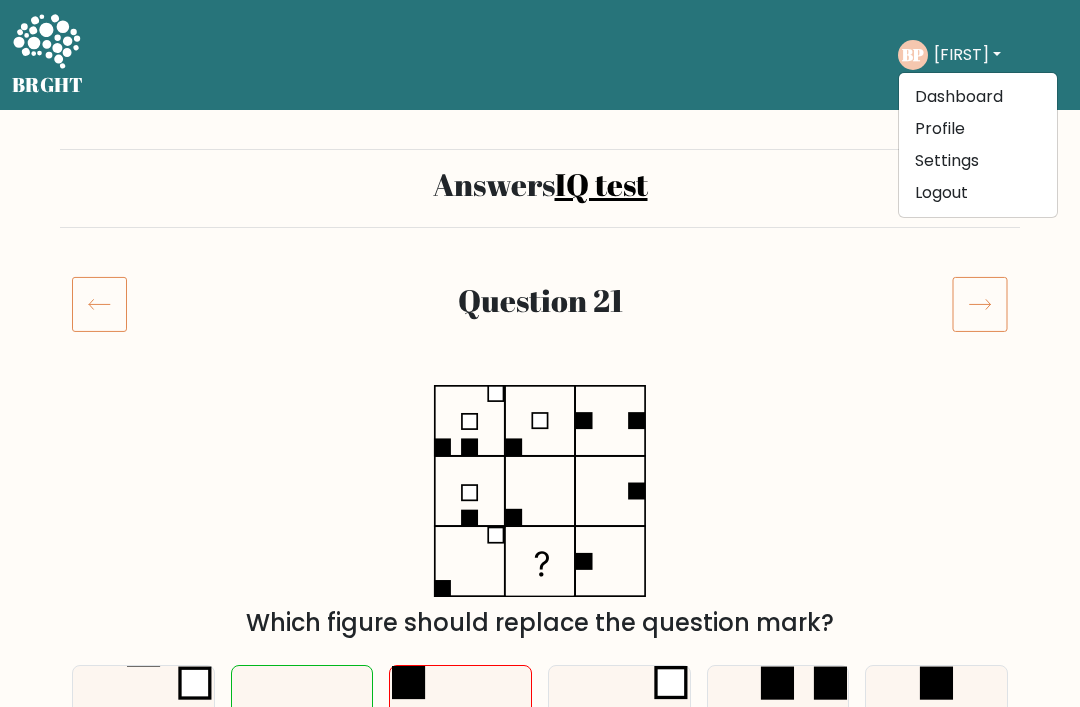 click on "Profile" at bounding box center (978, 129) 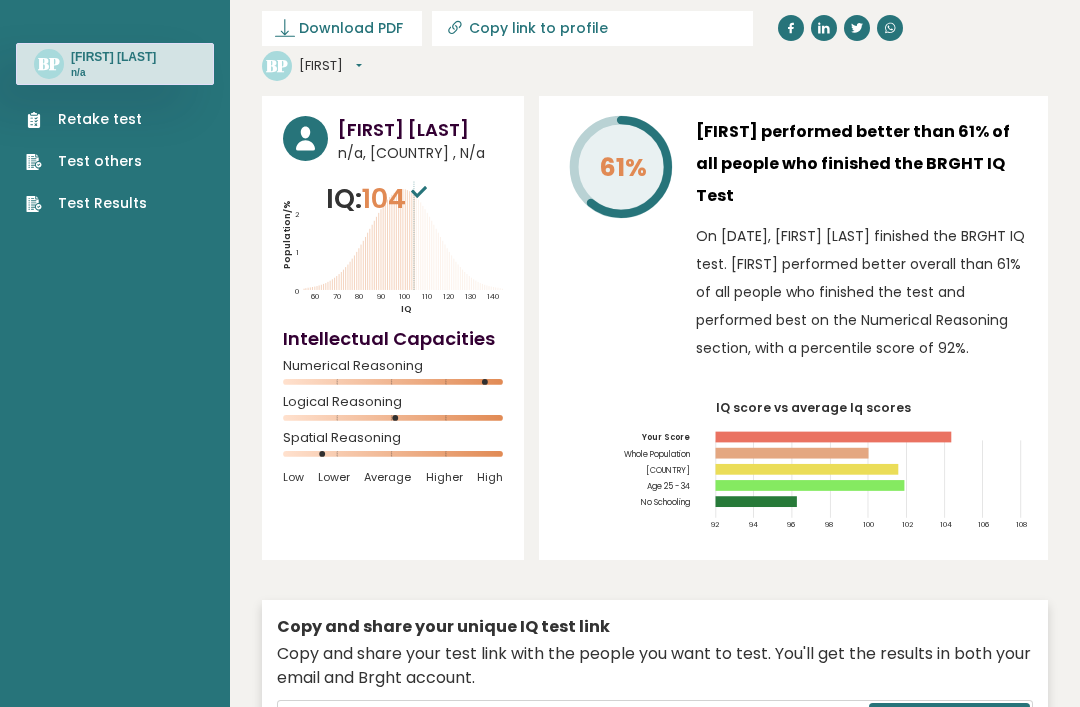 scroll, scrollTop: 0, scrollLeft: 0, axis: both 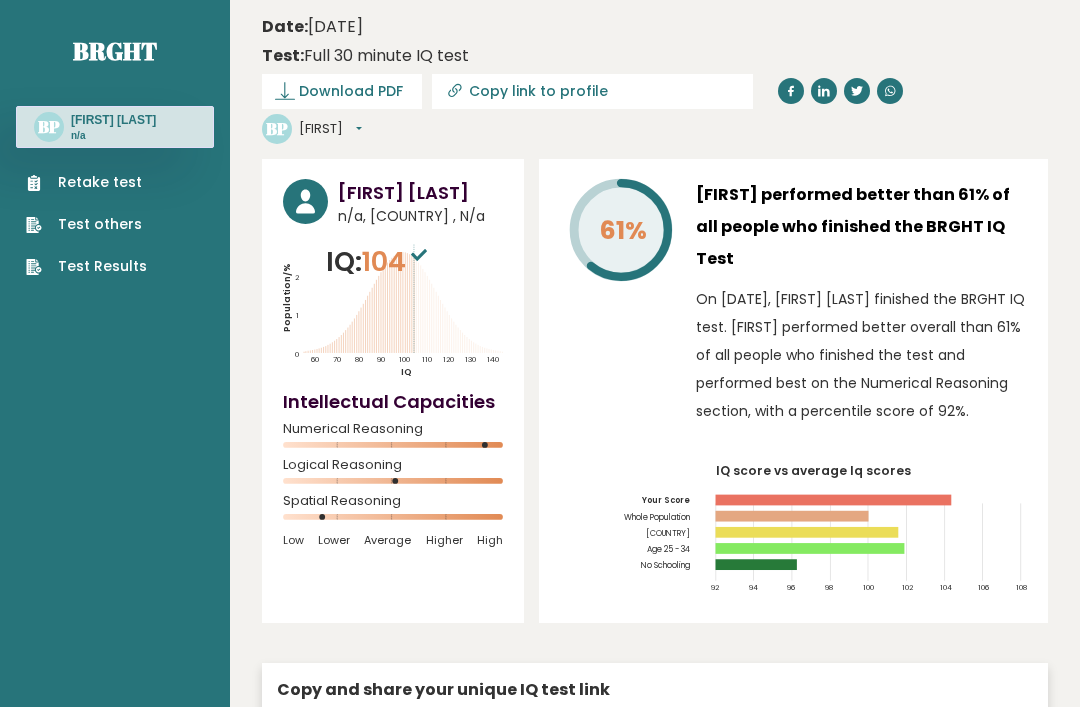 click on "n/a" at bounding box center (113, 136) 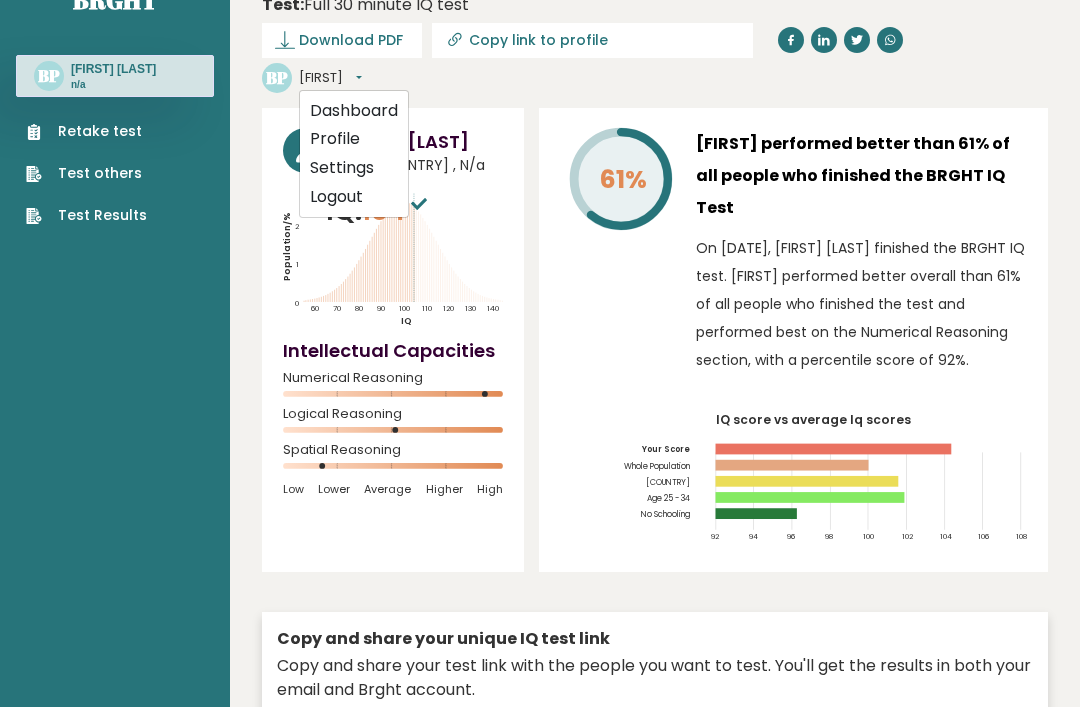 scroll, scrollTop: 0, scrollLeft: 0, axis: both 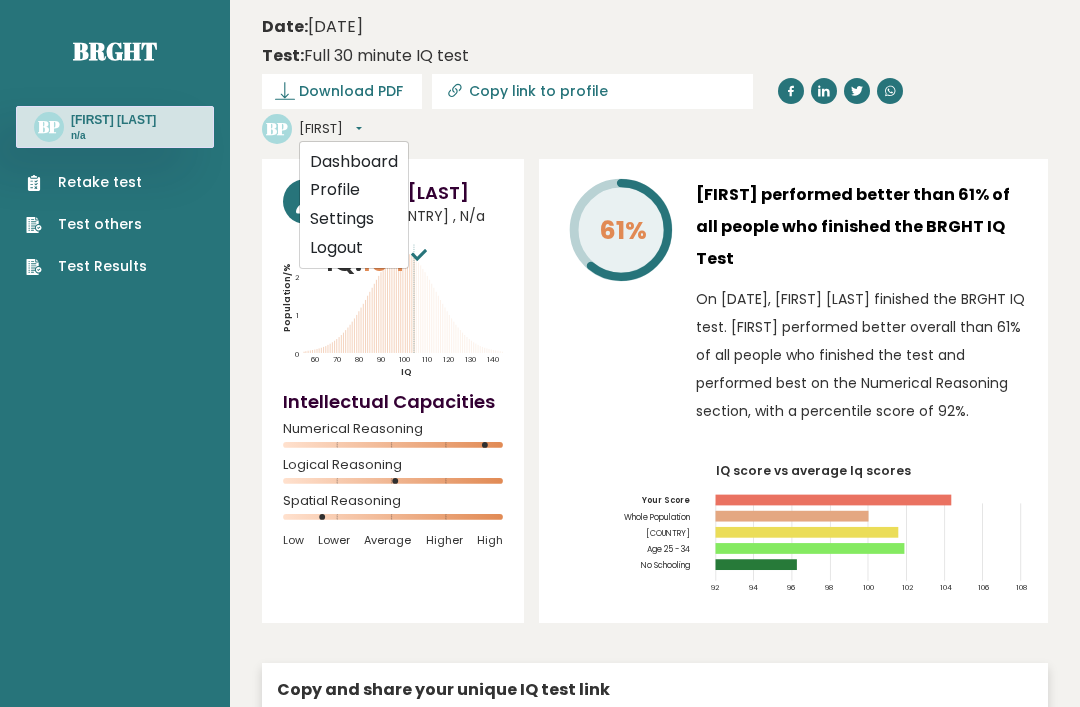 click on "Logout" at bounding box center [354, 248] 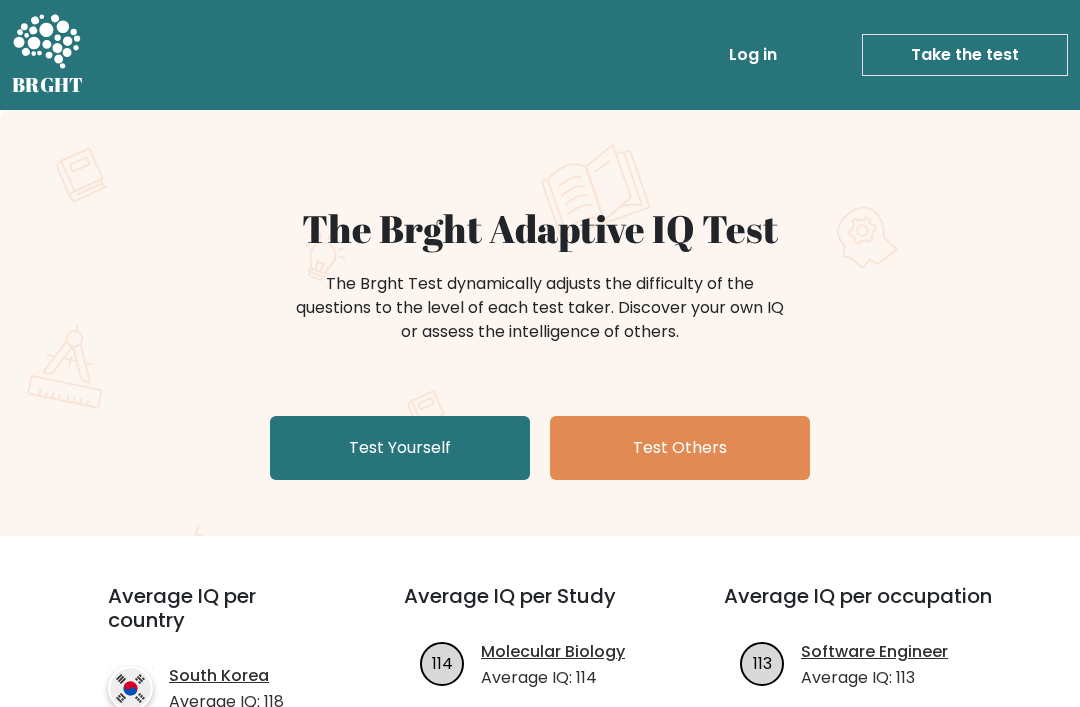 scroll, scrollTop: 0, scrollLeft: 0, axis: both 